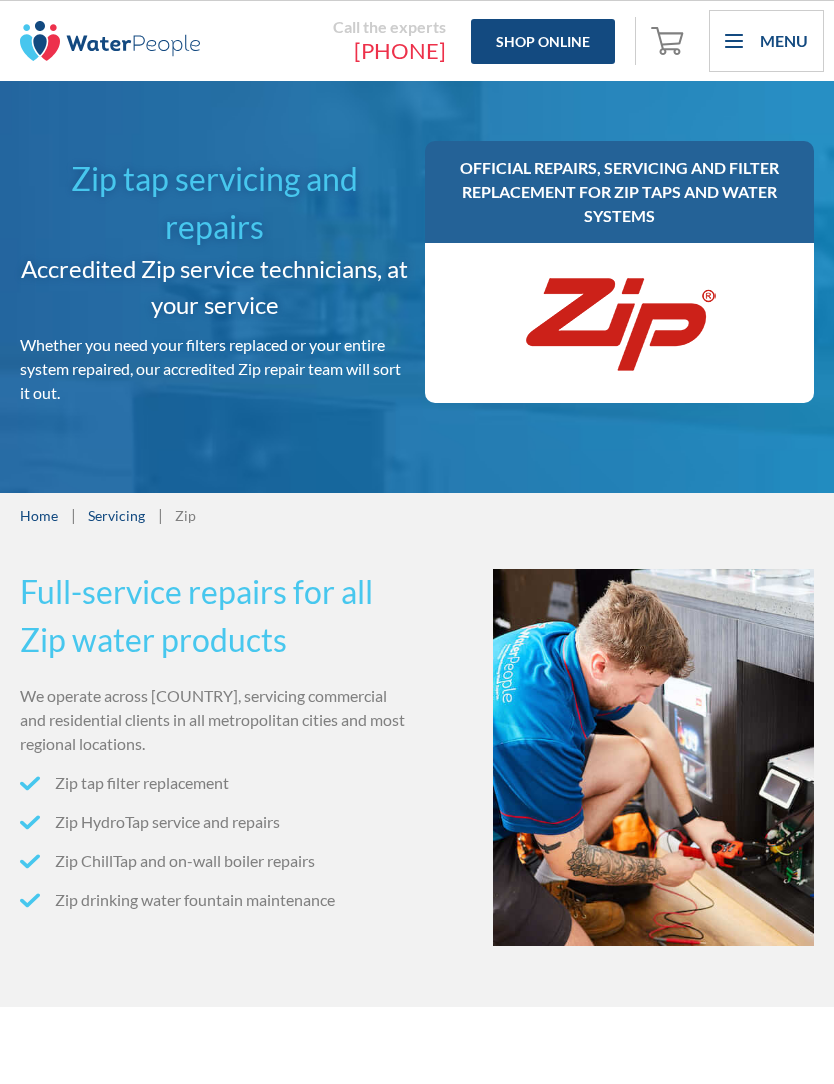 scroll, scrollTop: 0, scrollLeft: 0, axis: both 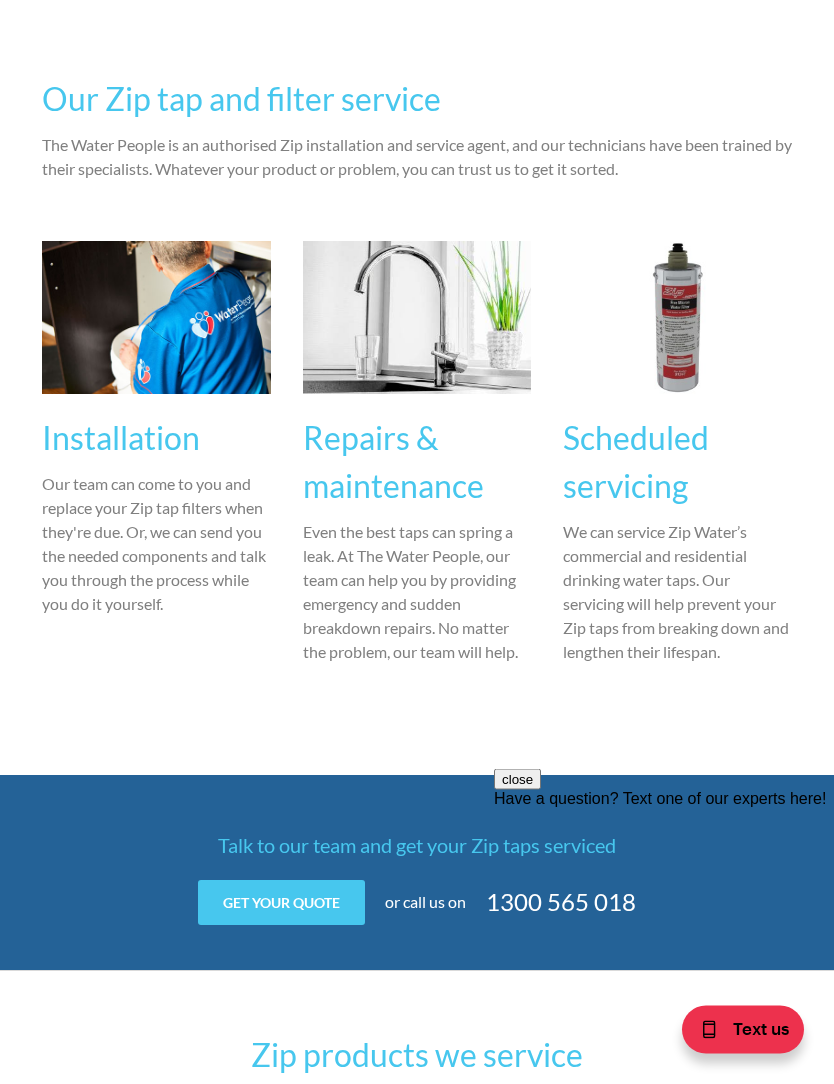click on "Repairs & maintenance" at bounding box center (417, 463) 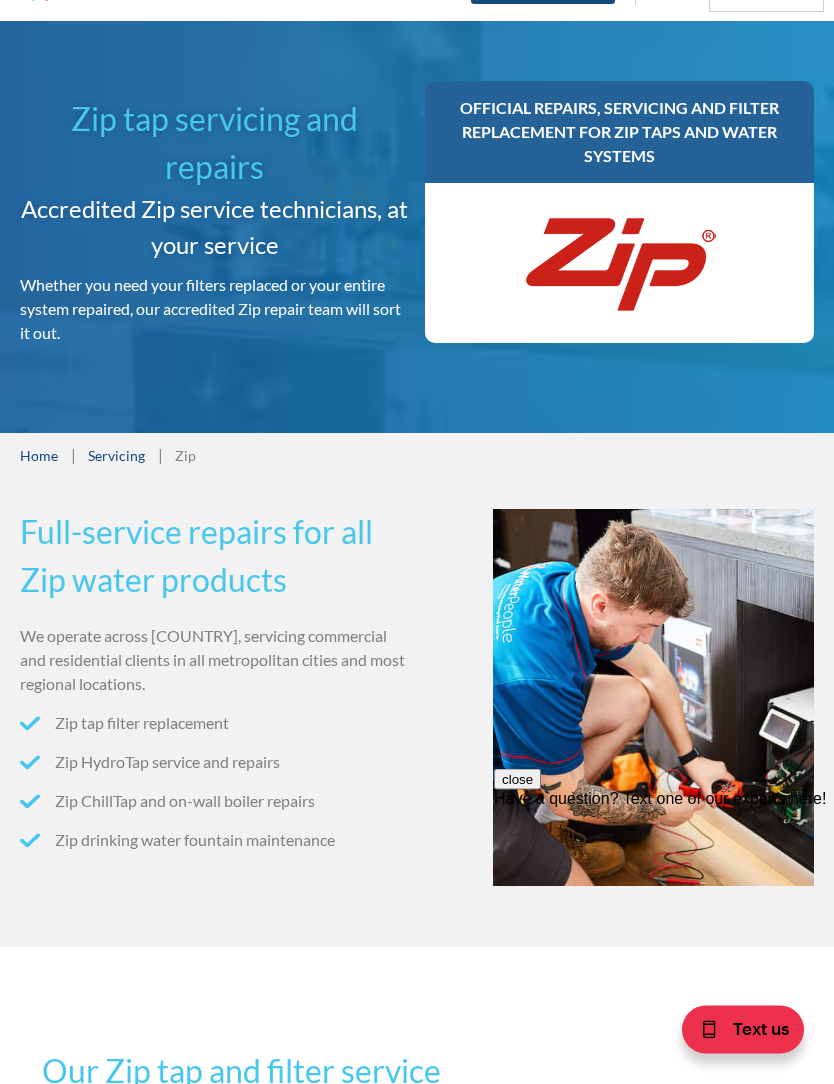 scroll, scrollTop: 0, scrollLeft: 0, axis: both 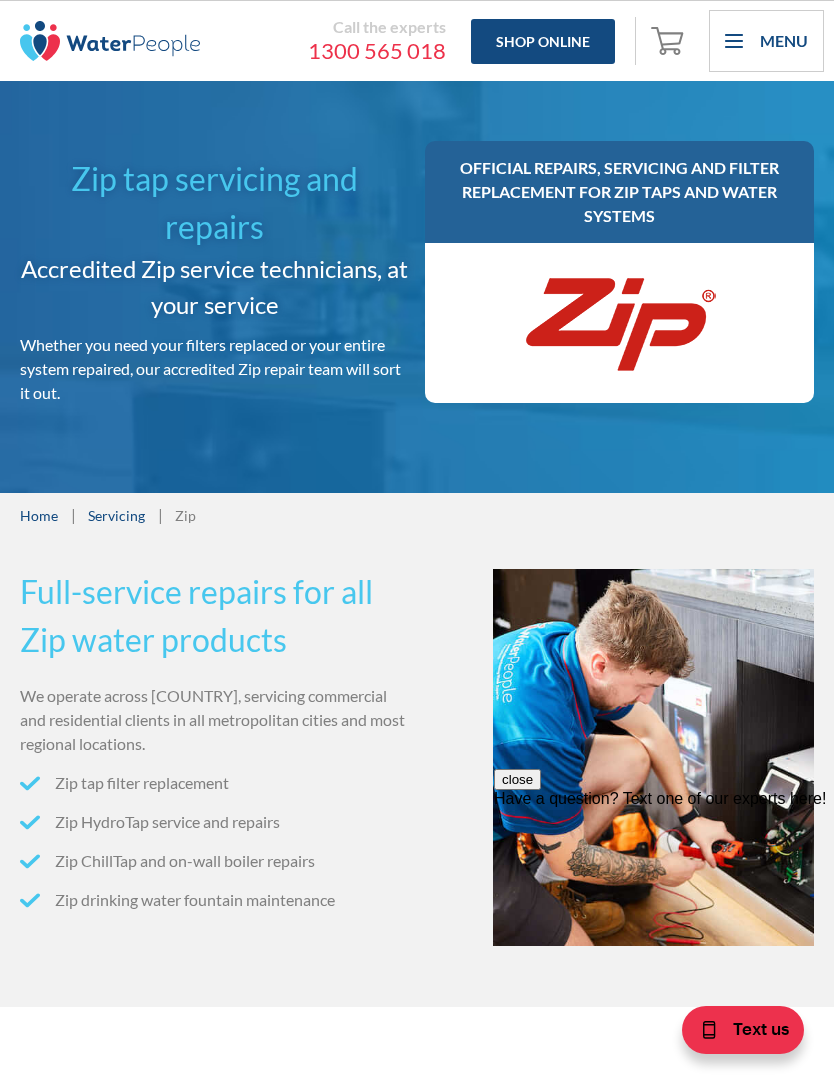 click on "Menu" at bounding box center (766, 41) 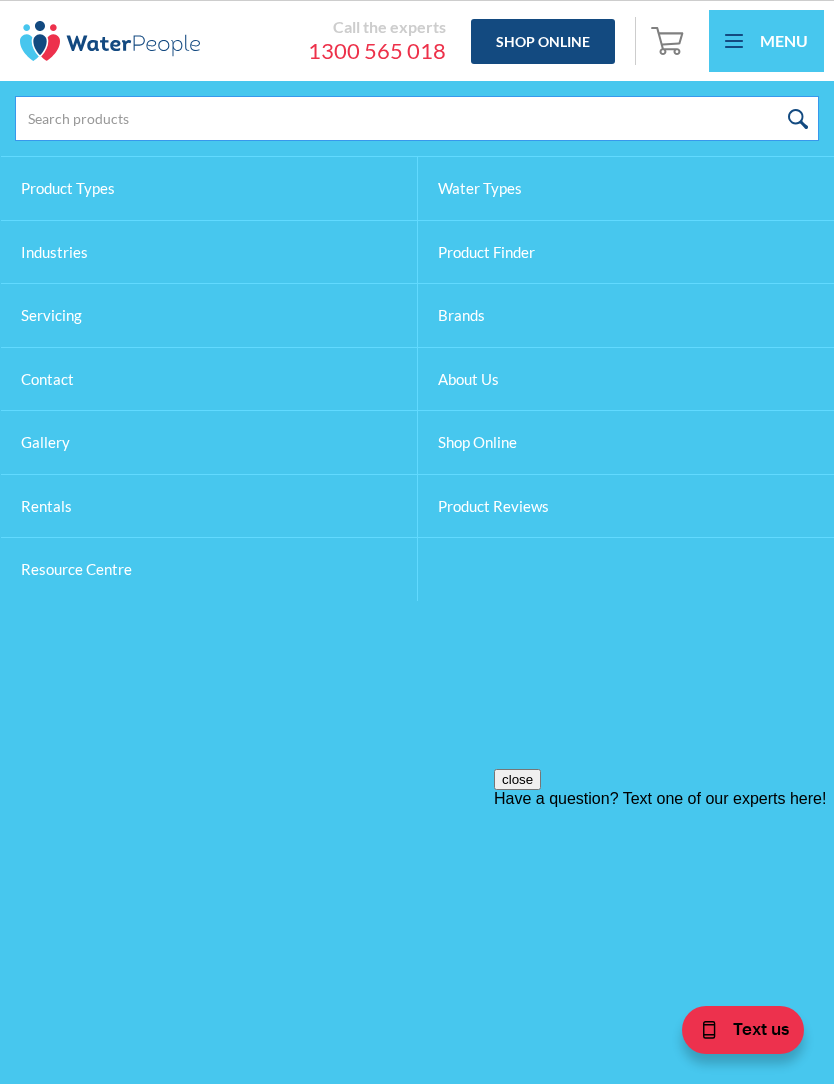 click at bounding box center (417, 118) 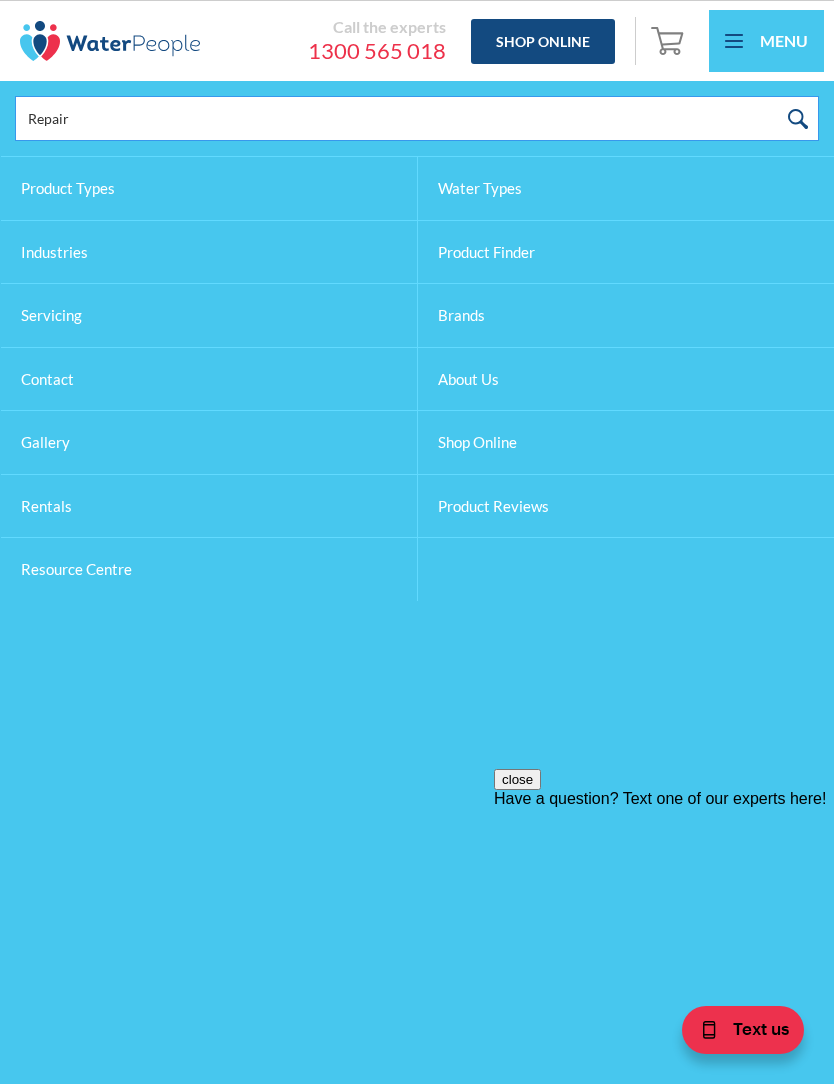 type on "Repair" 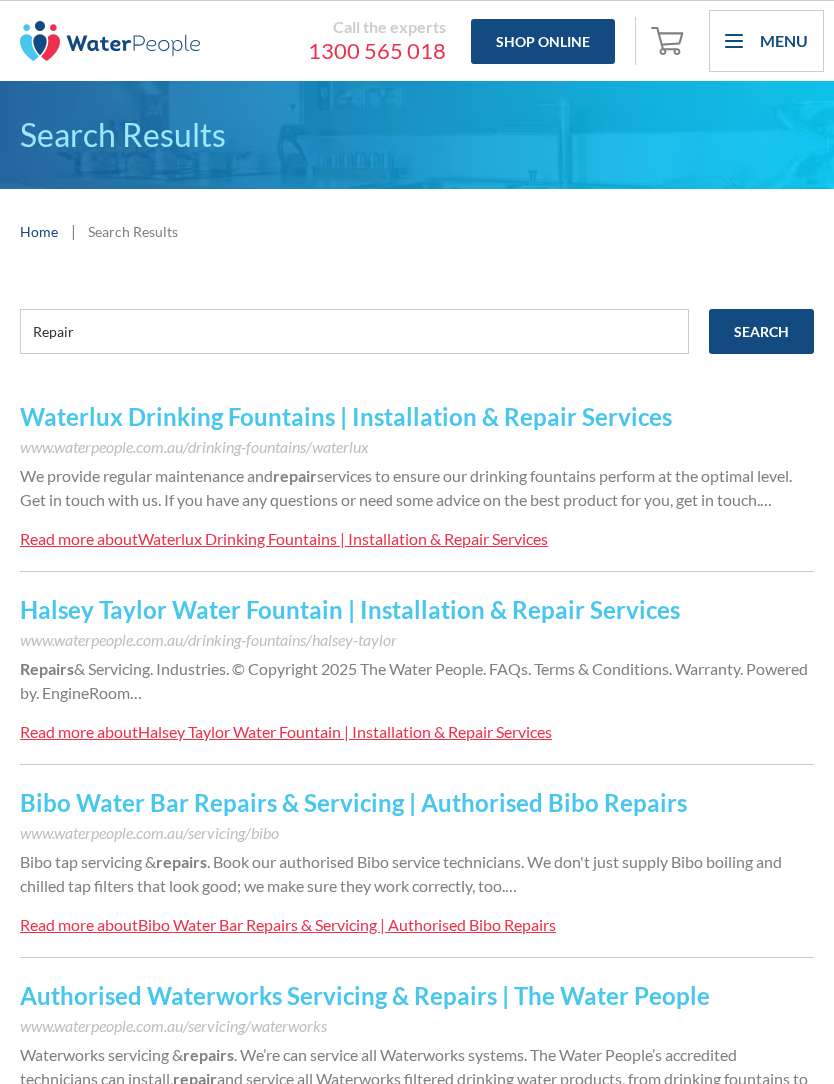 scroll, scrollTop: 0, scrollLeft: 0, axis: both 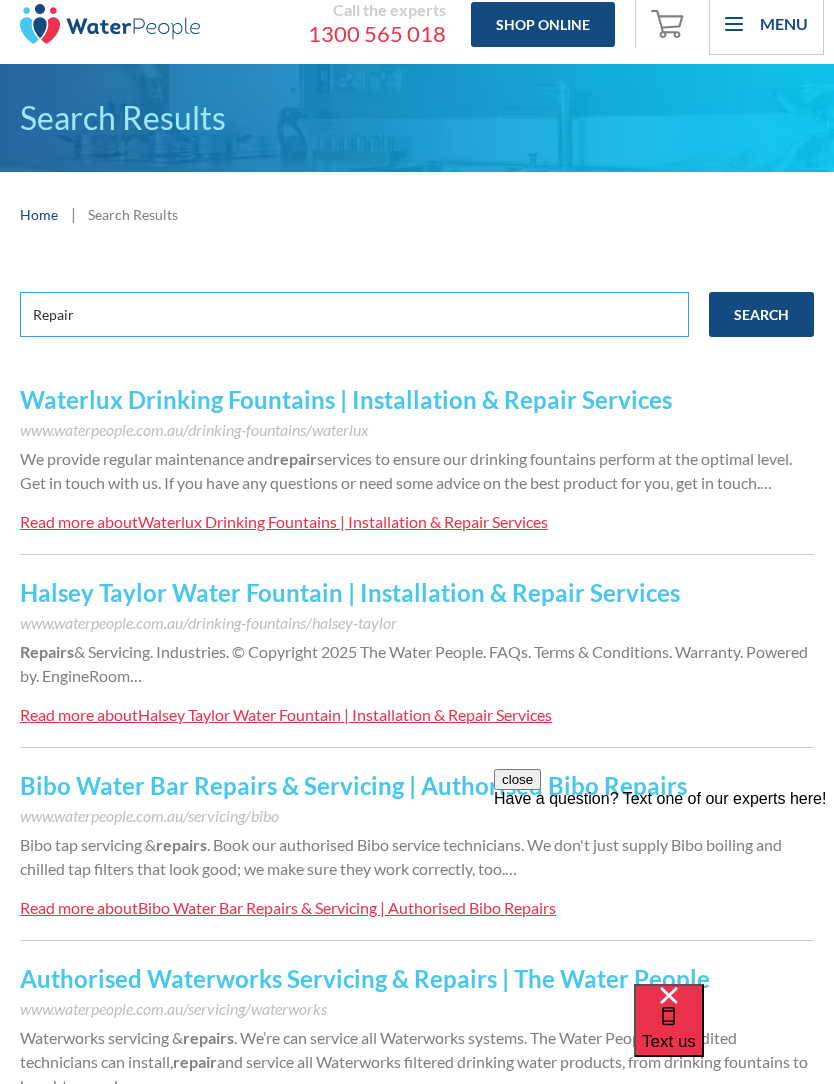 click on "Repair" at bounding box center (354, 314) 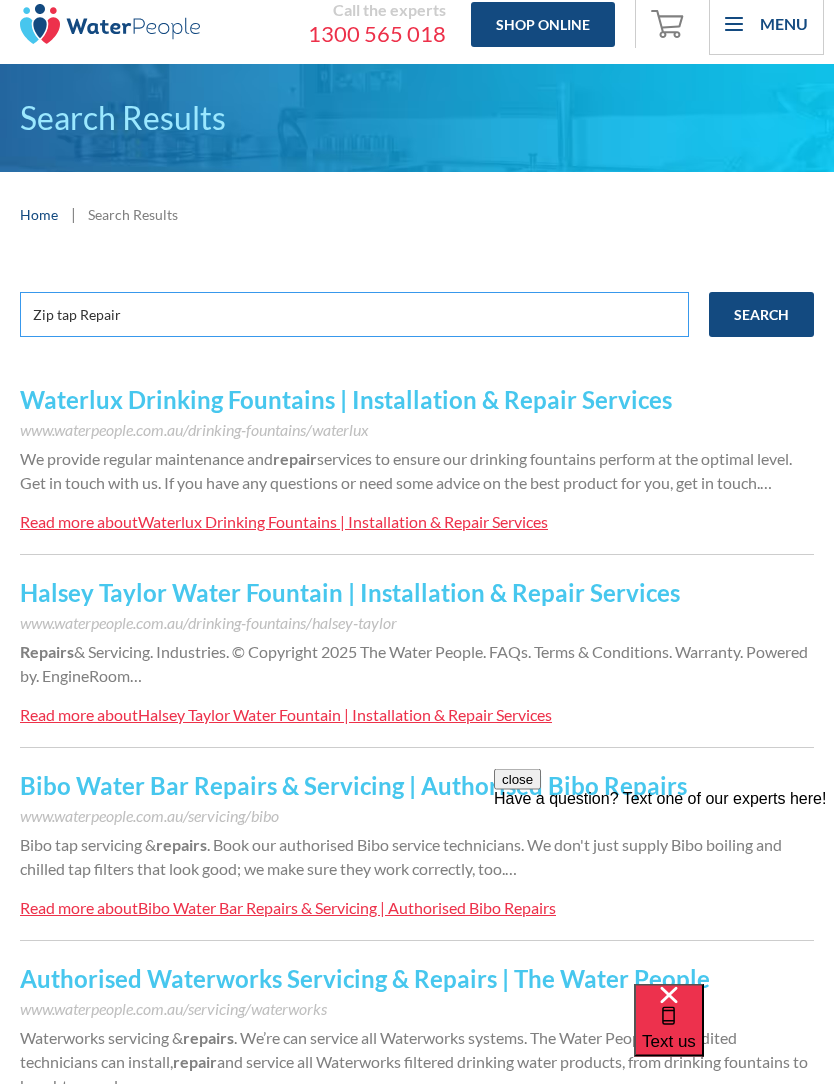 type on "Zip tap Repair" 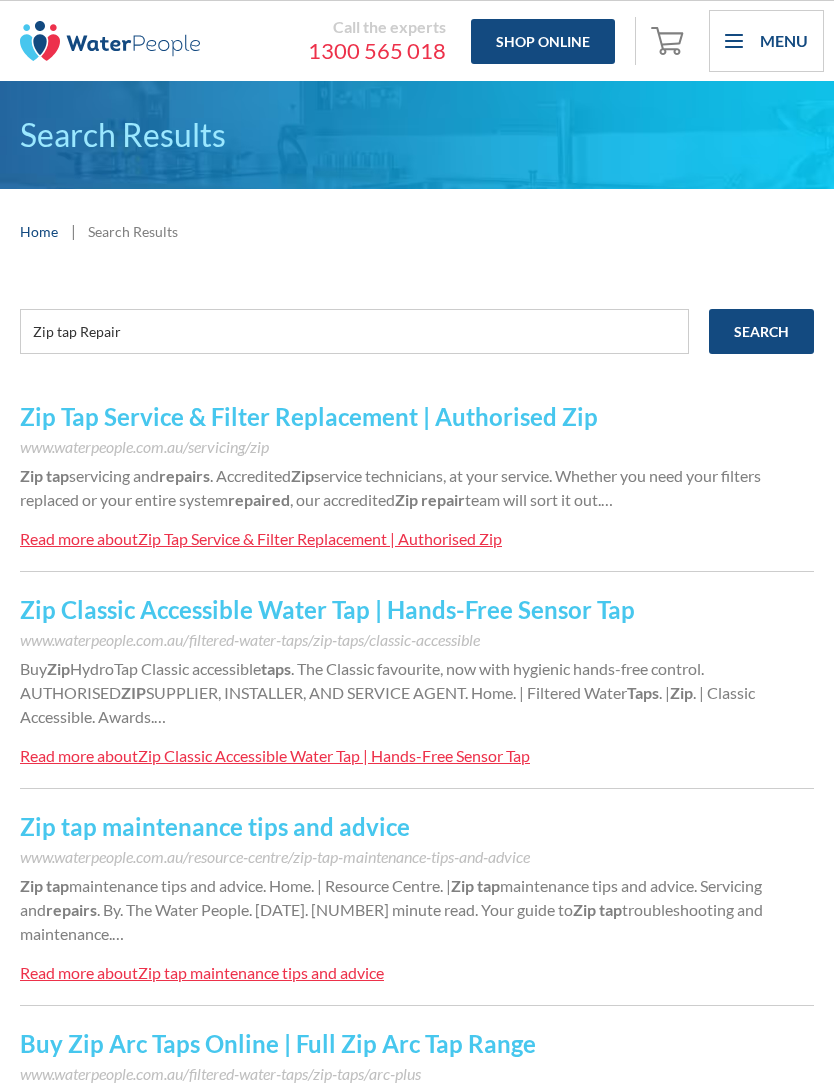 scroll, scrollTop: 0, scrollLeft: 0, axis: both 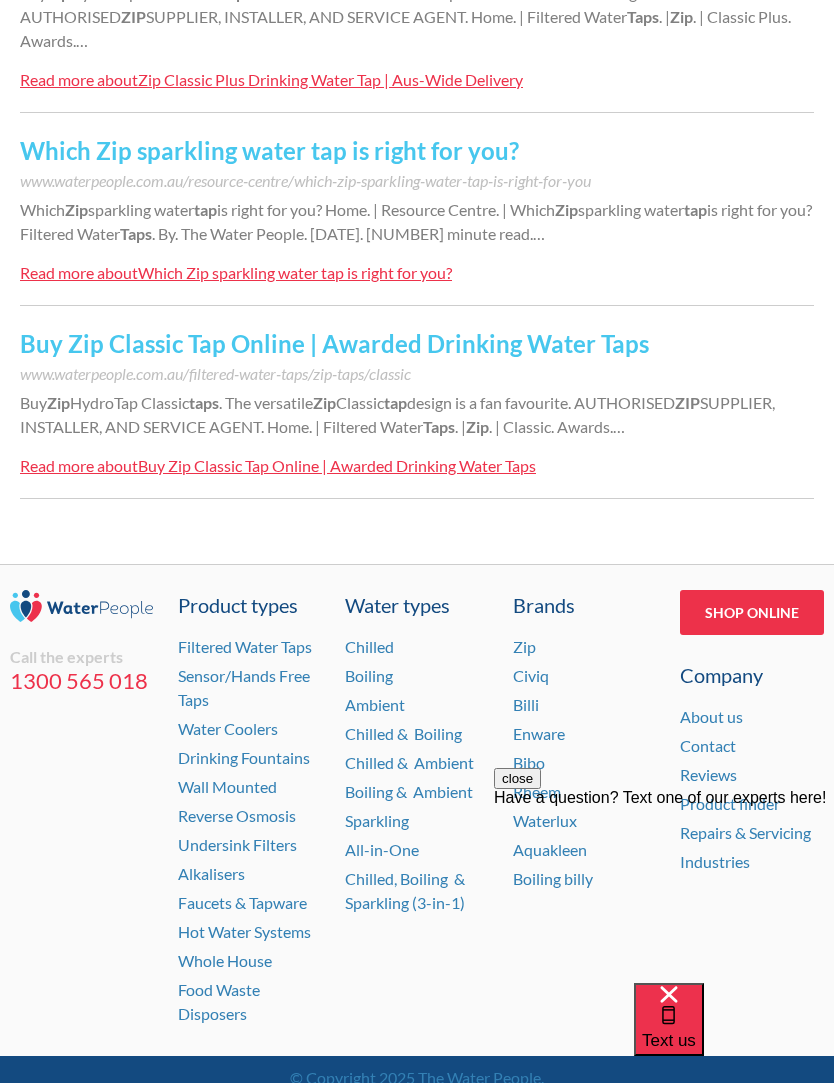 click on "Call the experts  1300 565 018" at bounding box center [81, 811] 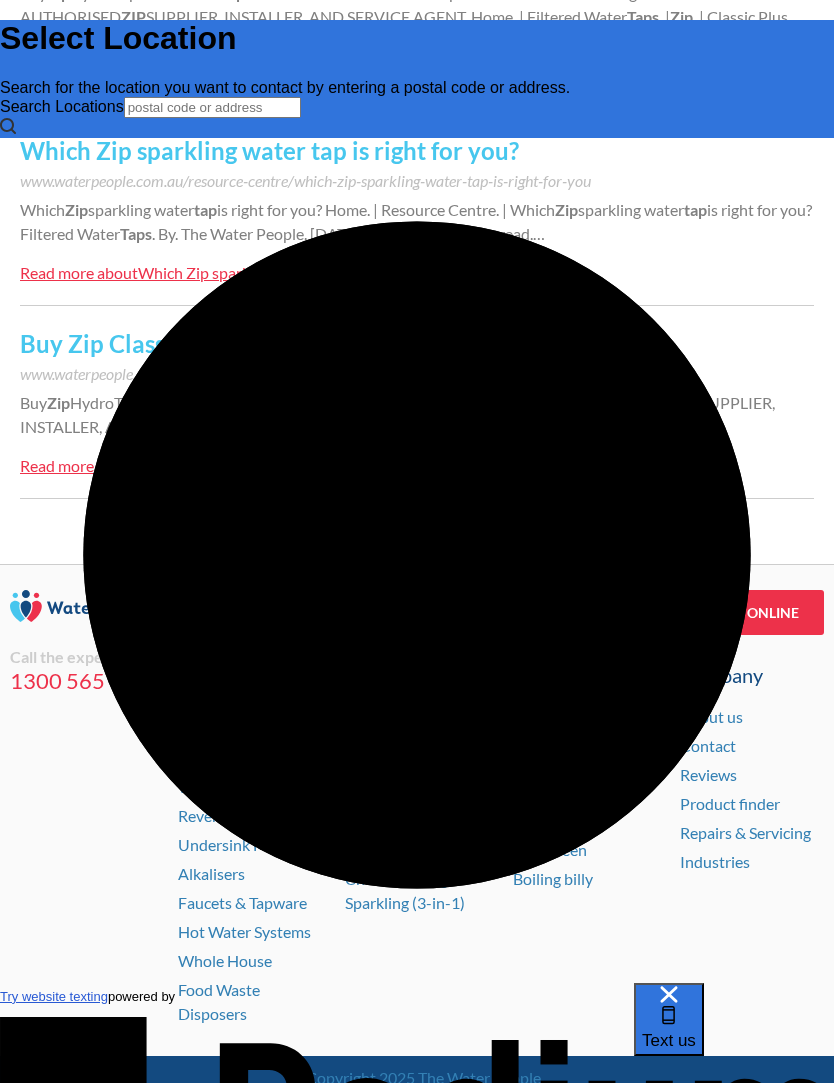 scroll, scrollTop: 0, scrollLeft: 0, axis: both 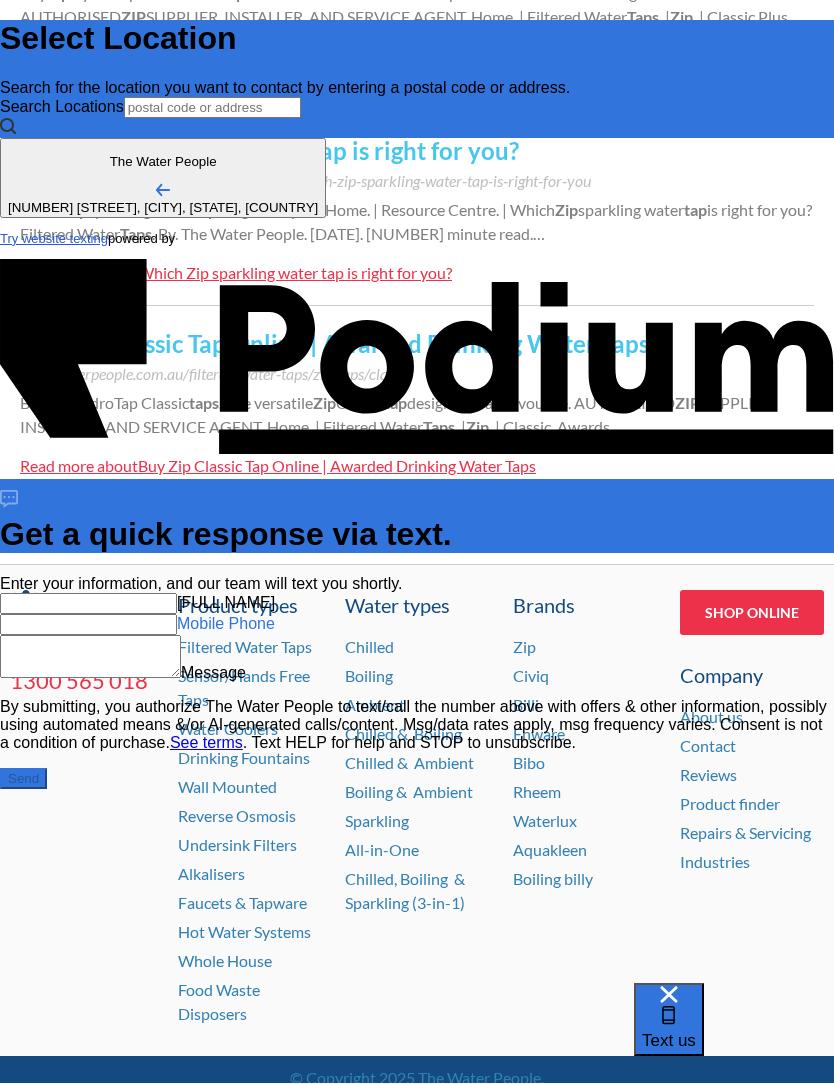 click on "Mobile Phone" at bounding box center [88, 624] 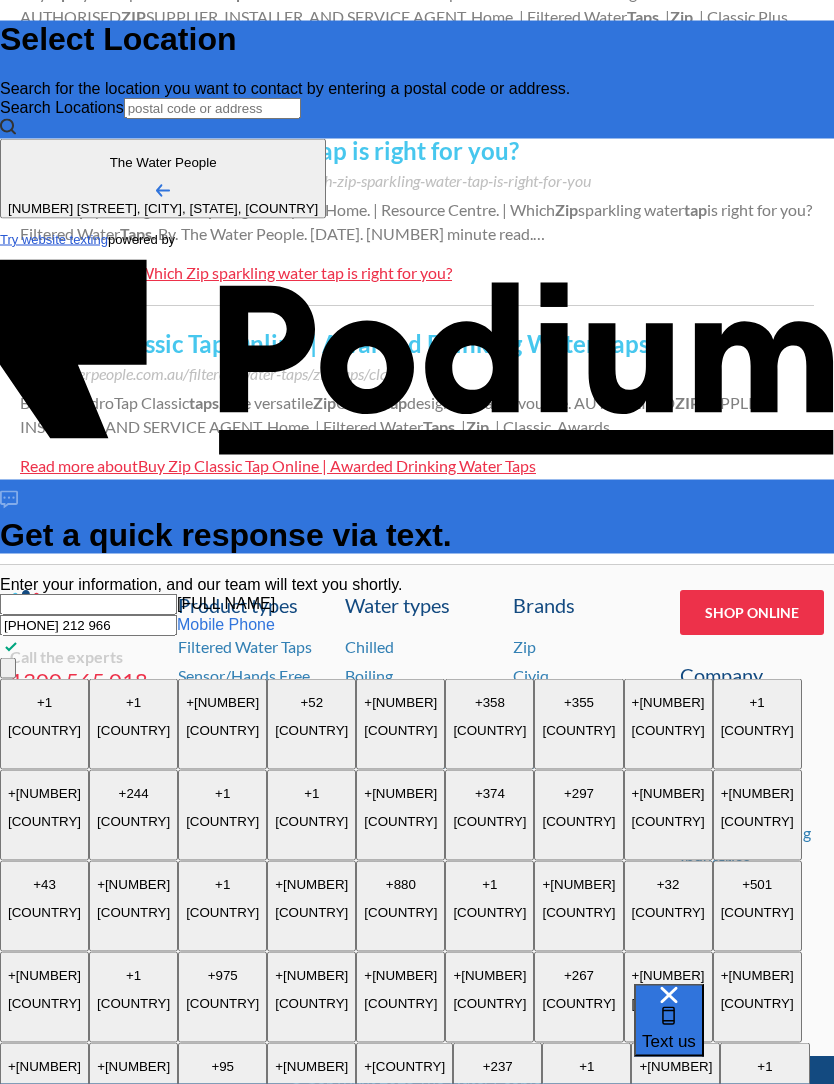 type on "[PHONE] 212 966" 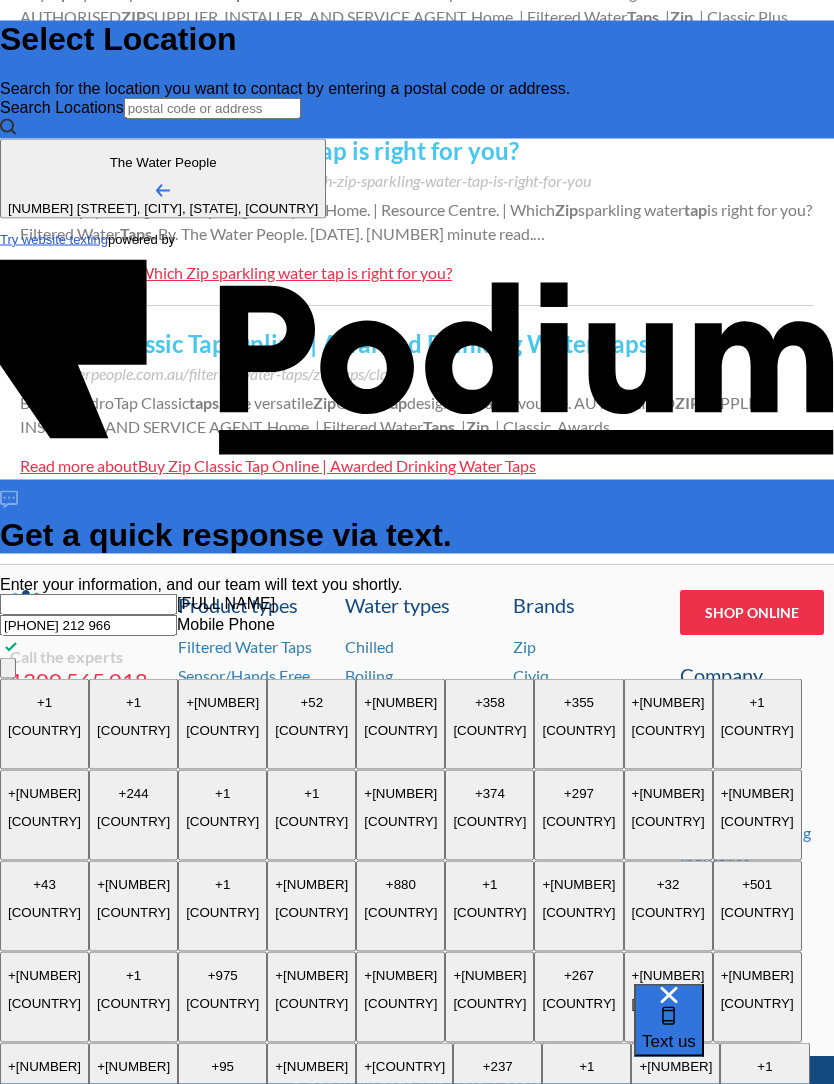 click on "Message" at bounding box center [90, 3247] 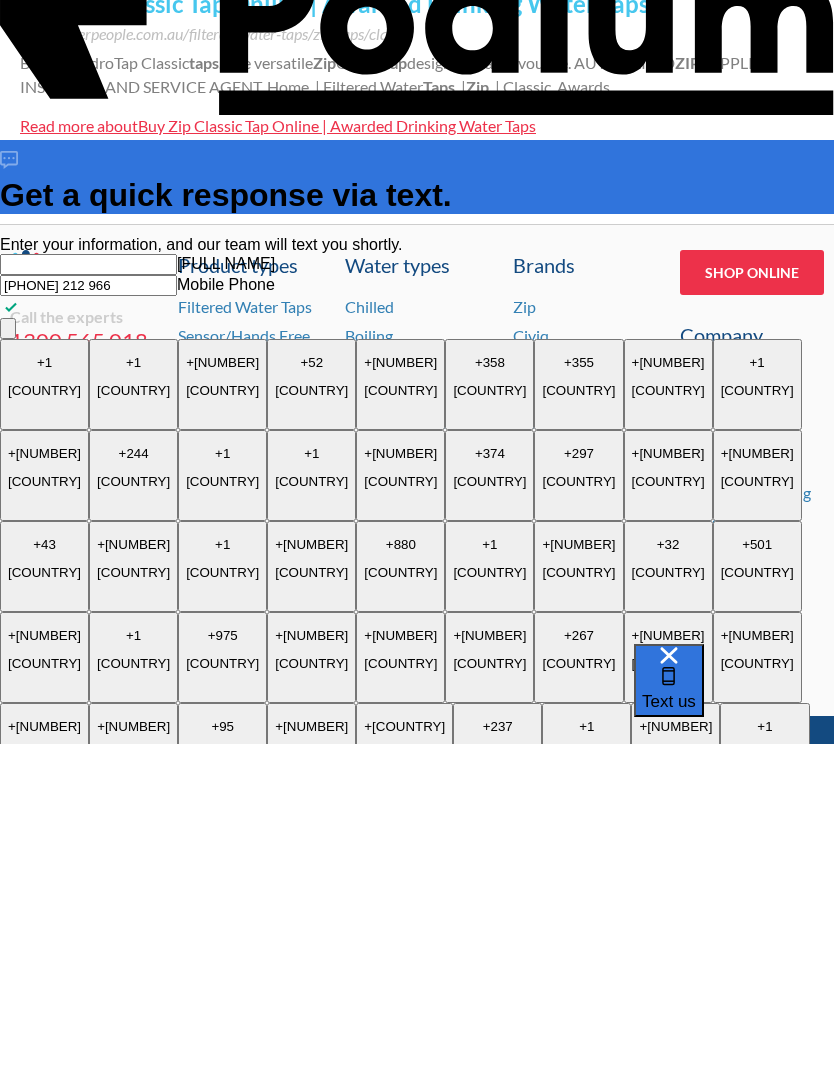 click on "By submitting, you authorize The Water People to text/call the number above with offers & other information,
possibly using automated means &/or AI-generated calls/content. Msg/data rates apply, msg frequency varies.
Consent is not a condition of purchase.  See terms . Text HELP for help and STOP to unsubscribe.
Send" at bounding box center [417, 2994] 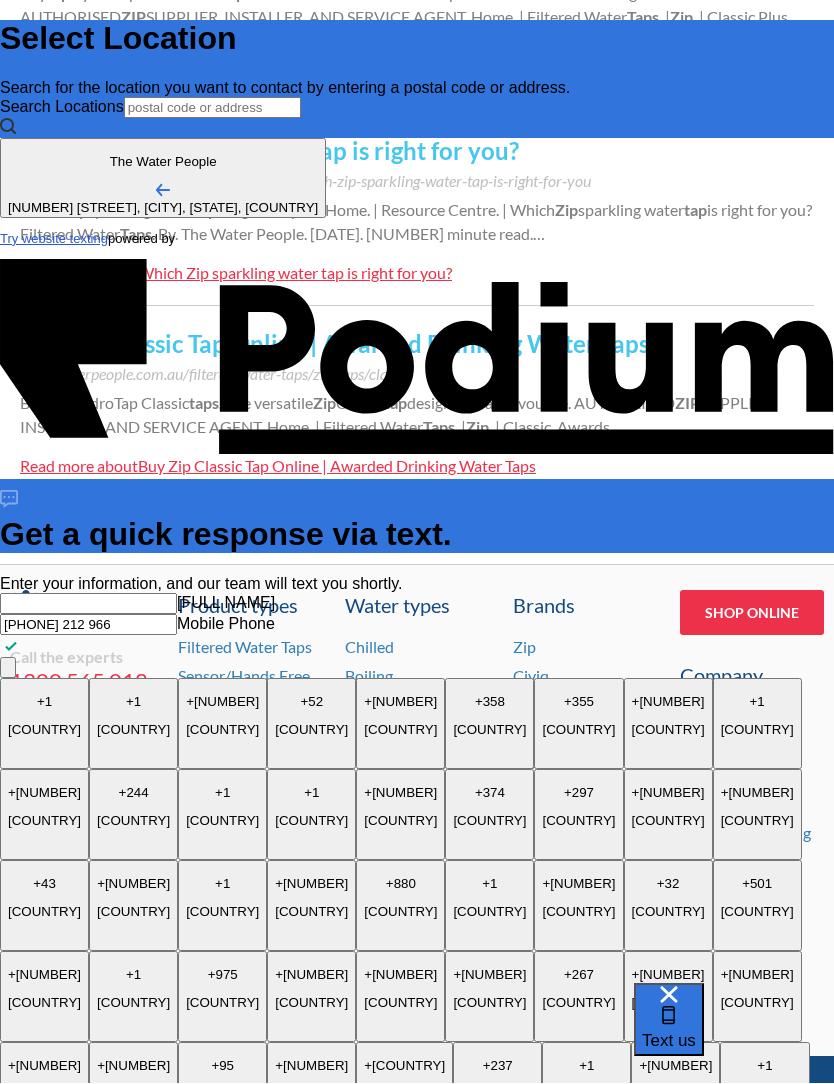 click at bounding box center (417, 3272) 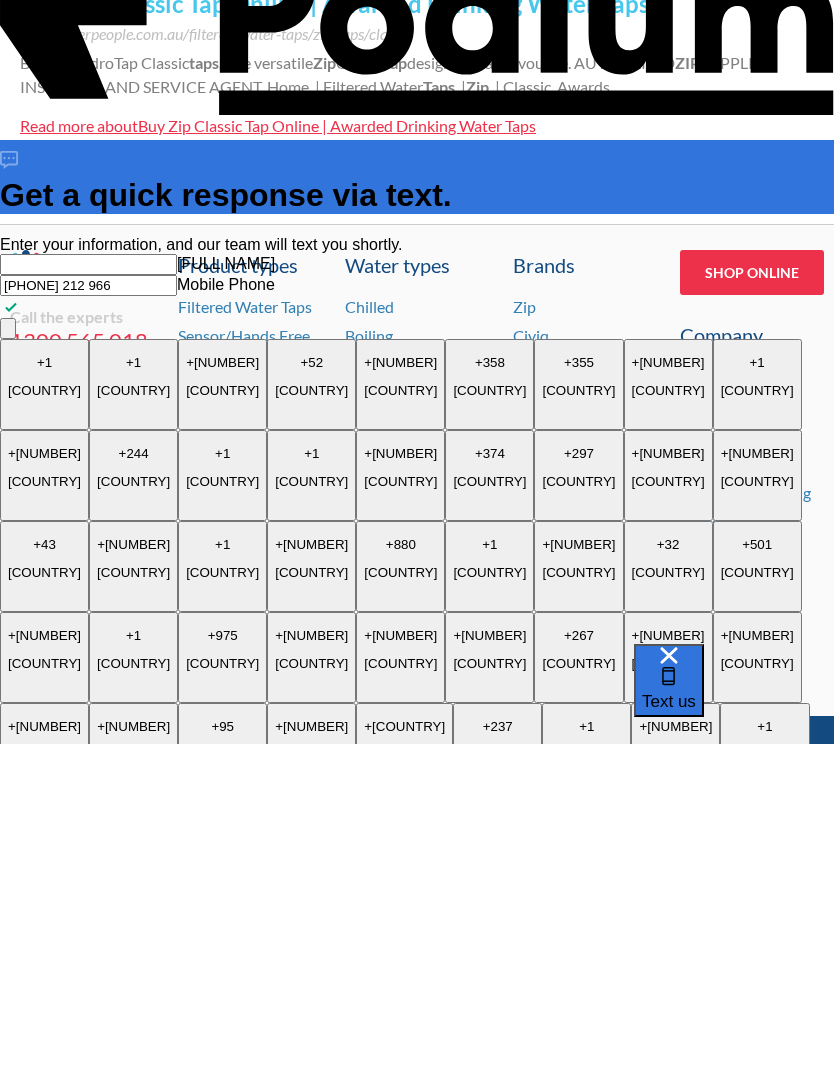 type on "[COUNTRY]" 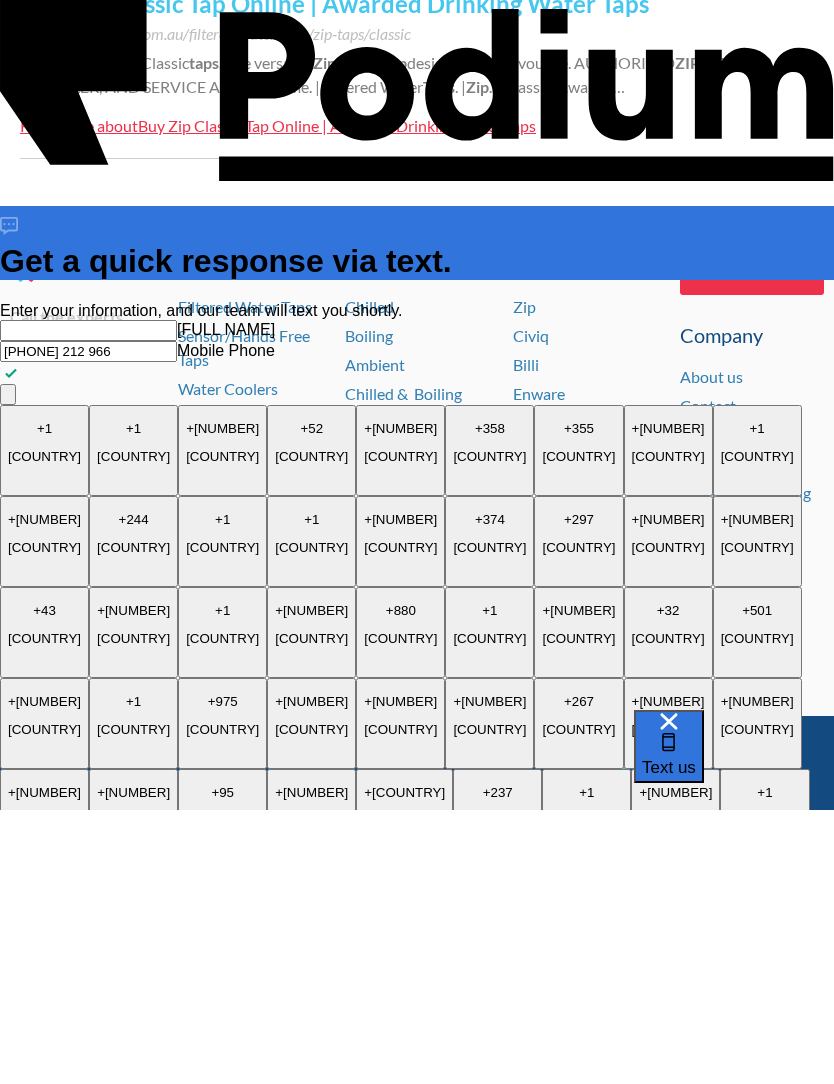 type on "Do" 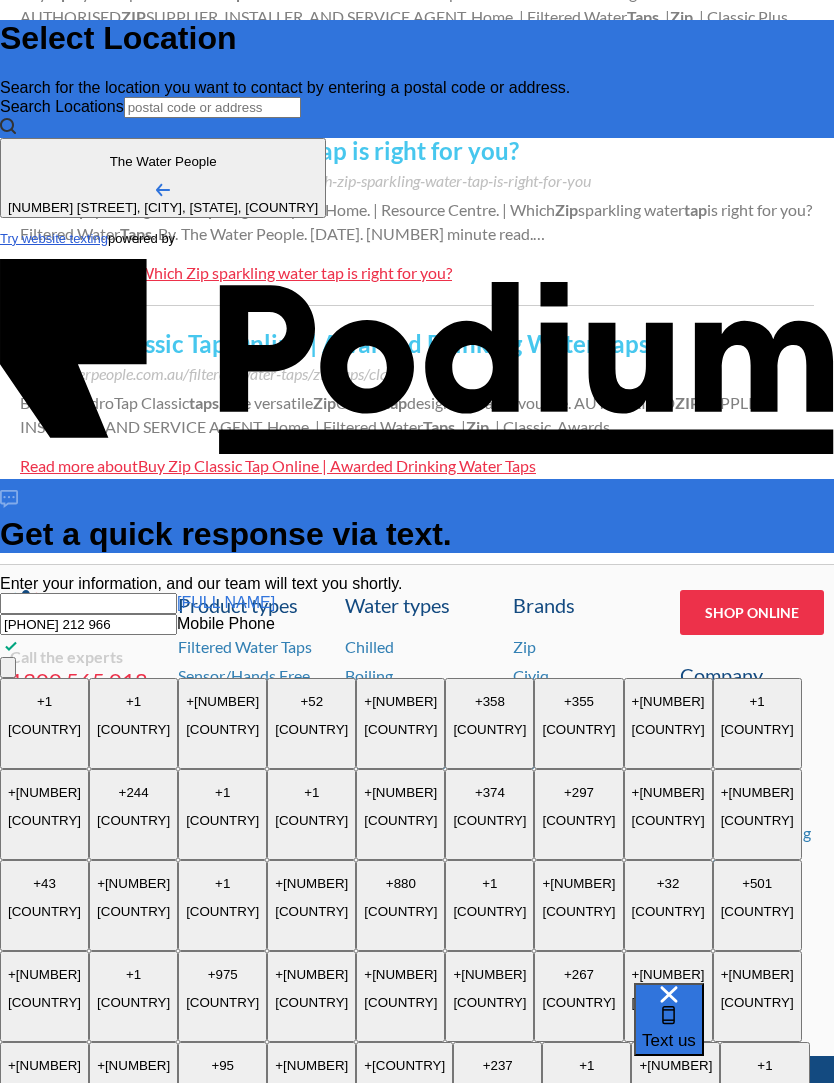 click at bounding box center [88, 603] 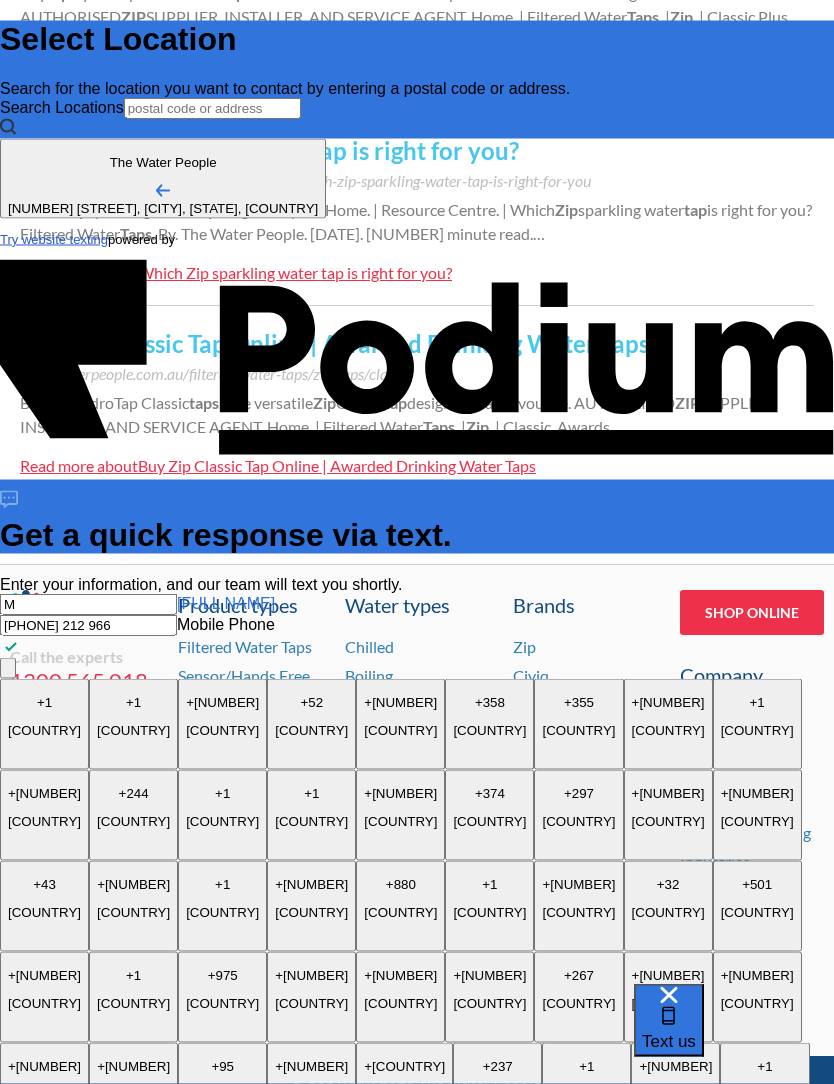 type on "x" 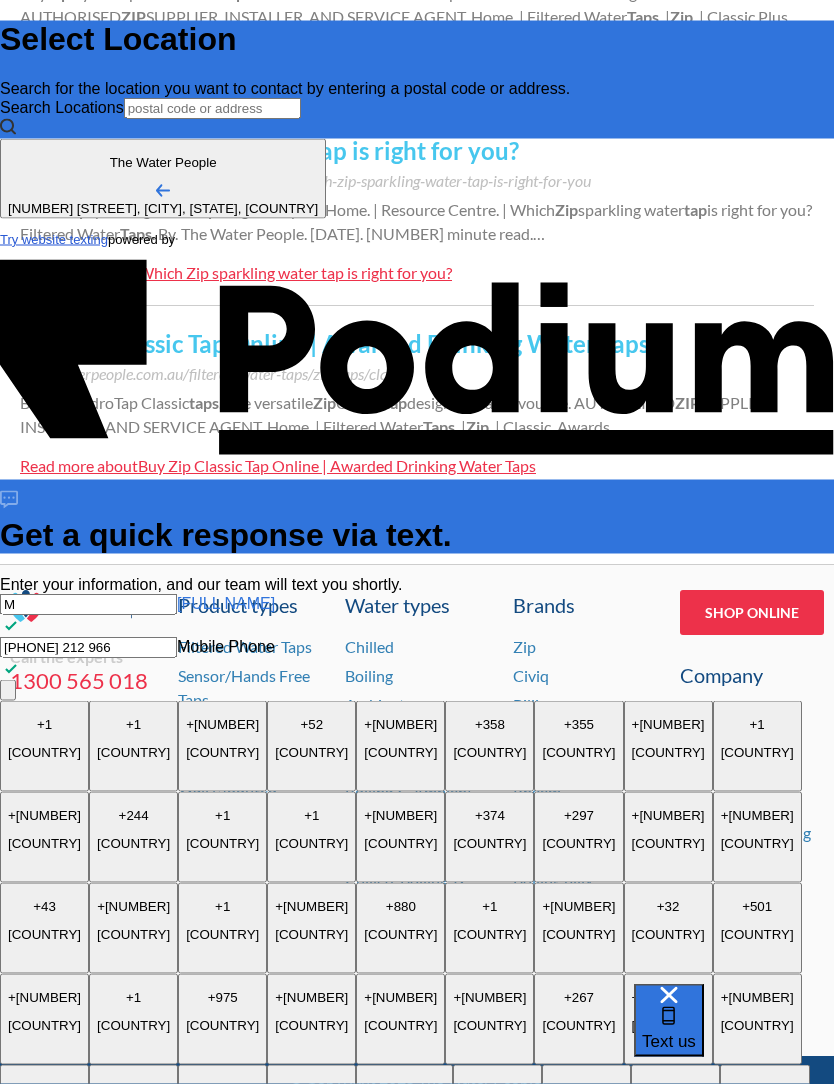 type on "Ma" 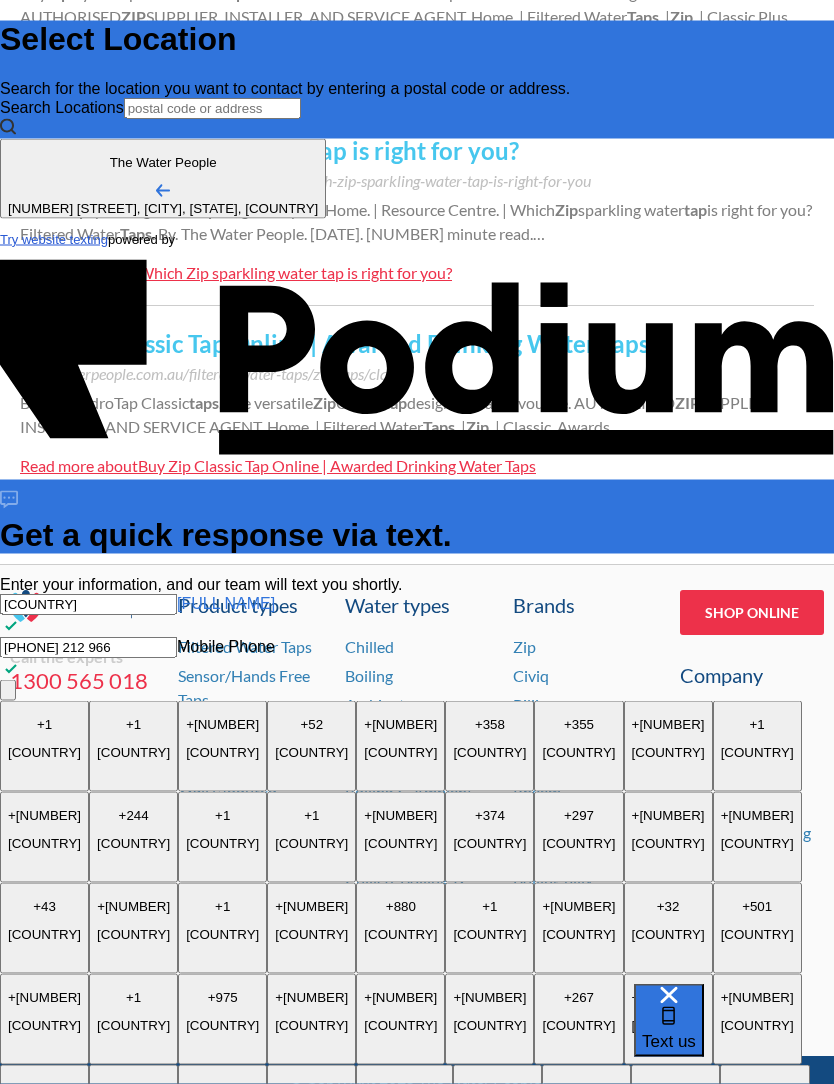type on "Mar" 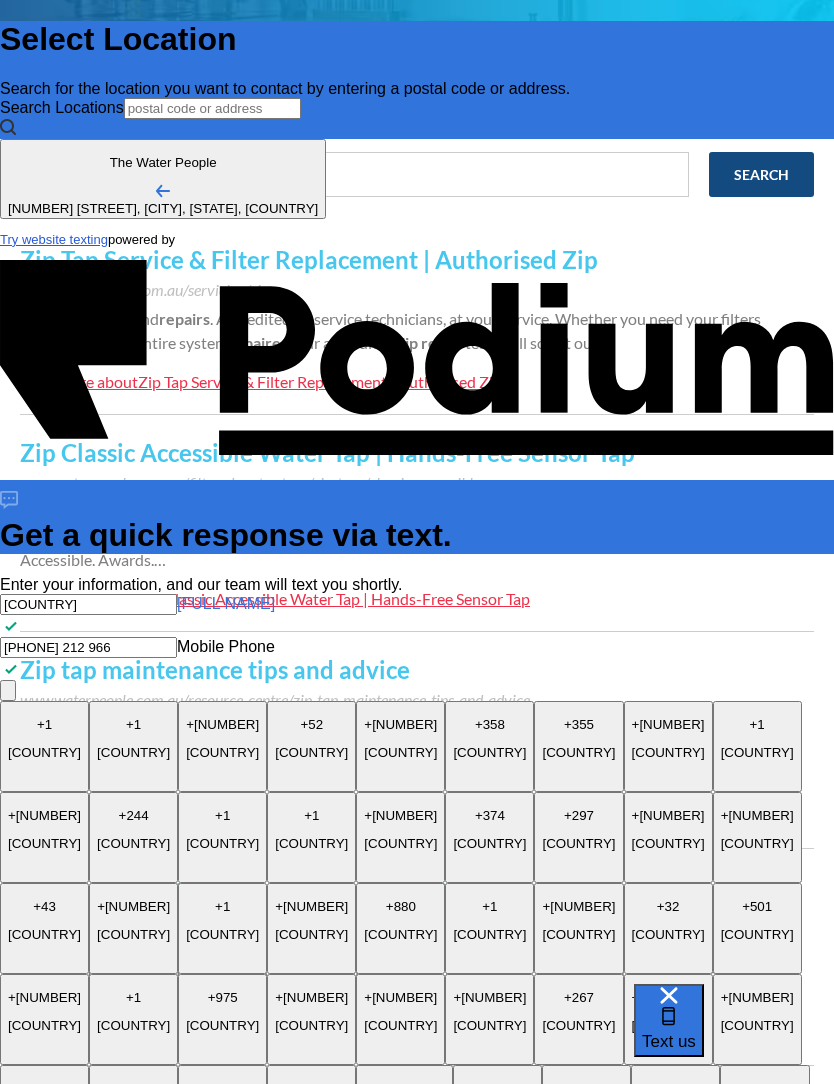 scroll, scrollTop: 0, scrollLeft: 0, axis: both 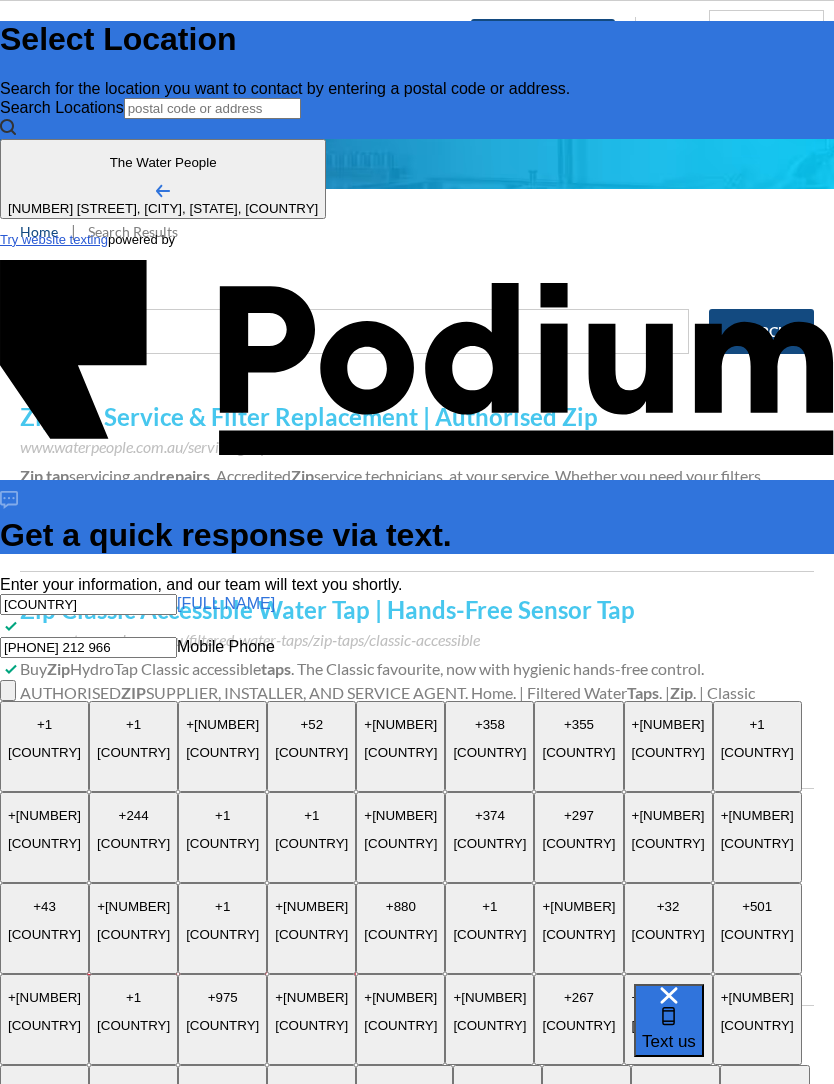 type on "x" 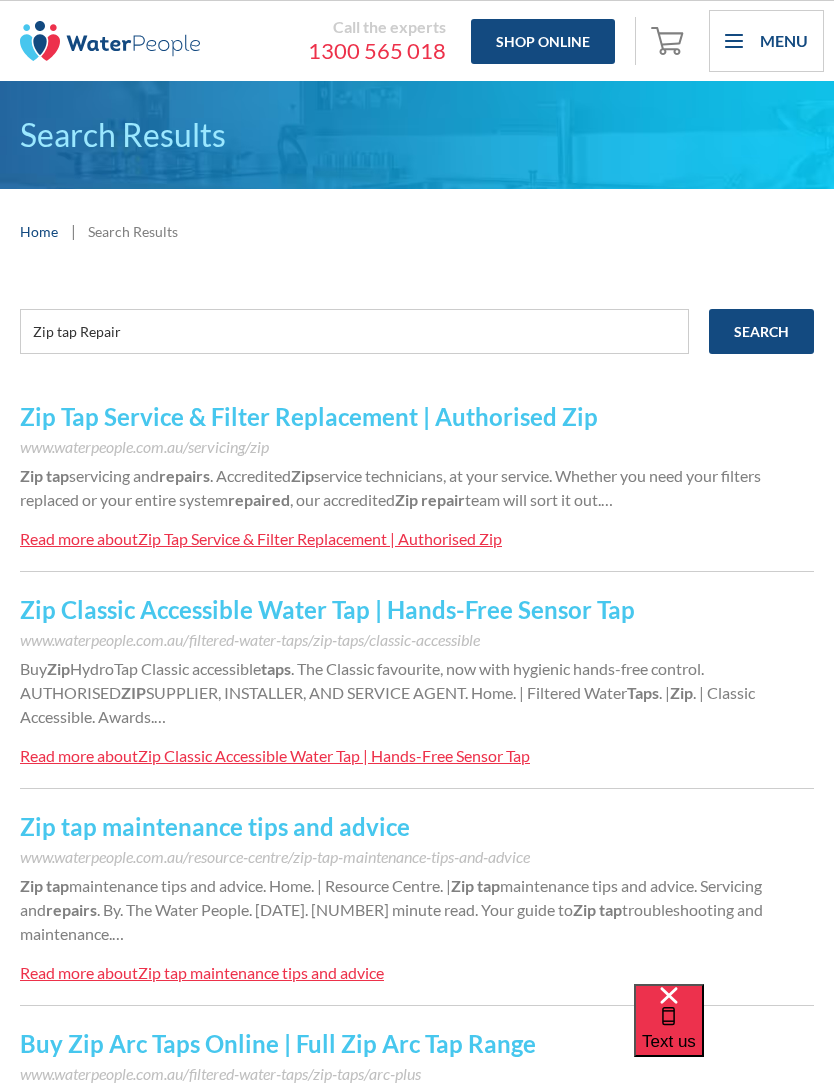click on "Menu" at bounding box center [766, 41] 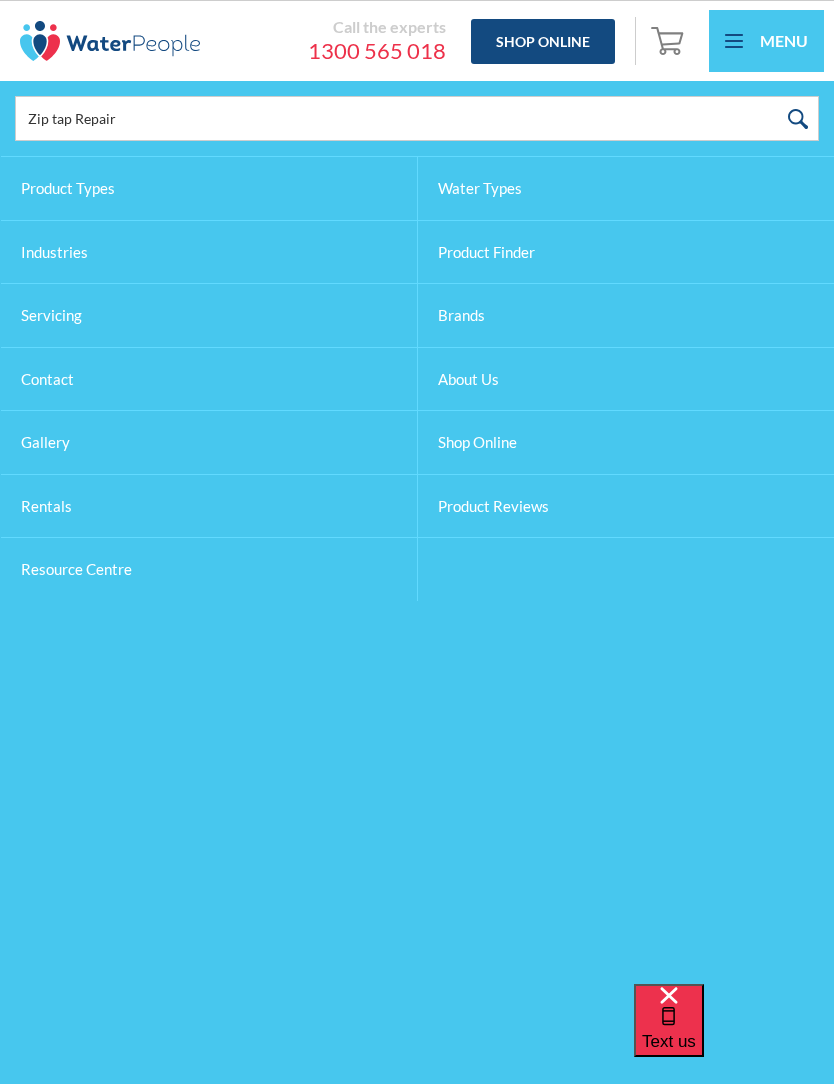 click on "Contact" at bounding box center [209, 379] 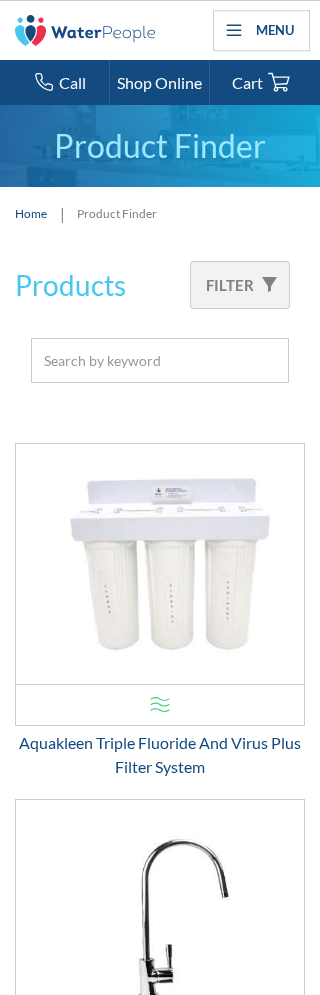 scroll, scrollTop: 0, scrollLeft: 0, axis: both 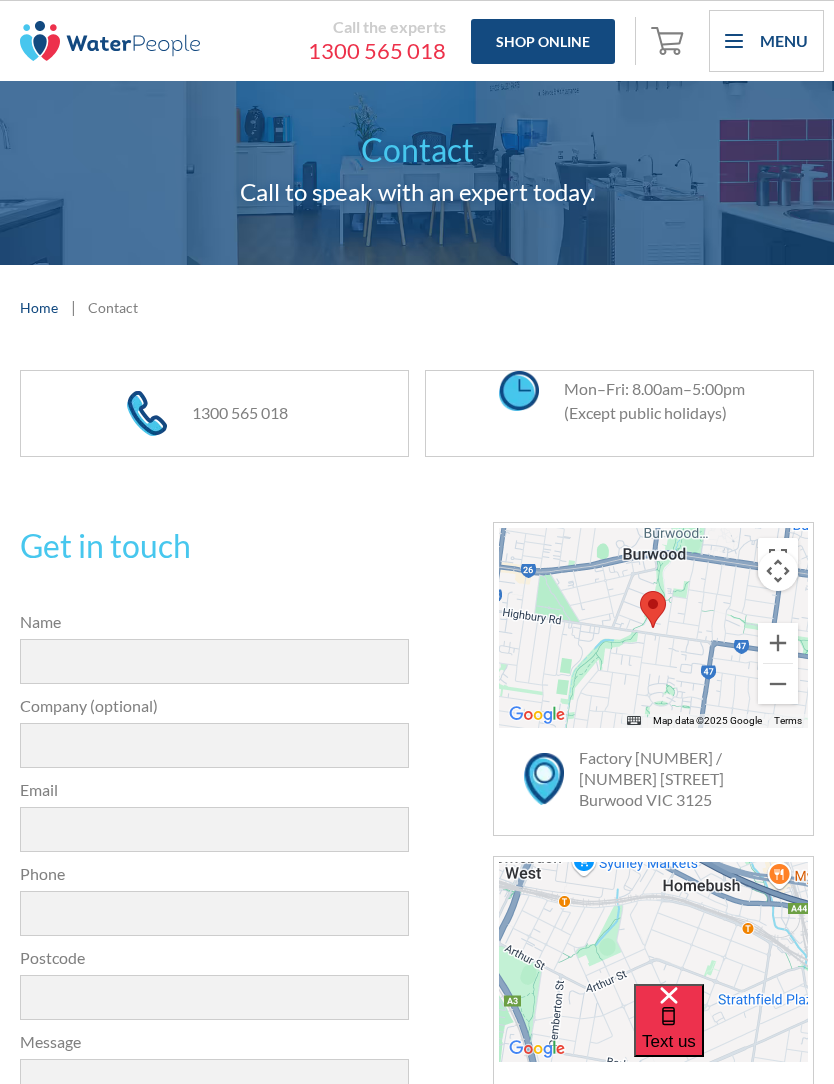 click on "Text us" at bounding box center [669, 1041] 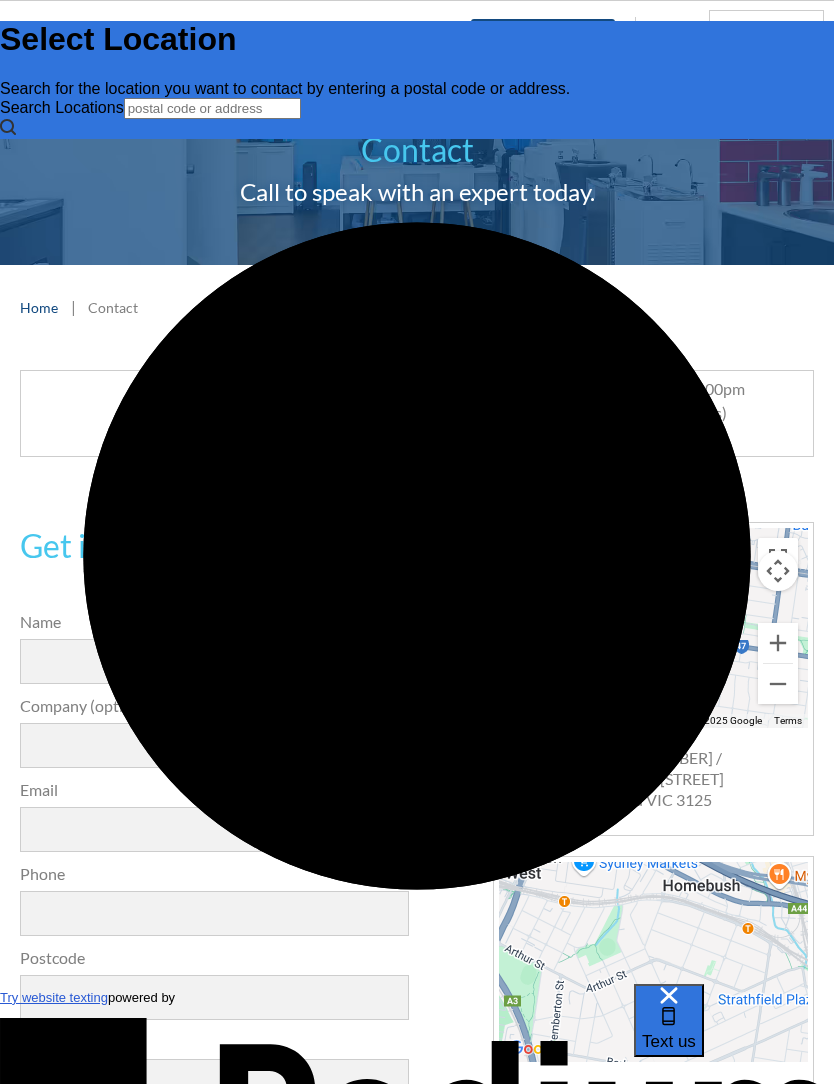 scroll, scrollTop: 0, scrollLeft: 0, axis: both 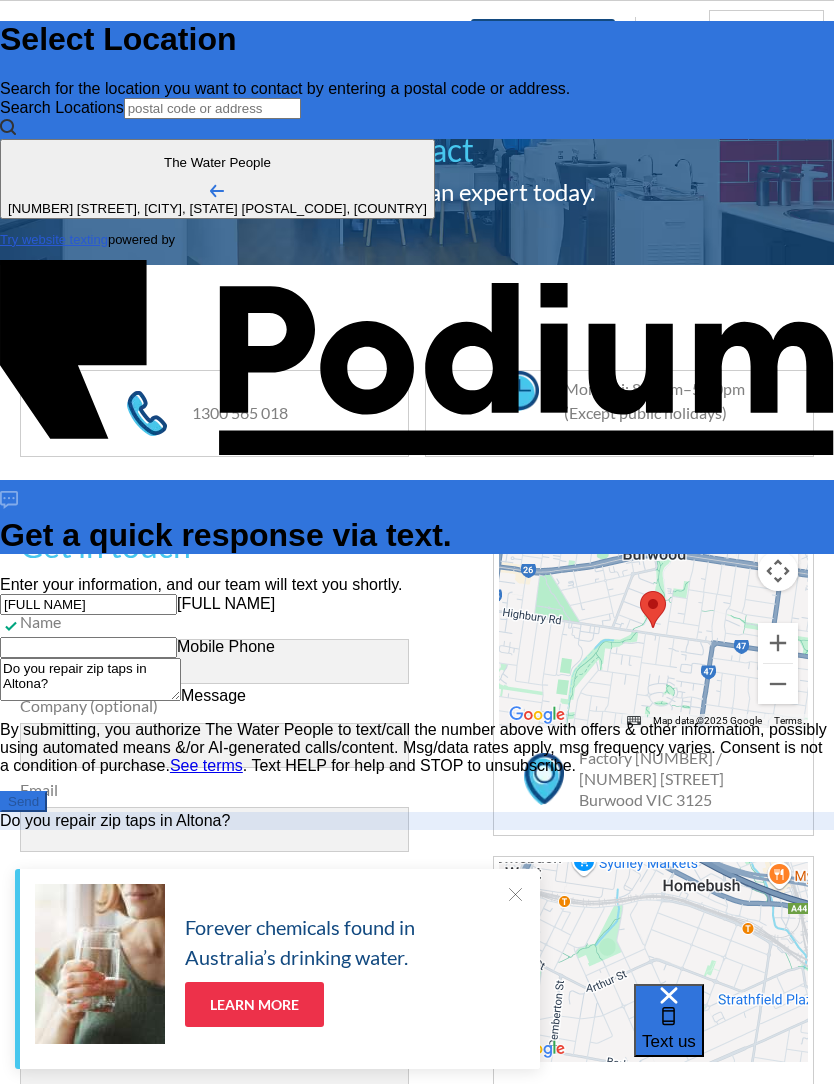 click at bounding box center (417, 705) 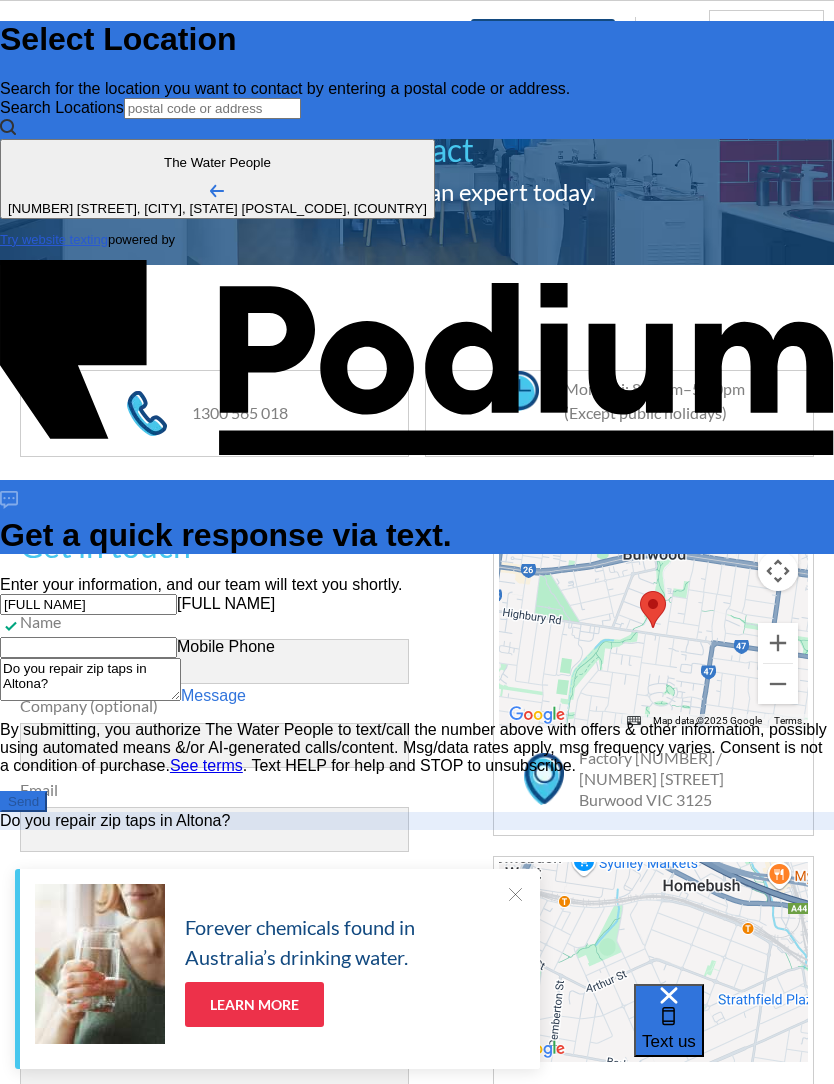 click on "Do you repair zip taps in Altona?" at bounding box center (90, 679) 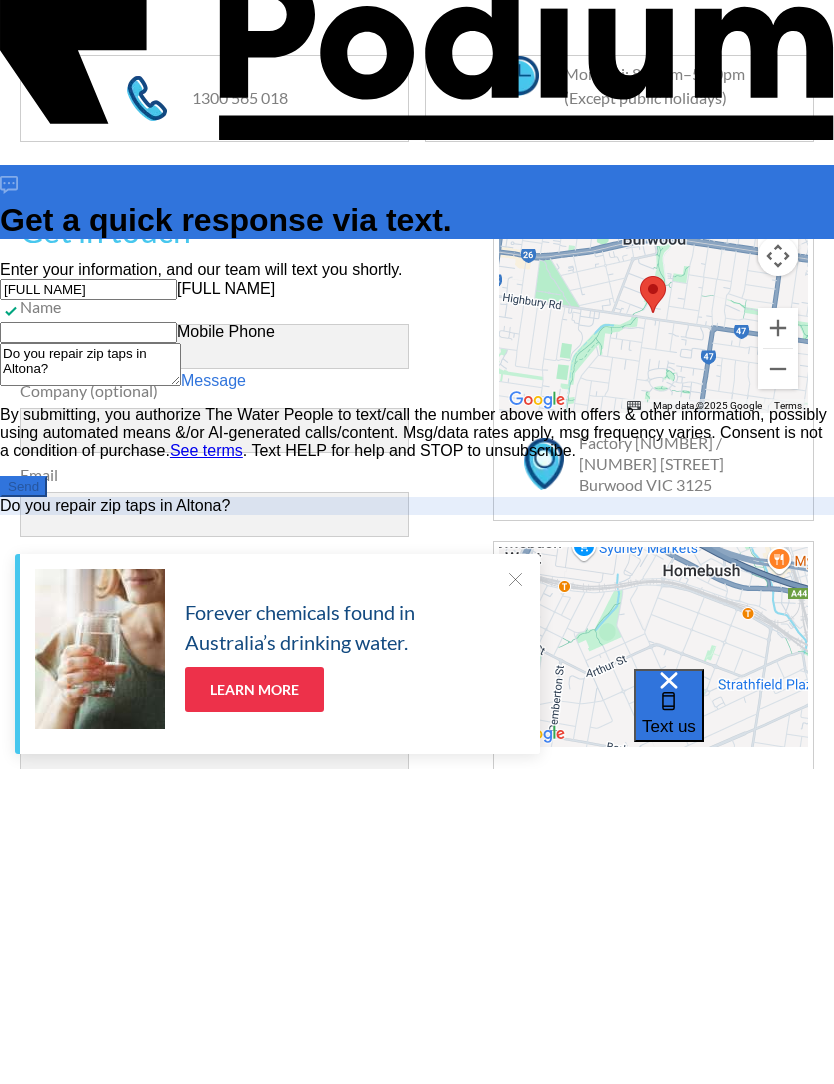type on "x" 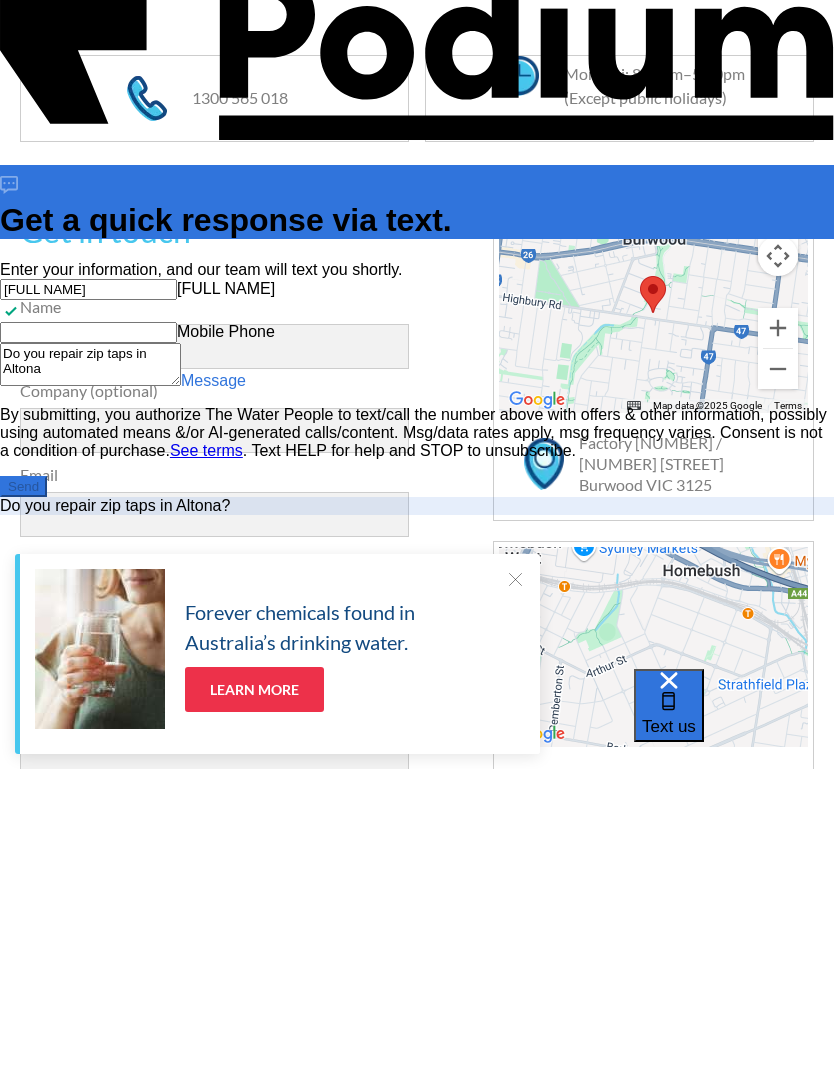 type on "x" 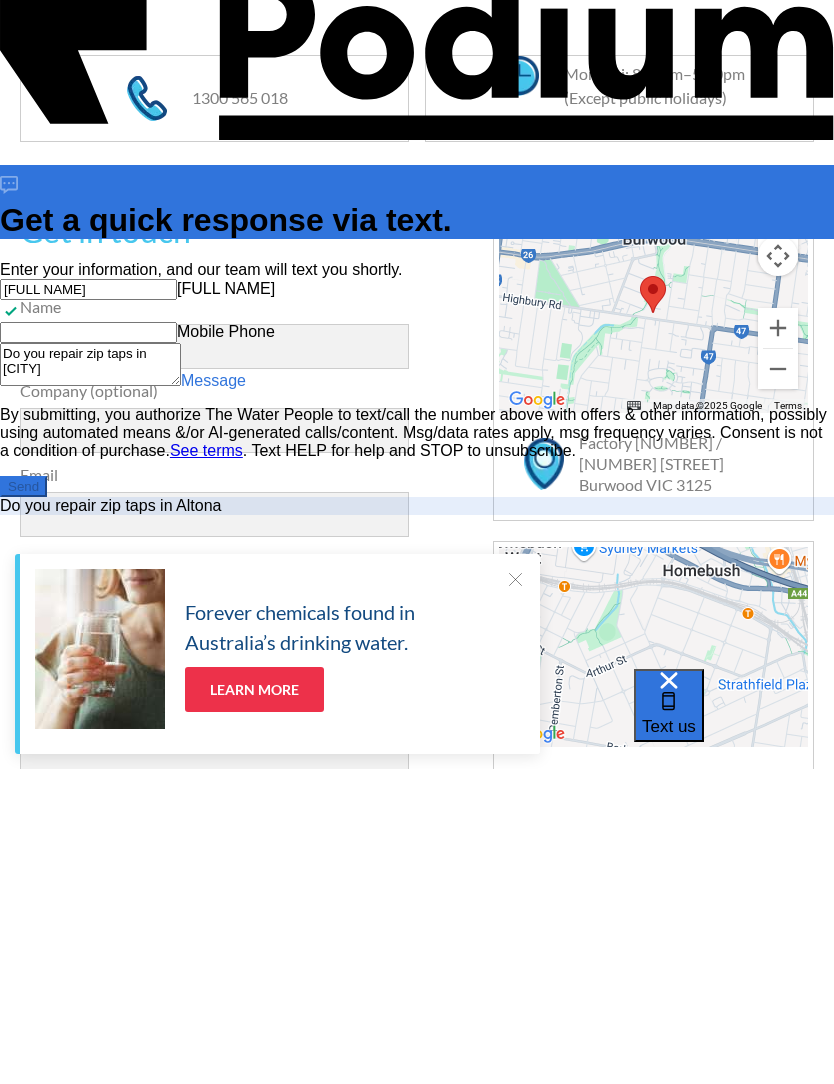 type on "x" 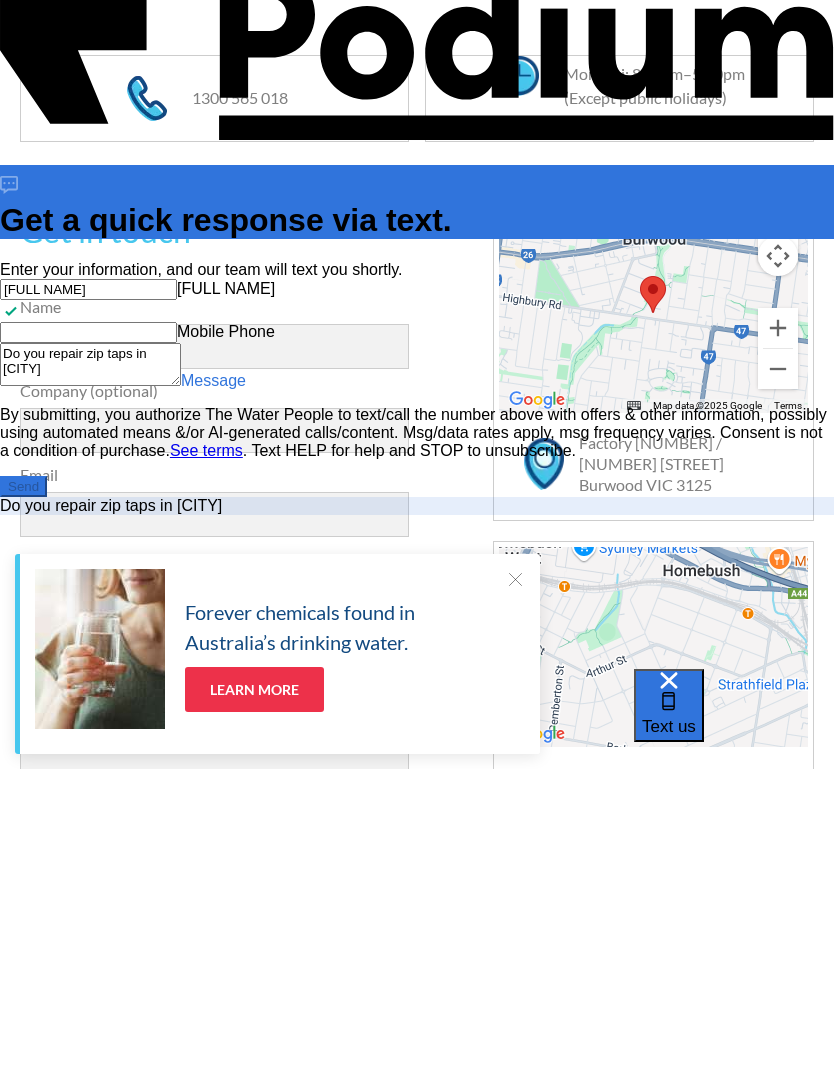 type on "x" 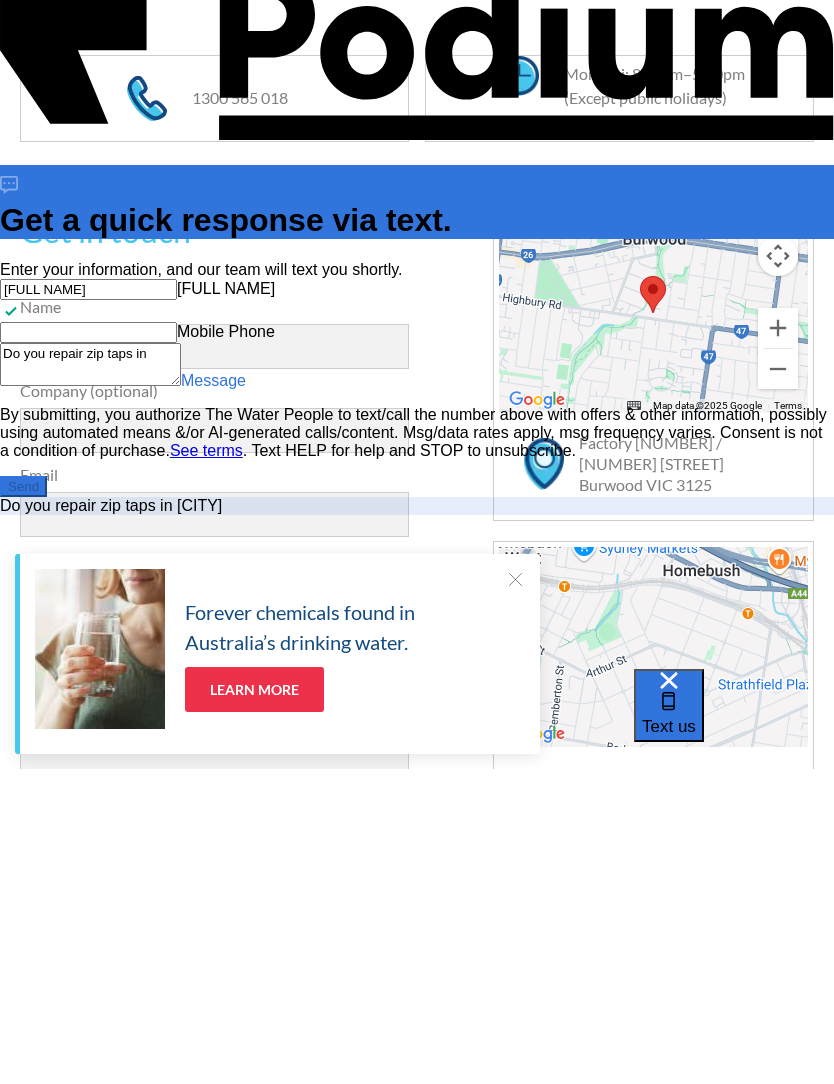 type on "x" 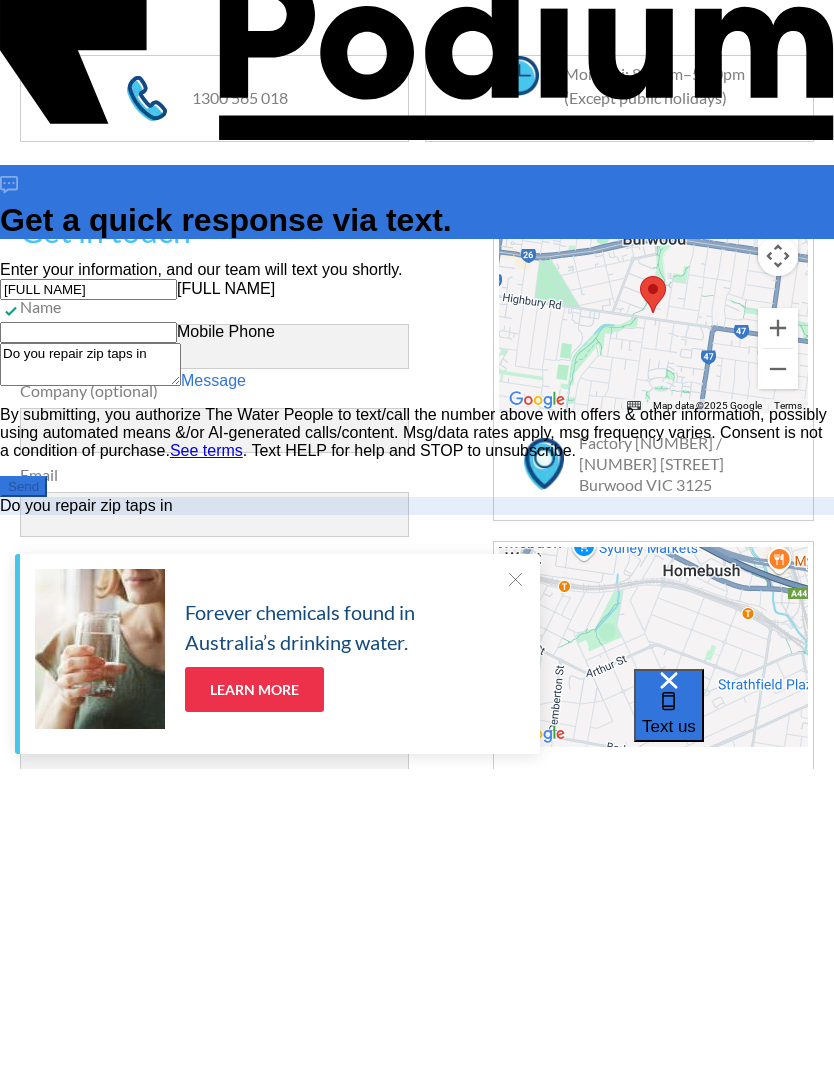 type on "x" 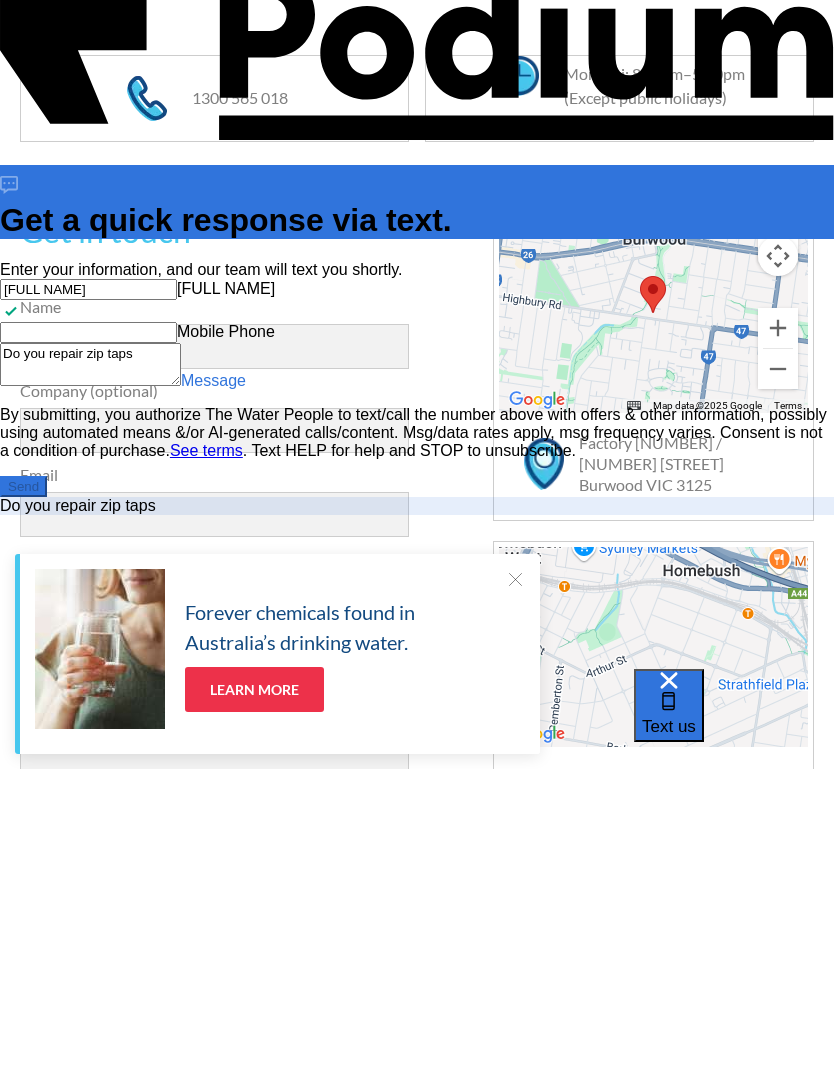 type on "x" 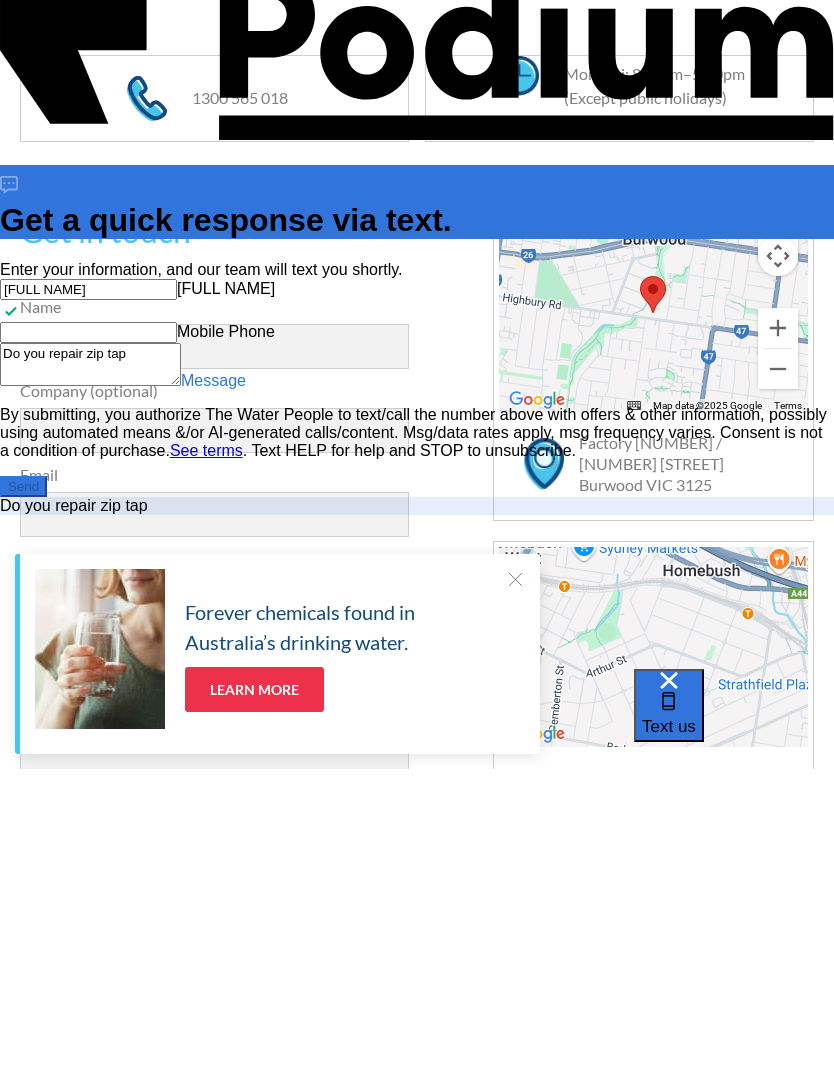 type on "x" 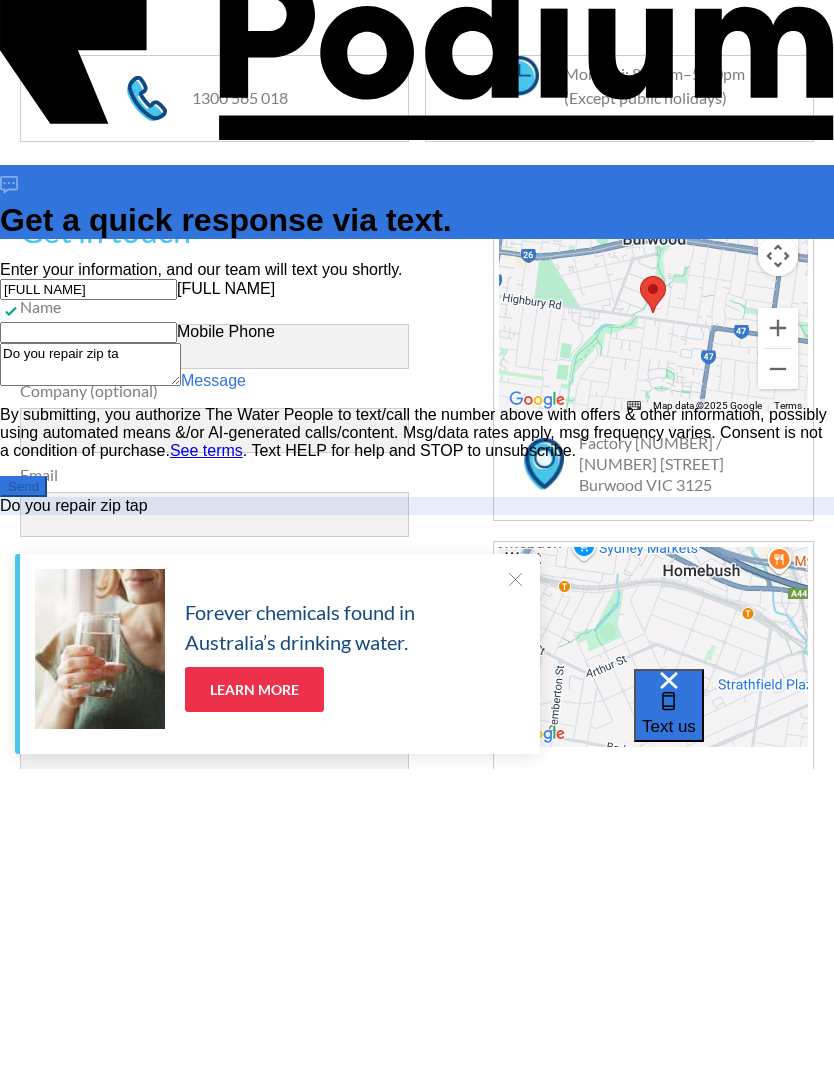 type on "Do you repair zip t" 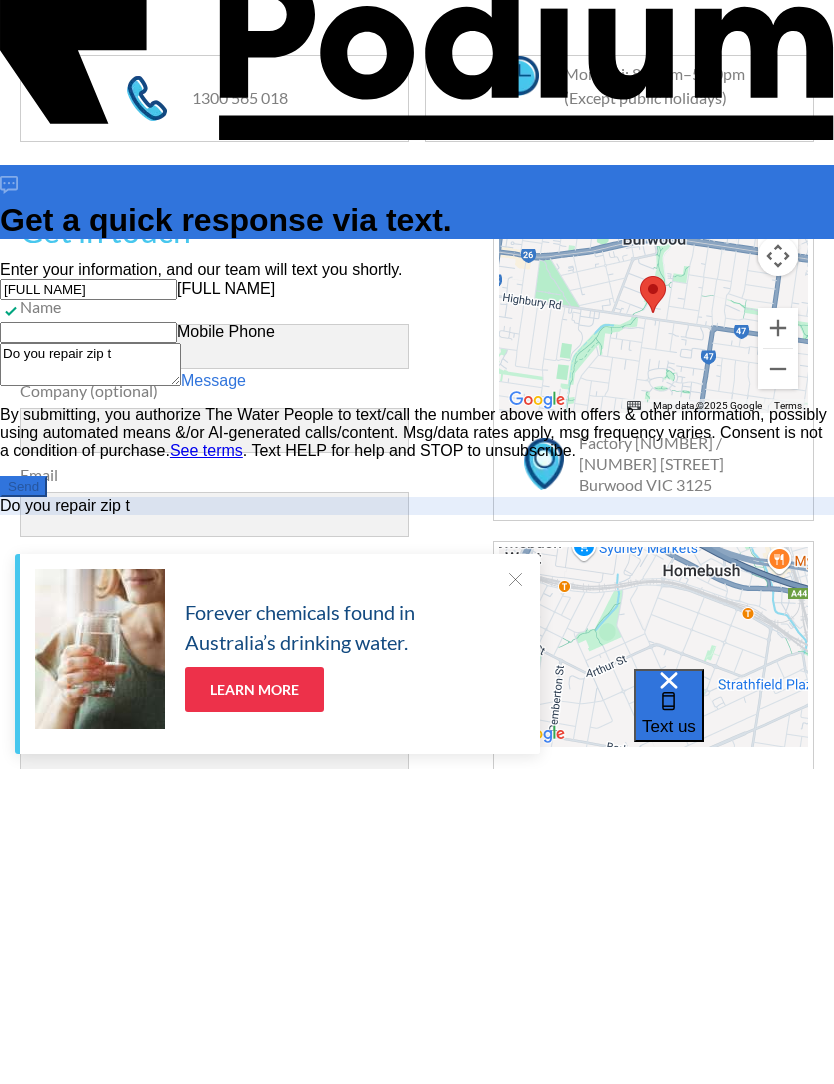 type on "x" 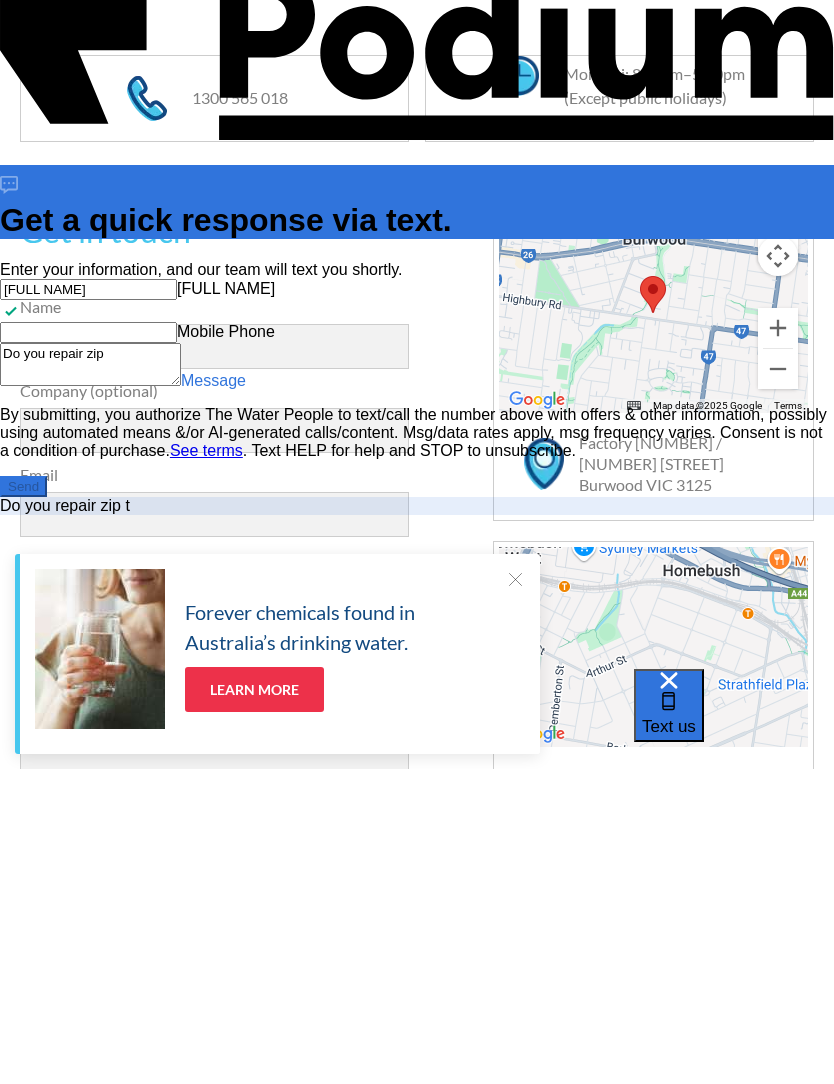 type on "Do you repair zip" 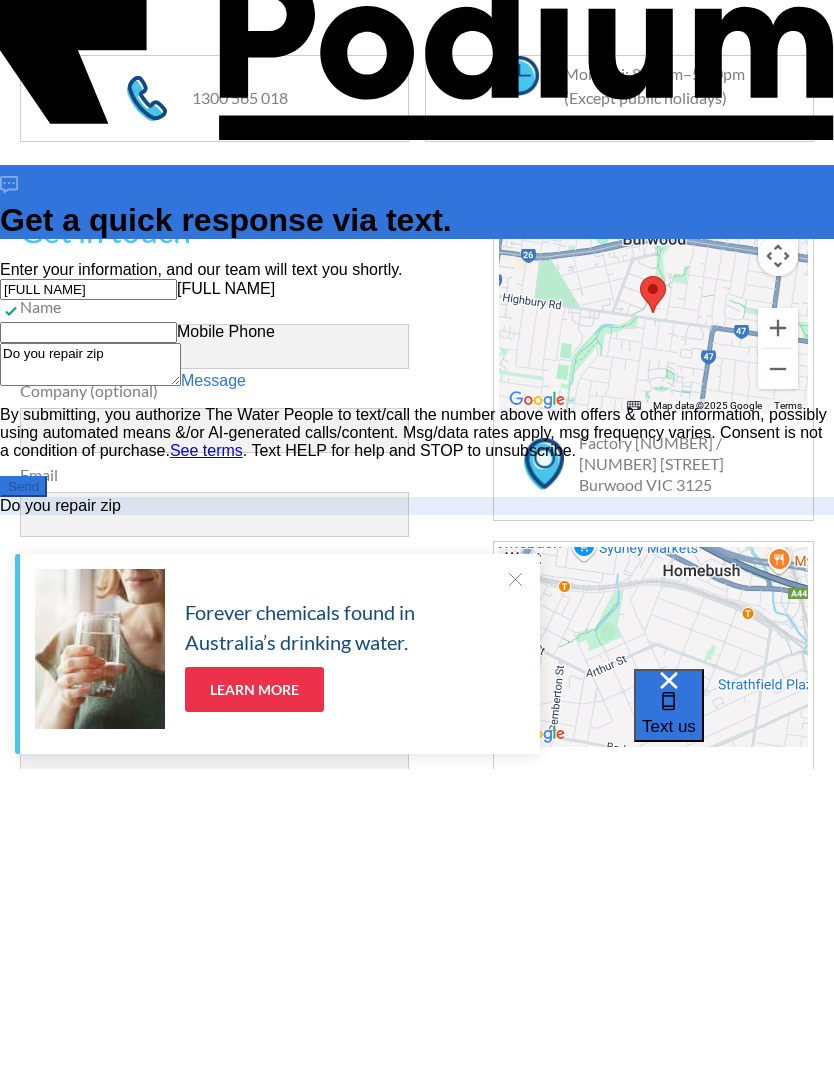 type on "Do you repair zi" 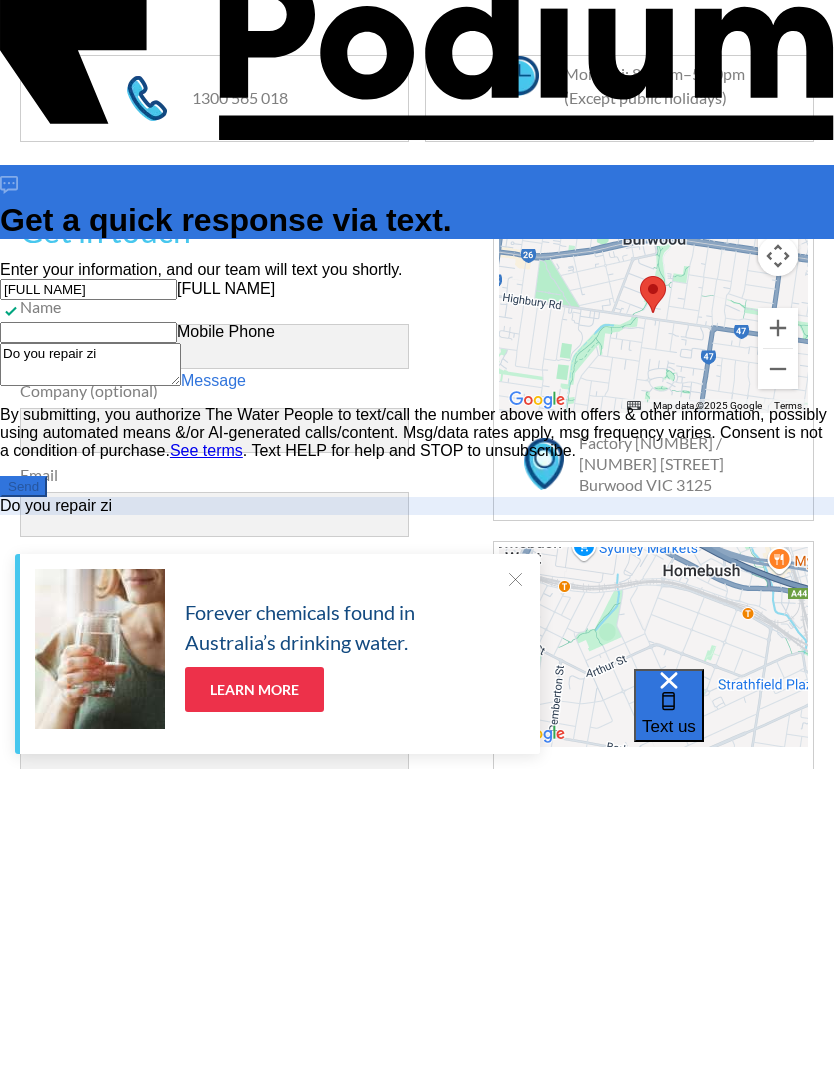 type on "Do you repair z" 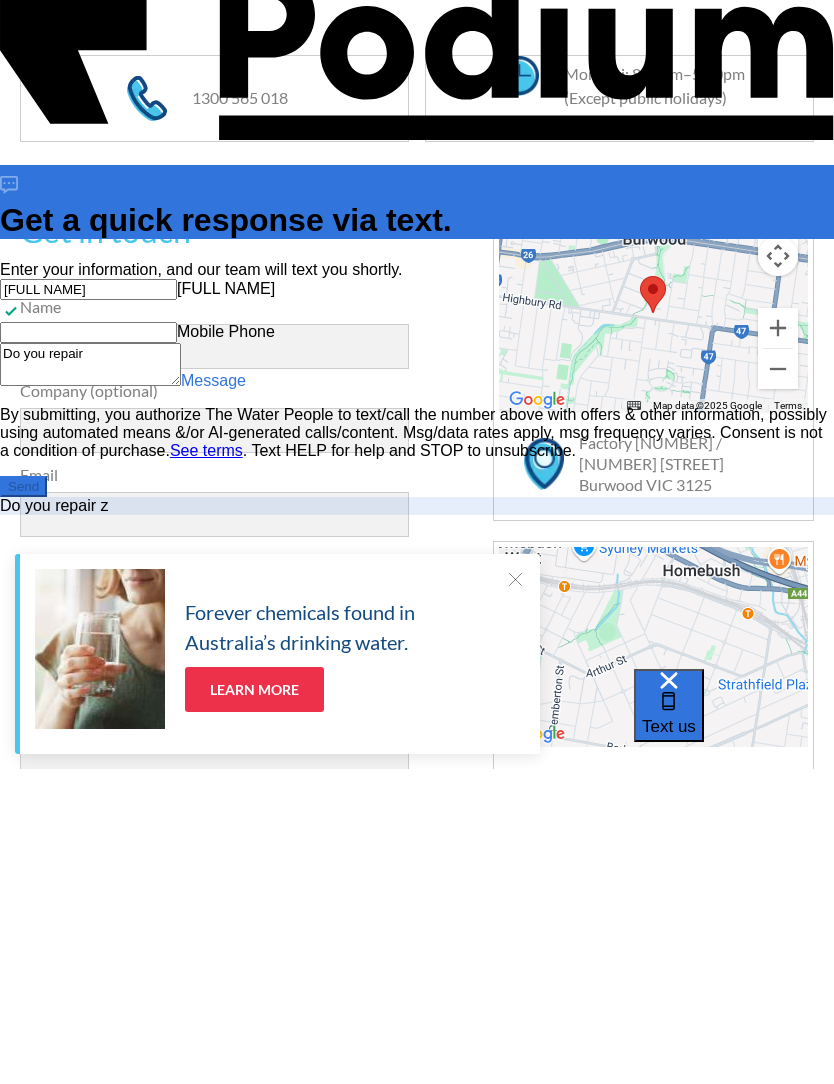 type on "x" 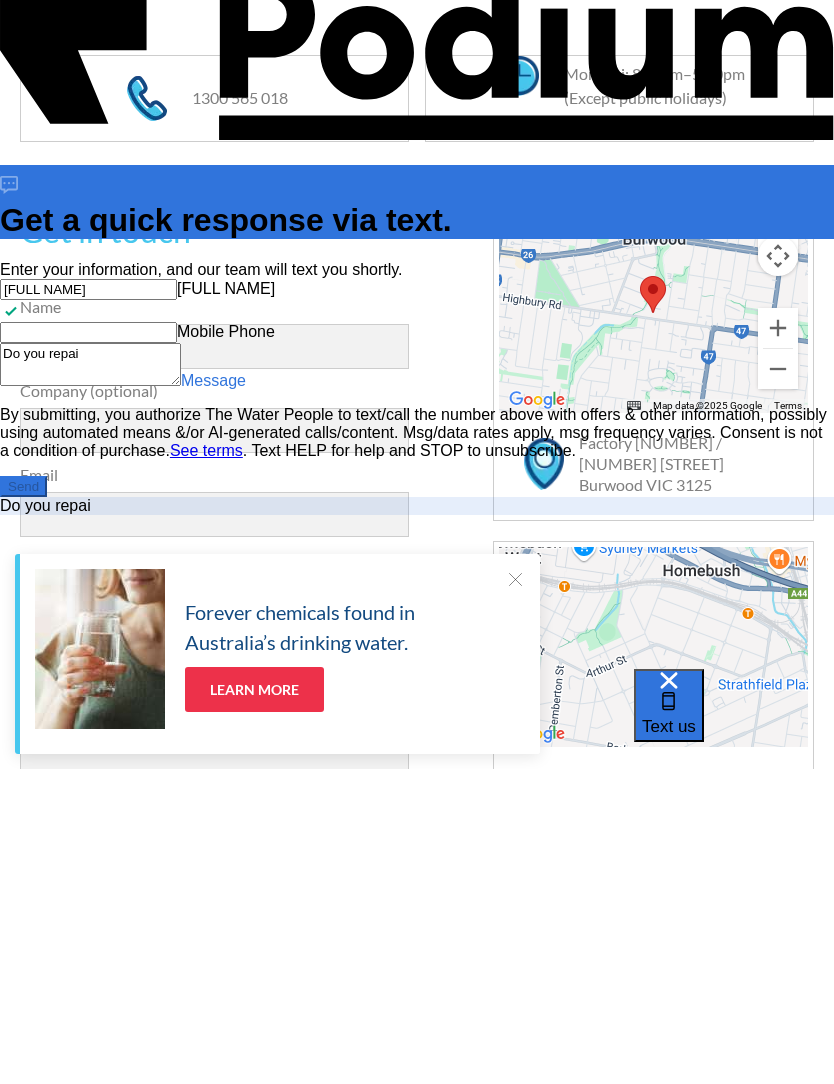 type on "x" 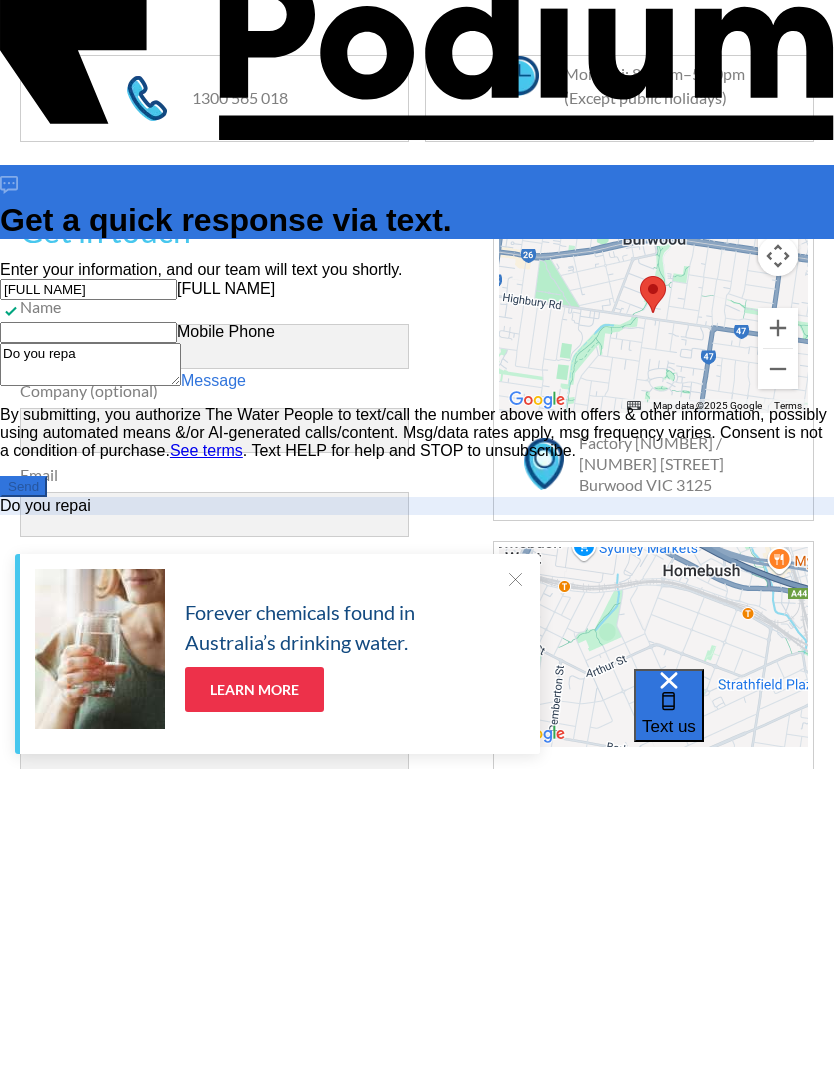 type on "Do you rep" 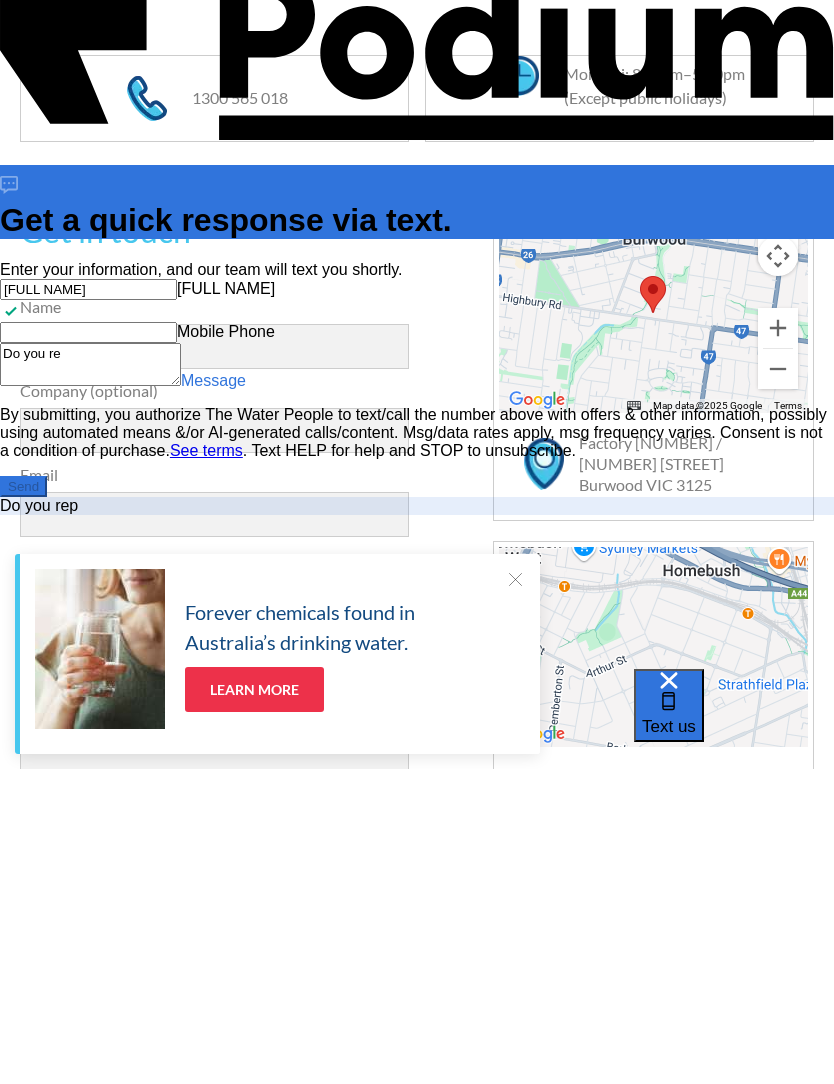 type on "x" 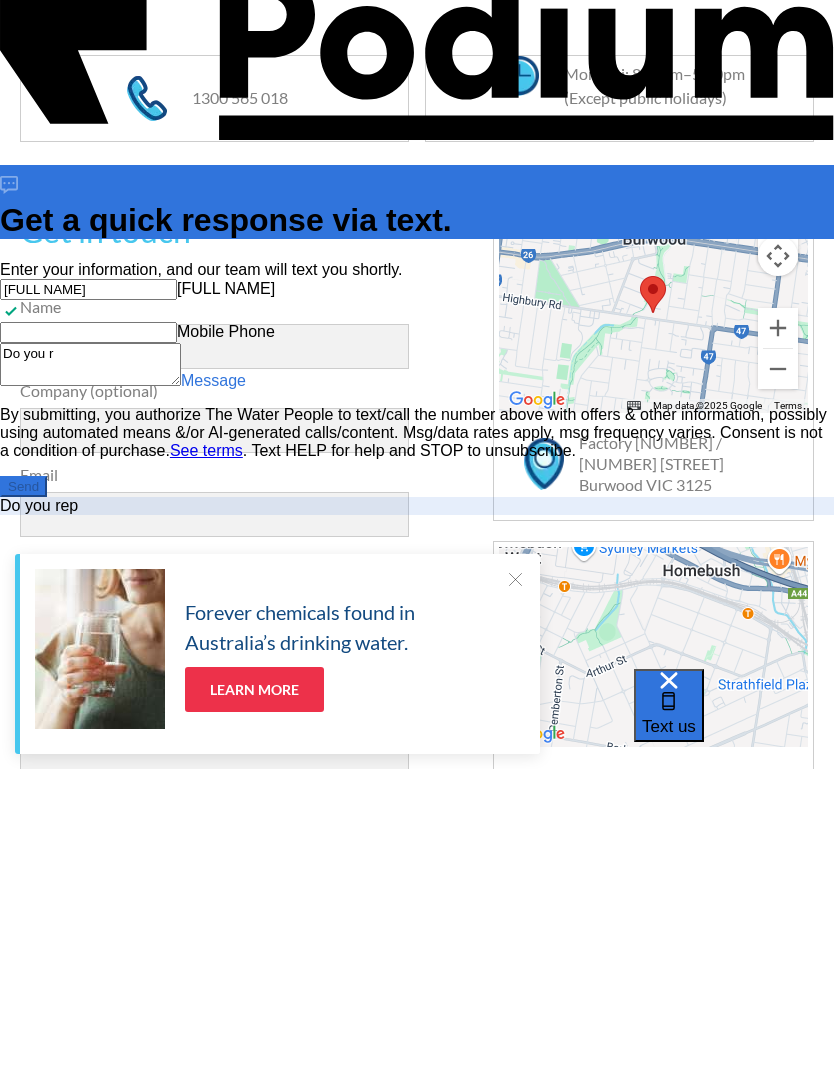 type on "Do you" 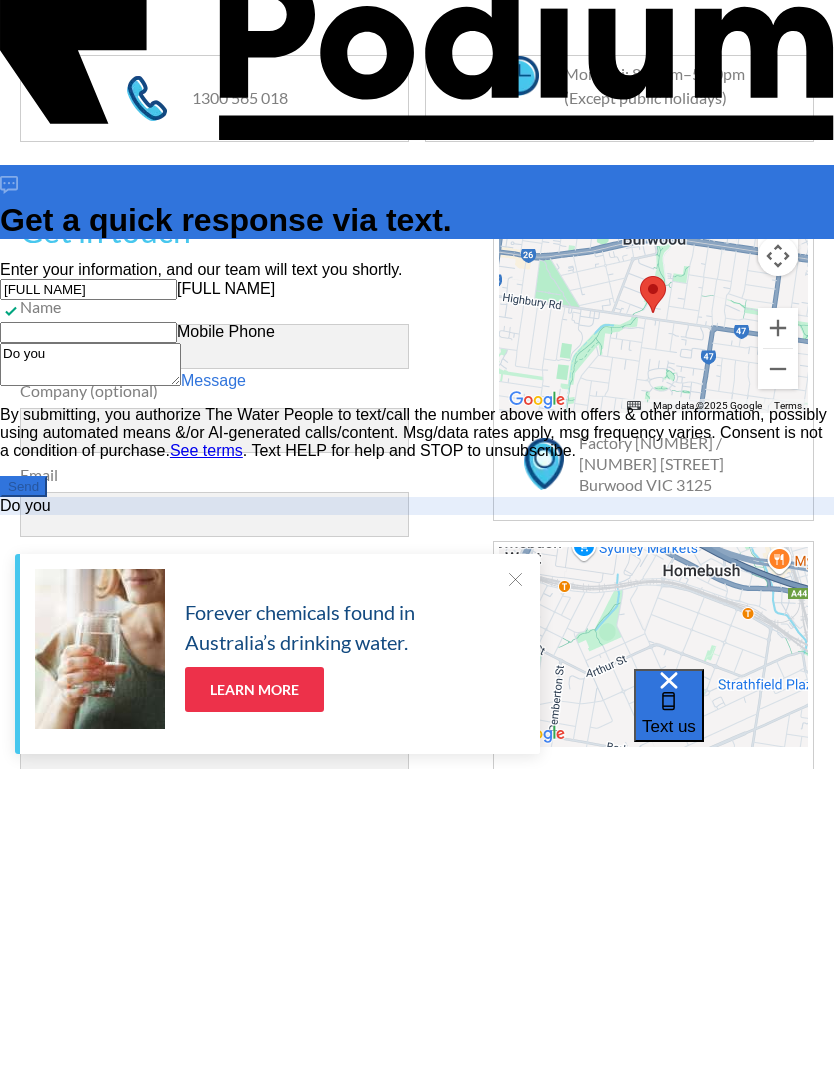 type on "x" 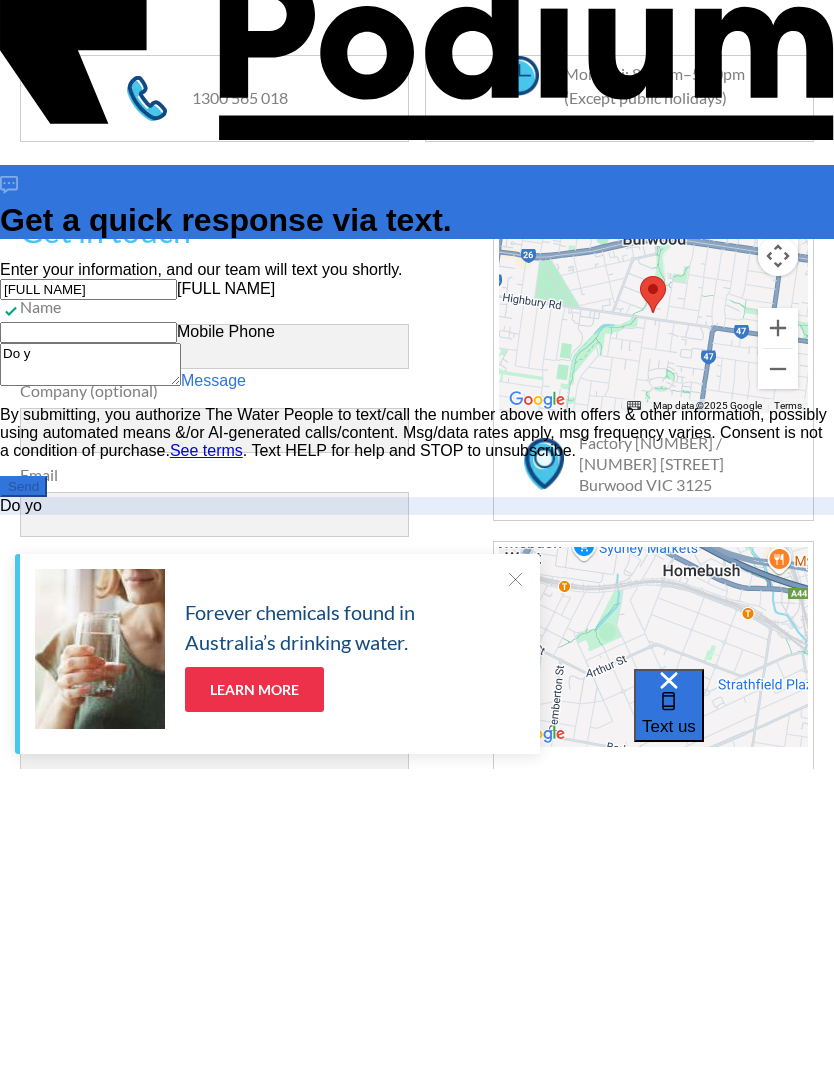 type on "x" 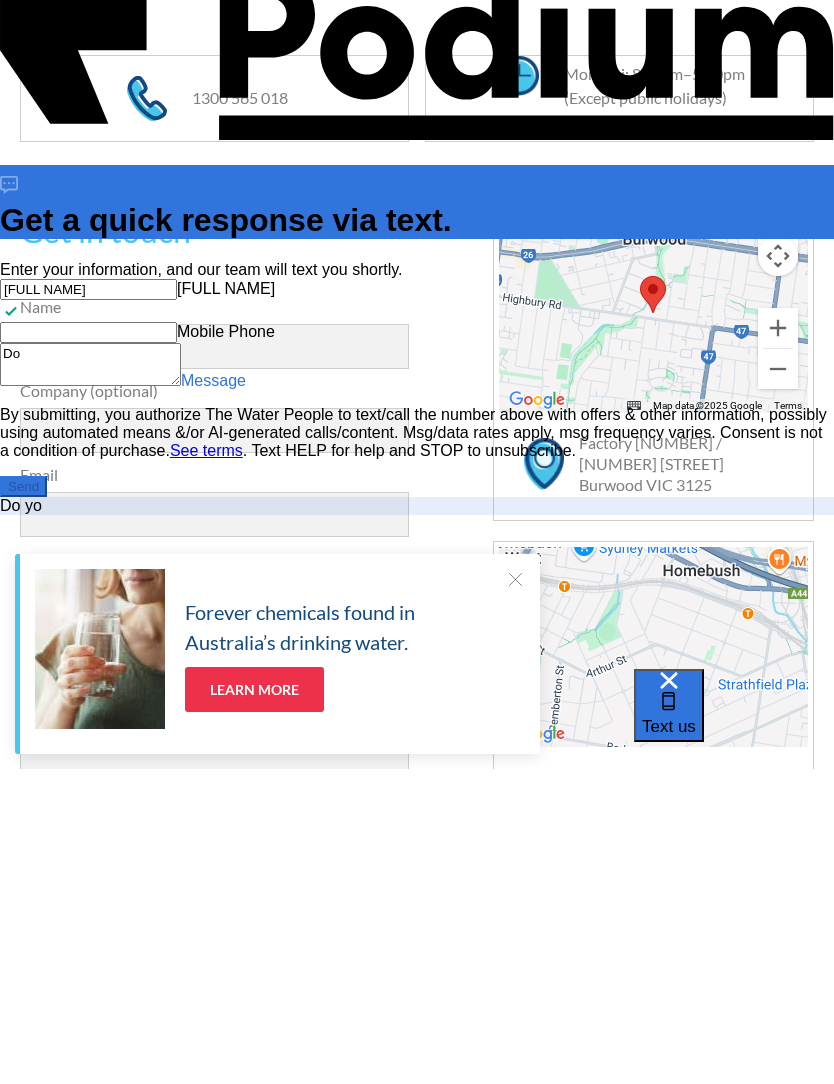 type on "Do" 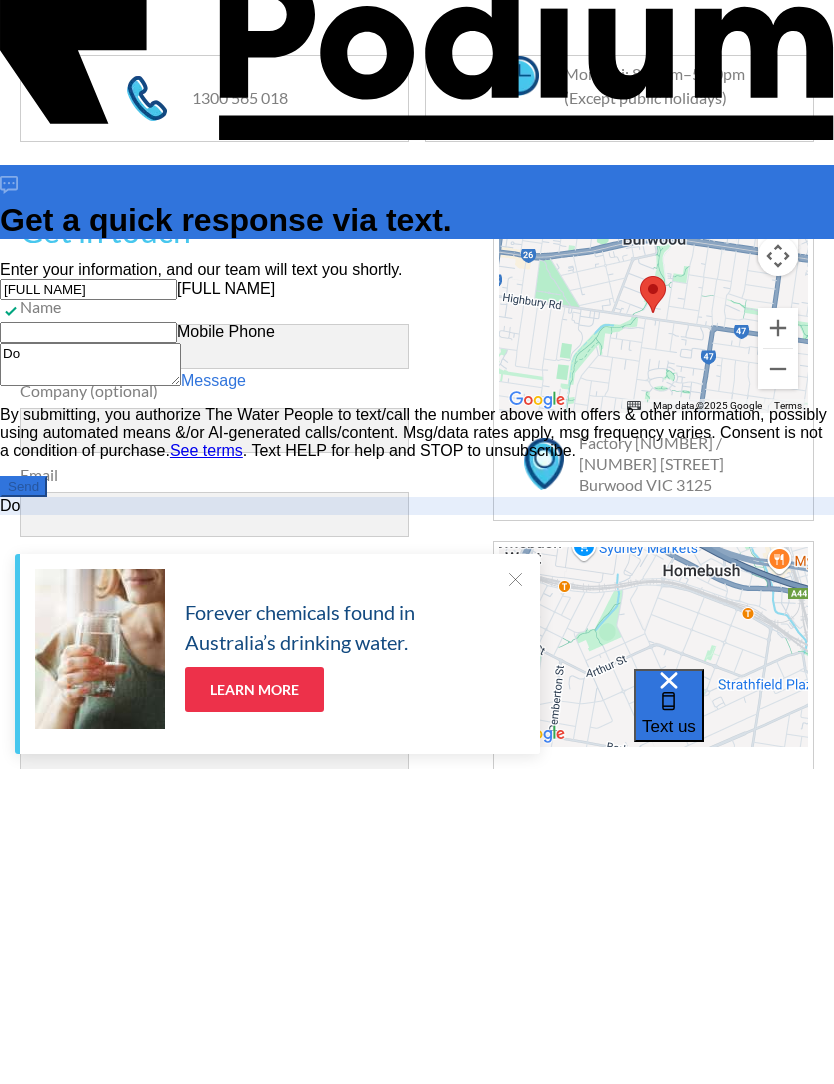 type on "x" 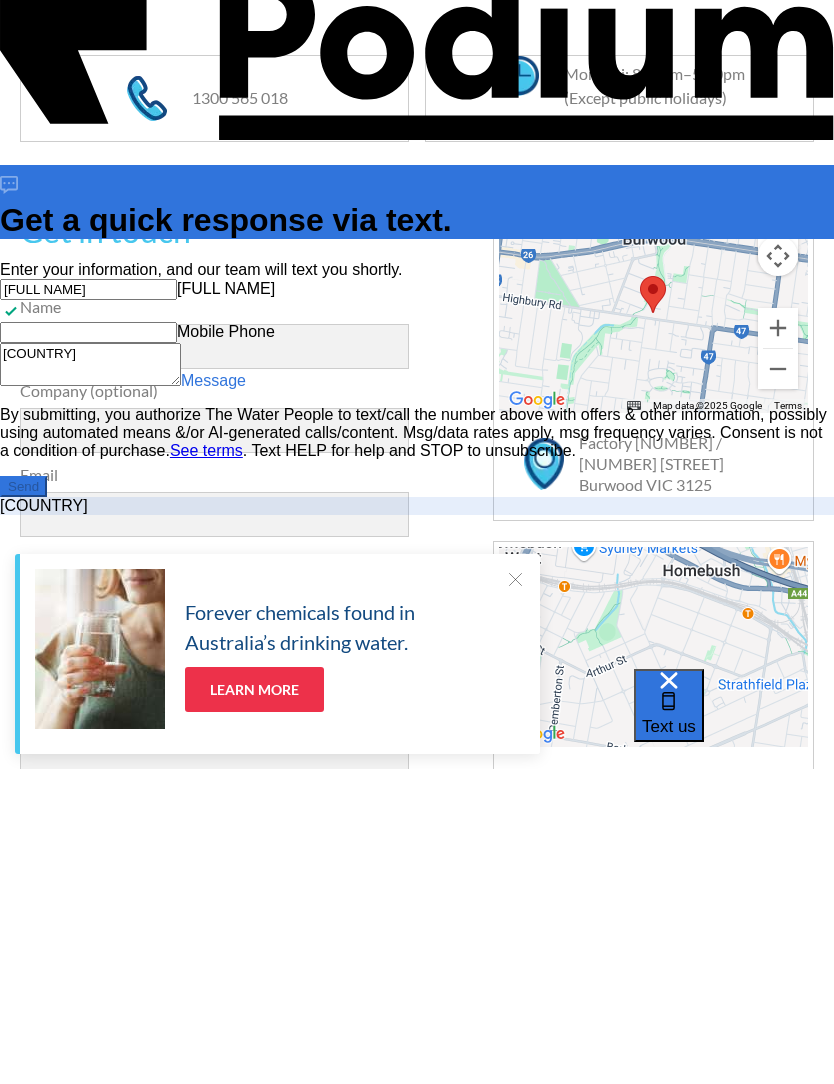 type 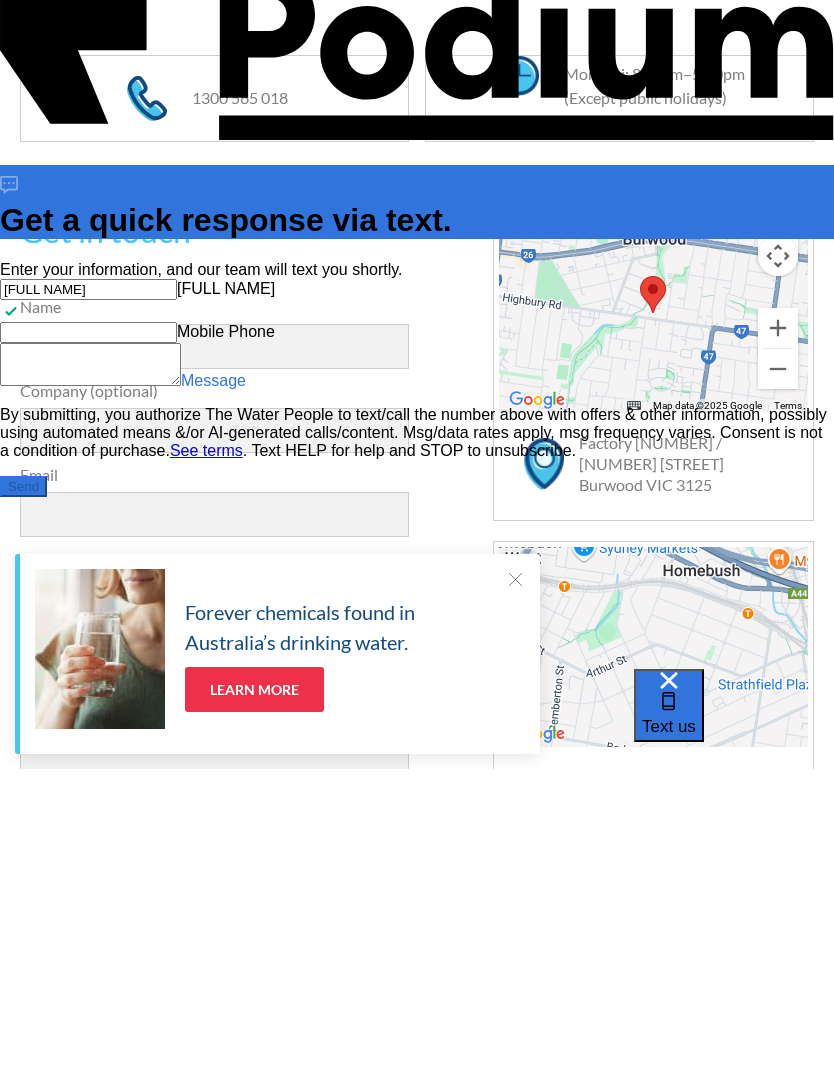 type on "x" 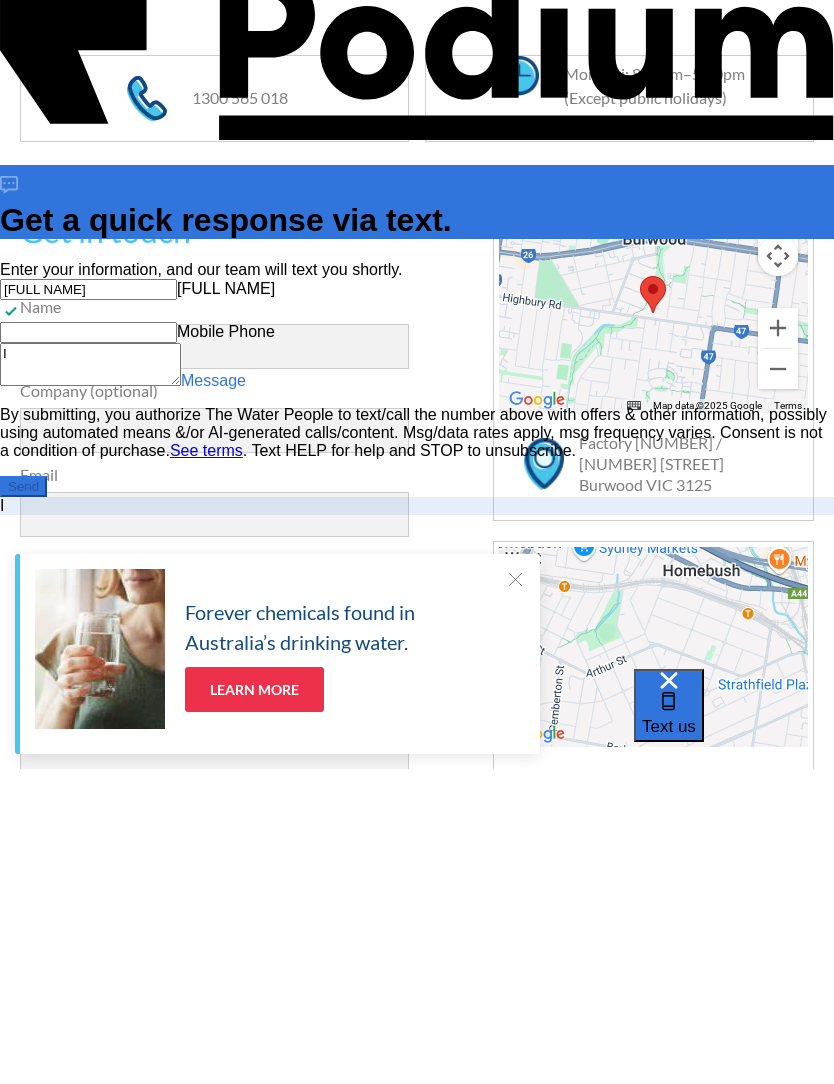 type on "I" 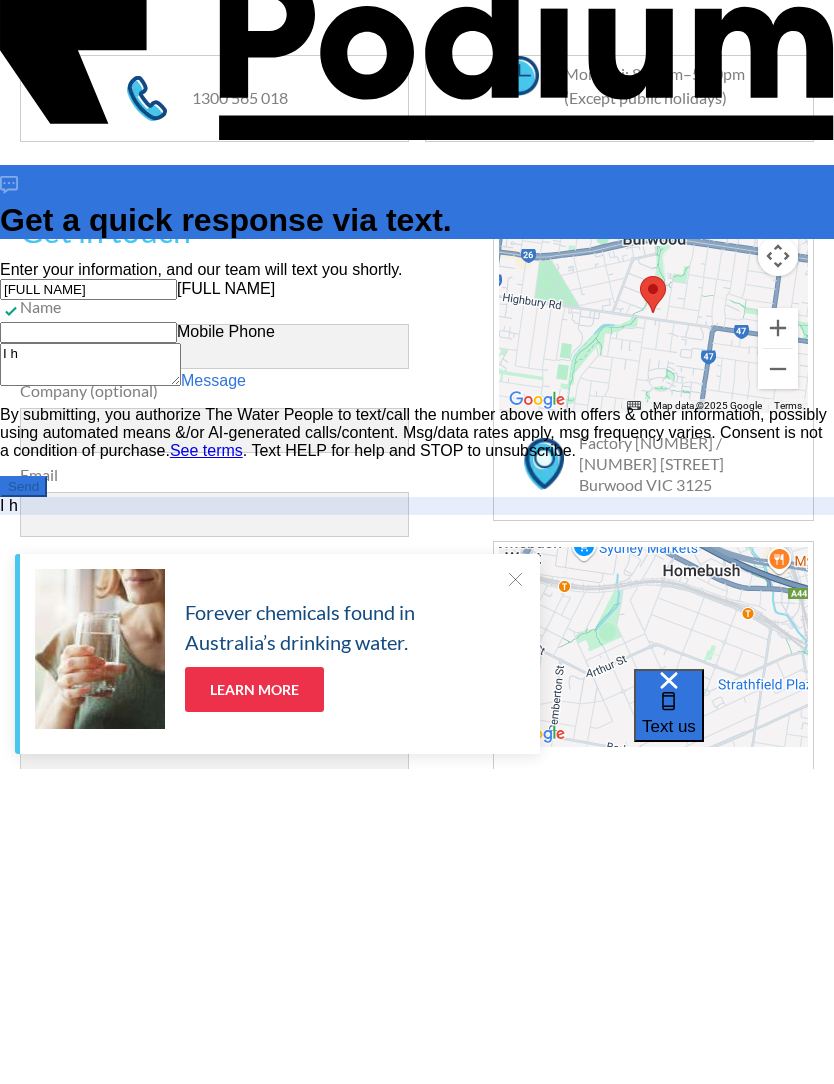 type on "I ha" 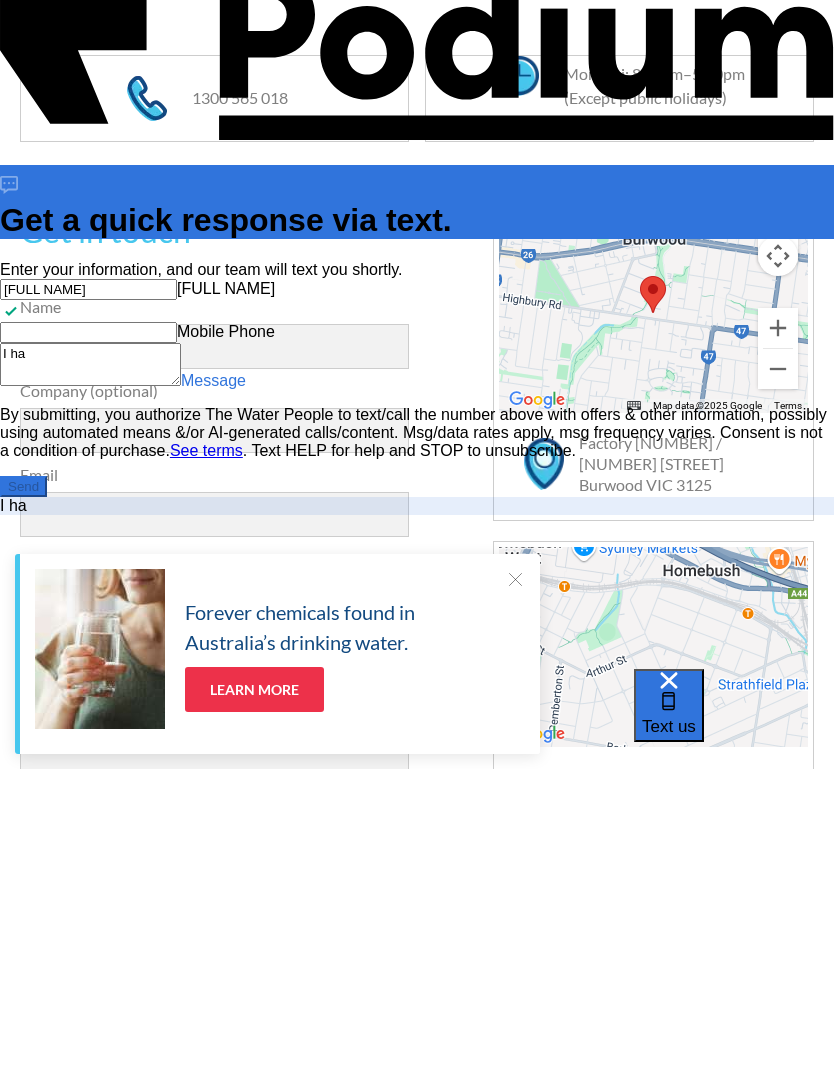 type on "x" 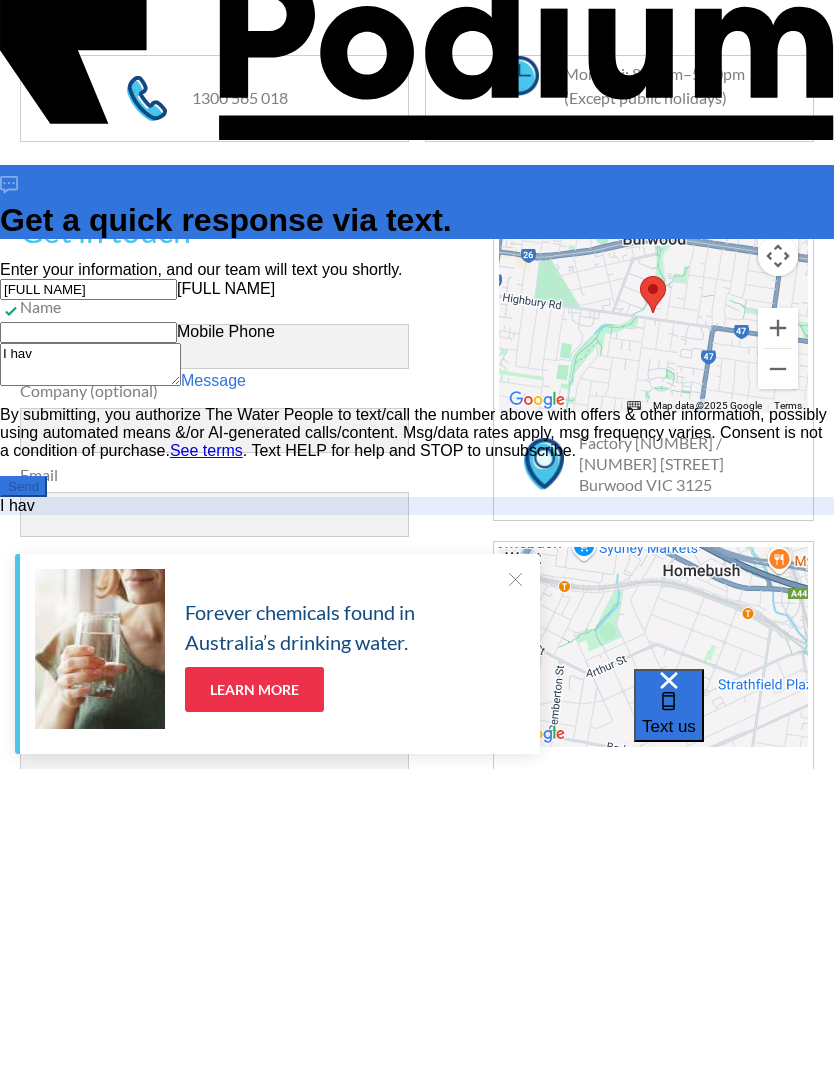type on "x" 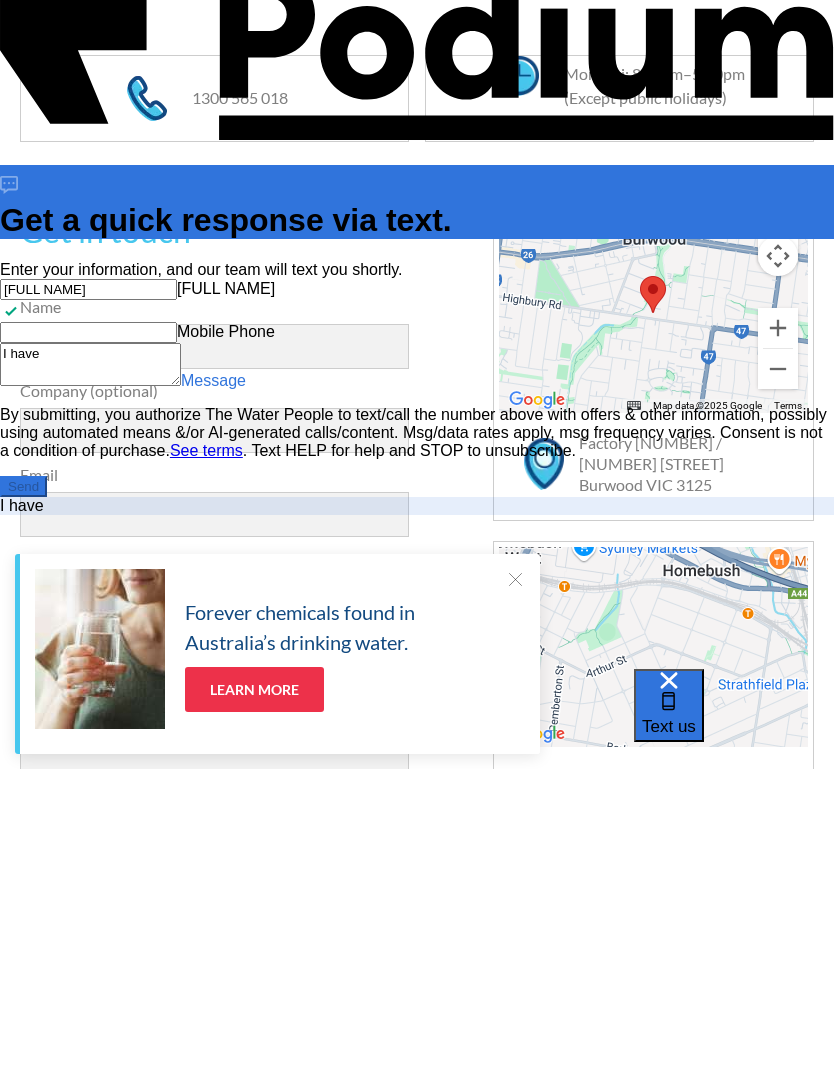 type on "x" 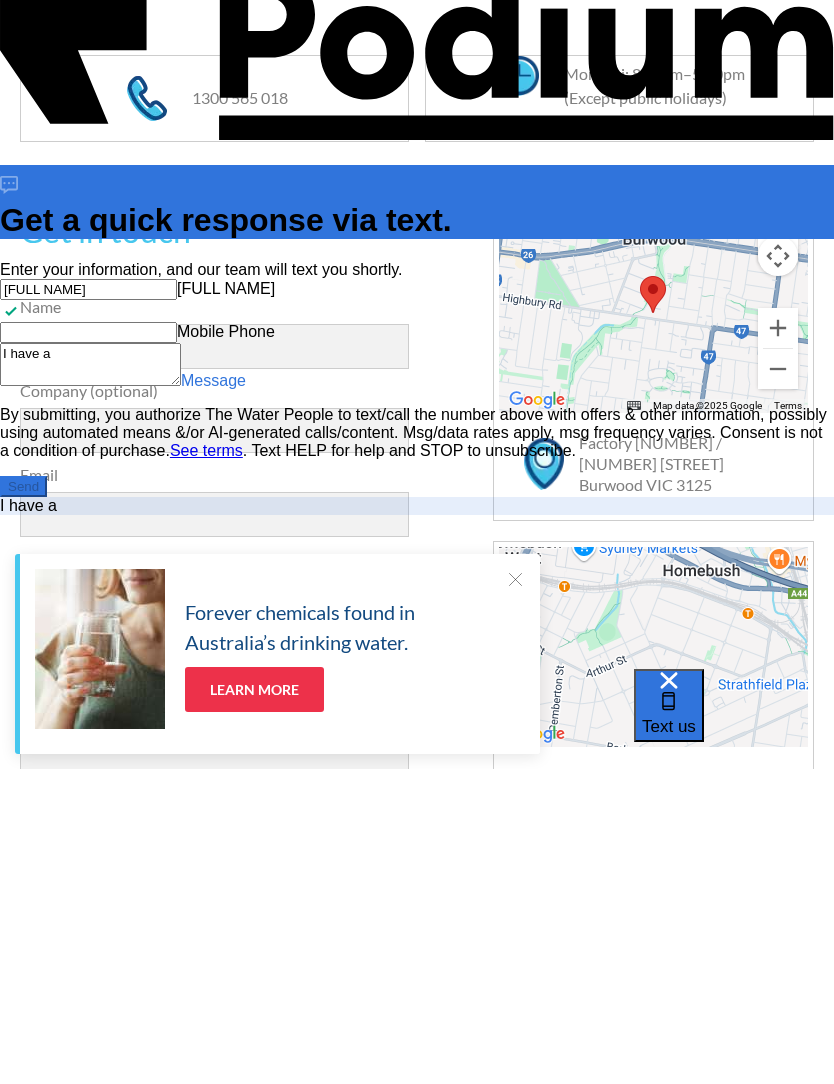 type on "x" 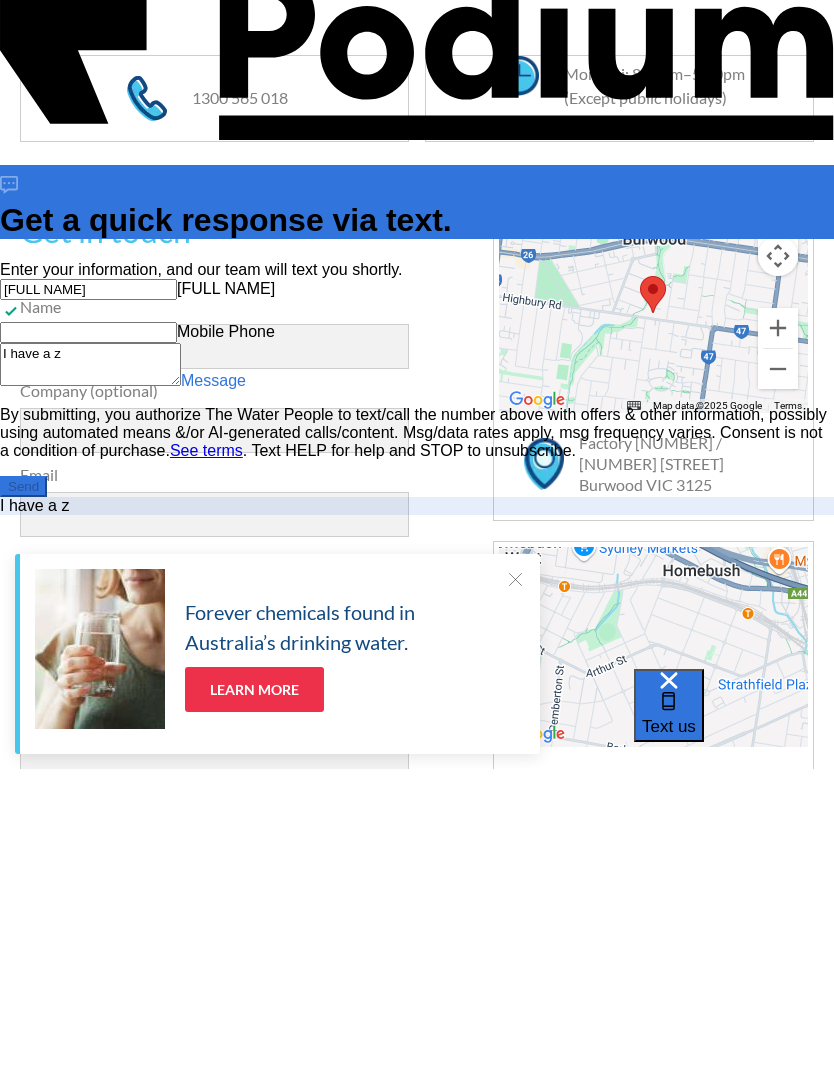 type on "x" 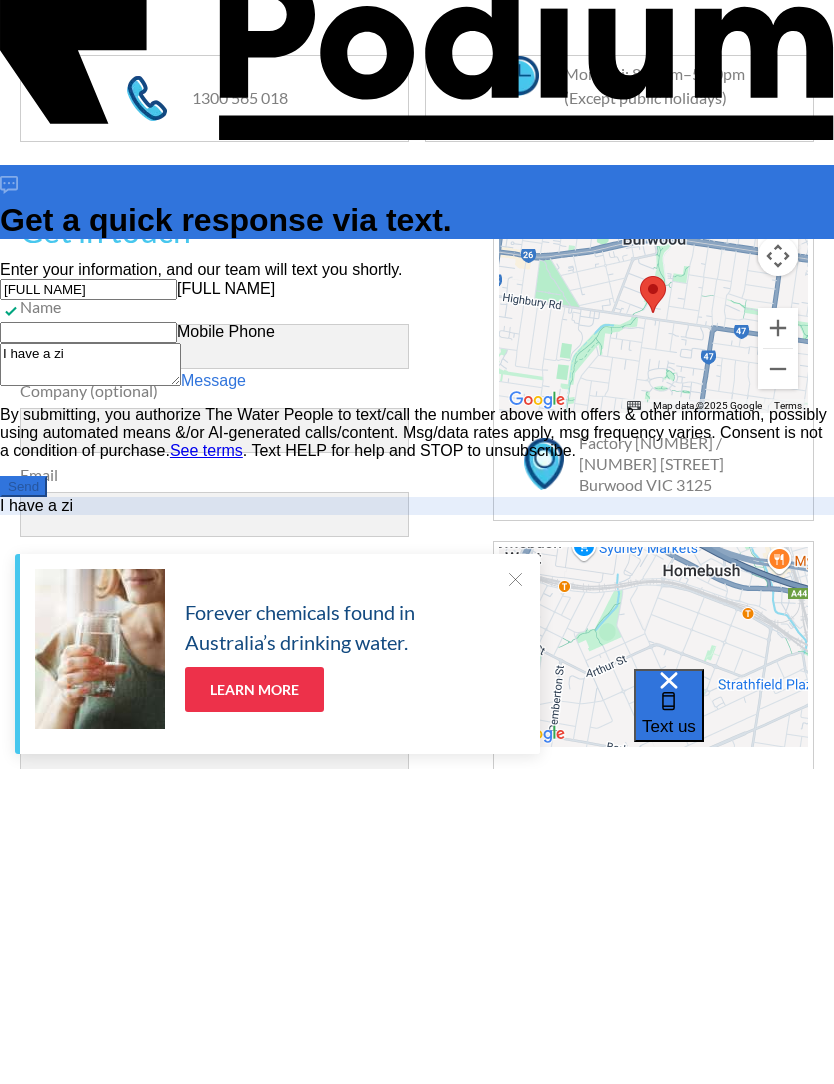 type on "x" 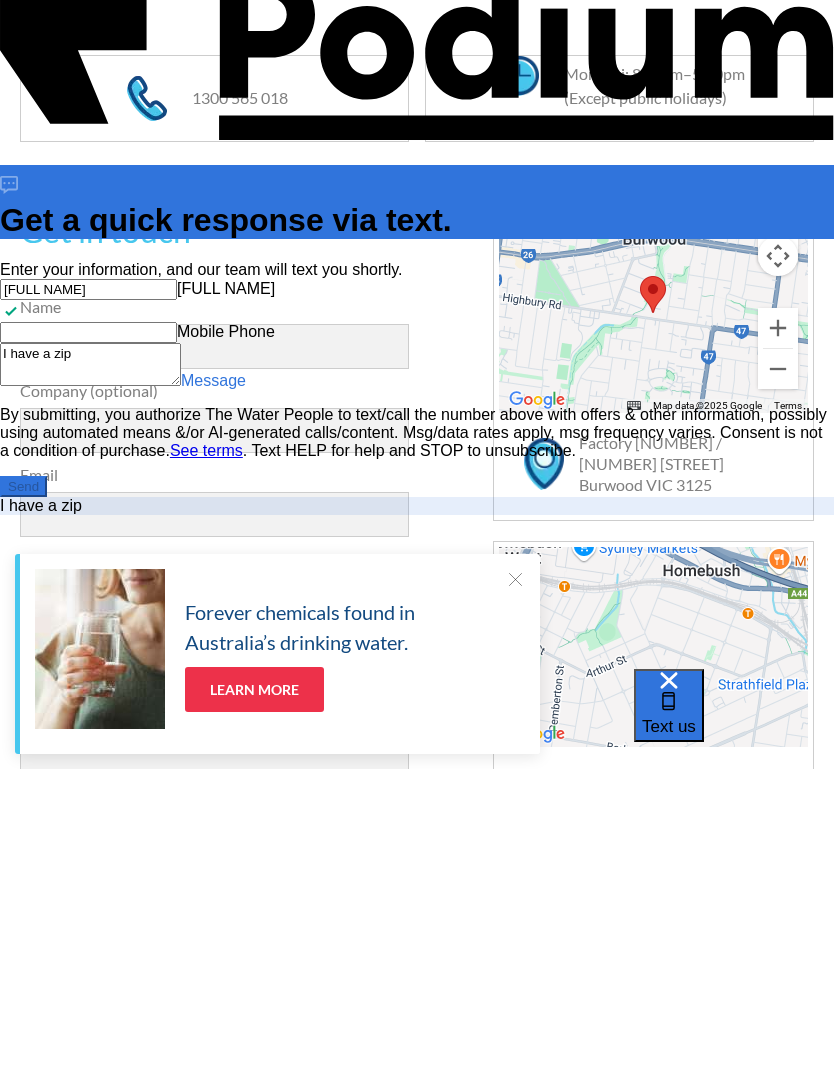 type on "x" 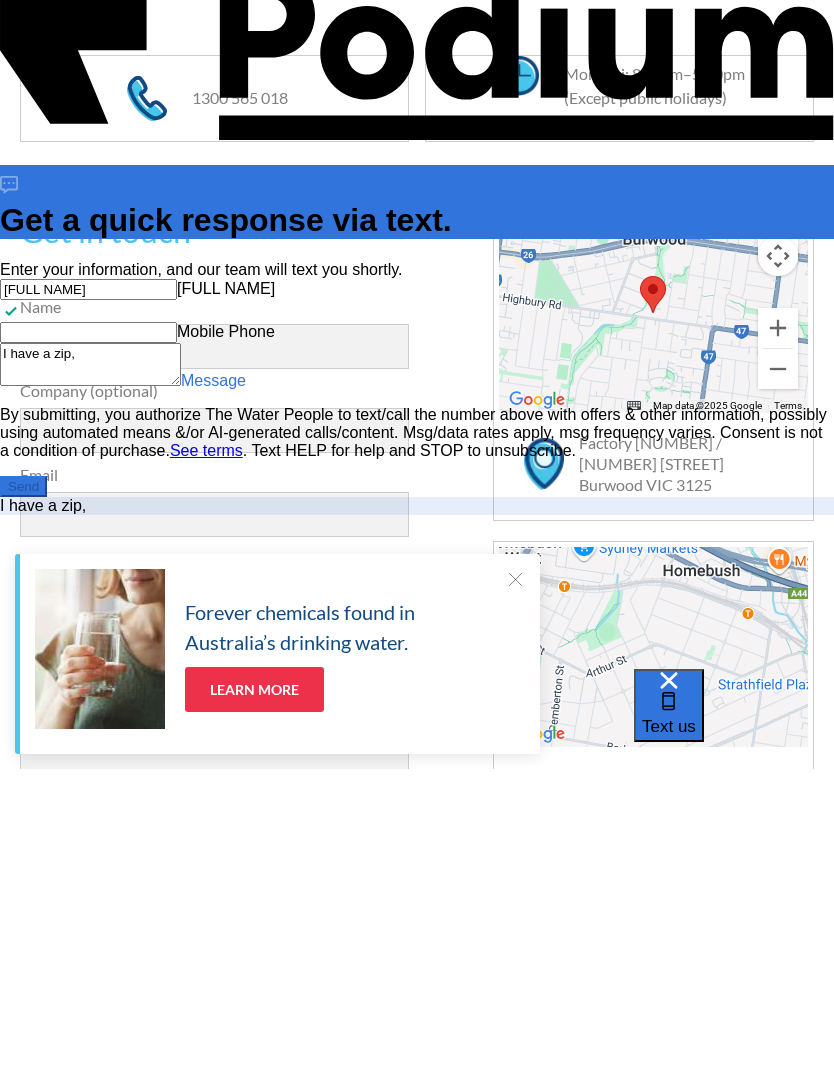 type on "x" 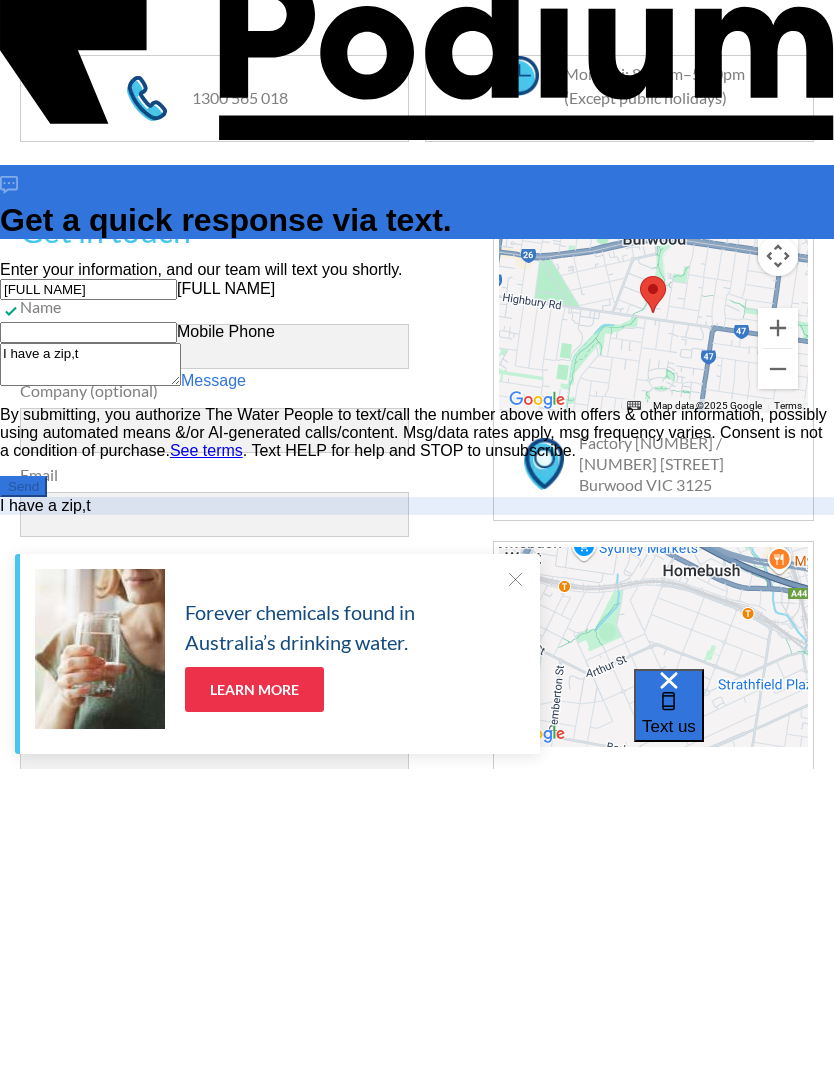 type on "x" 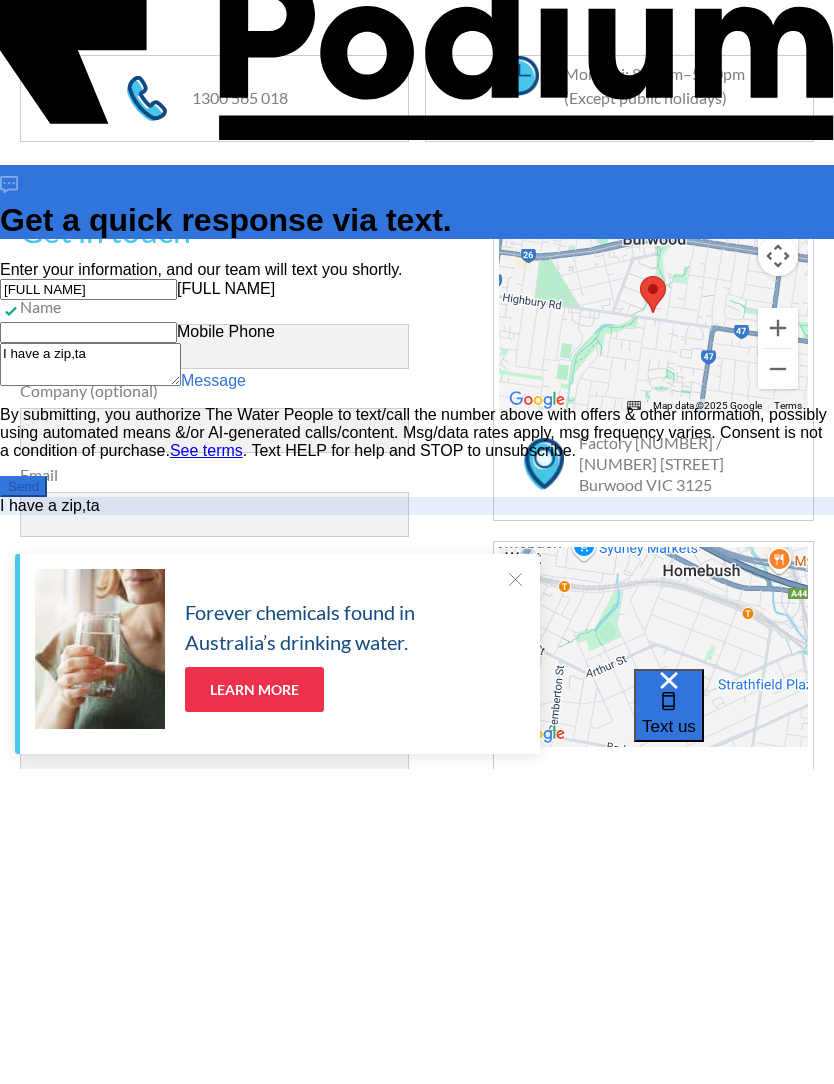 type on "x" 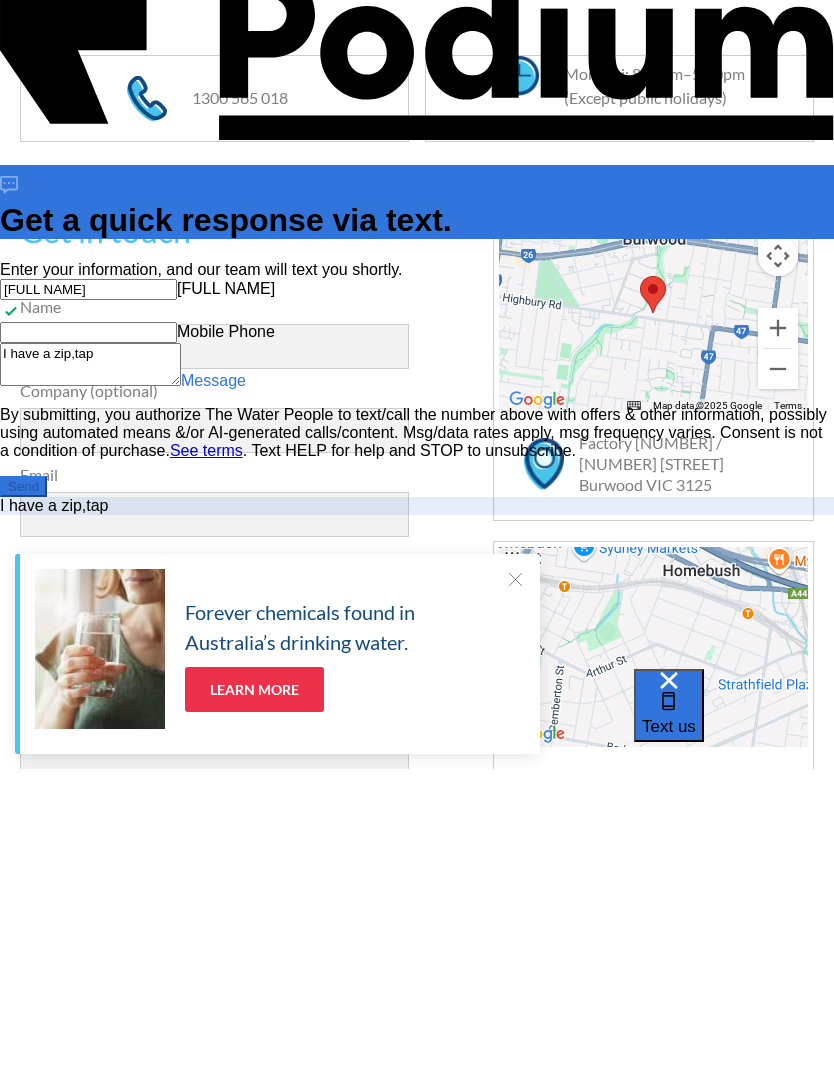 type on "x" 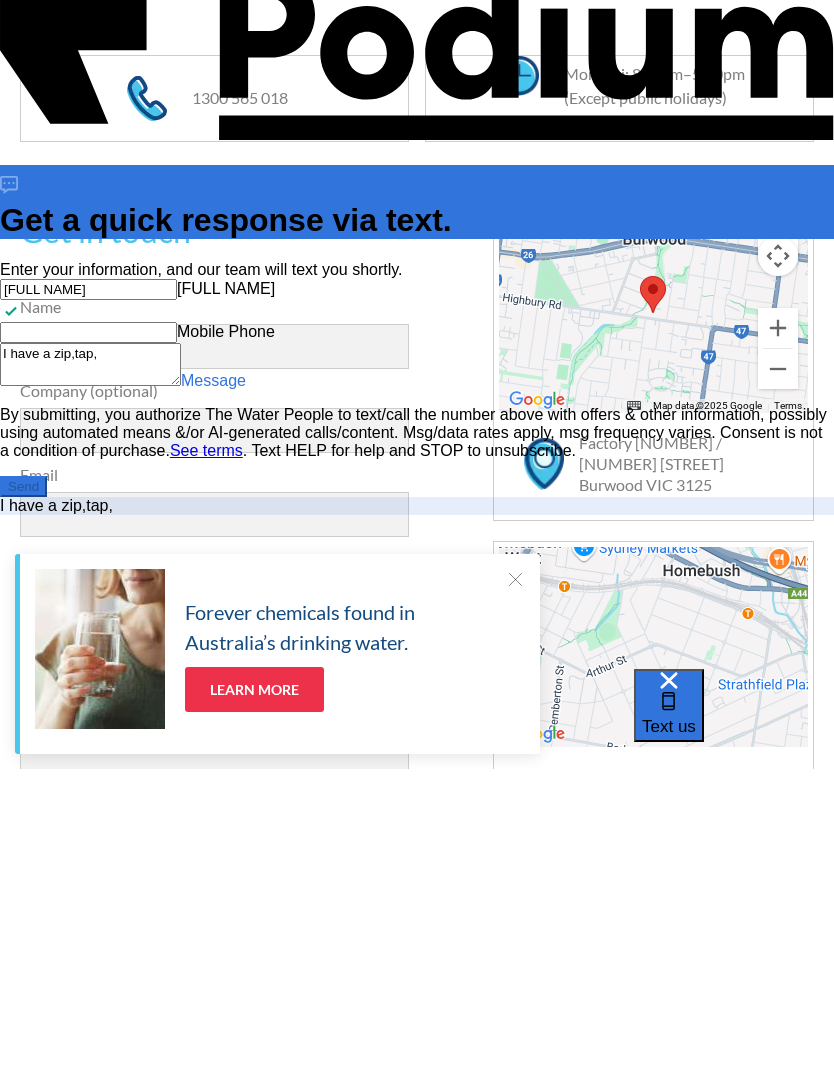 type on "I have a zip,tap,t" 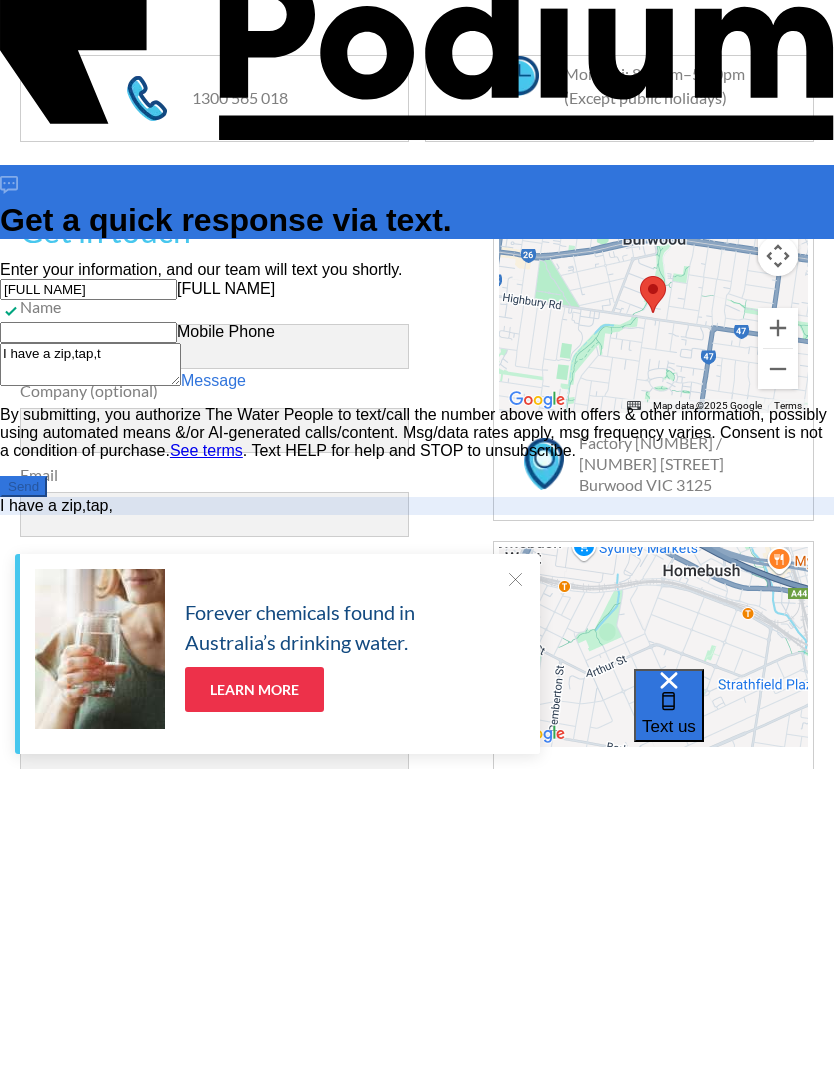 type on "x" 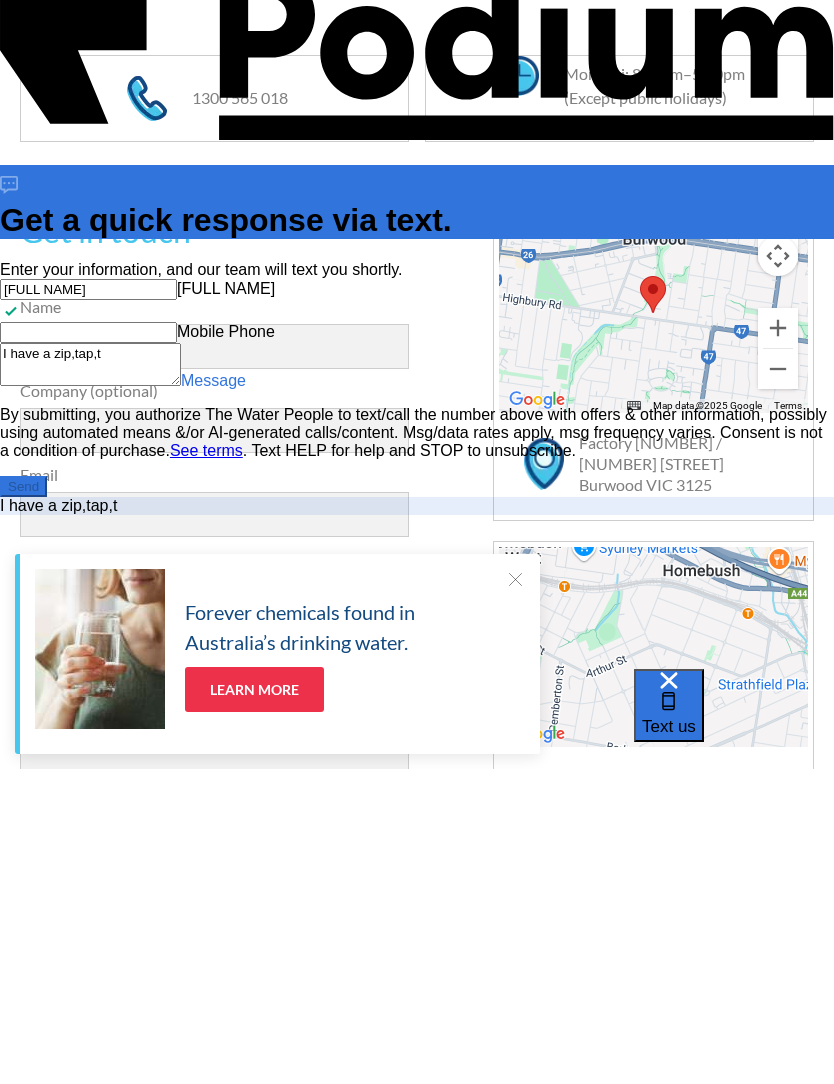 type on "I have a zip,tap,th" 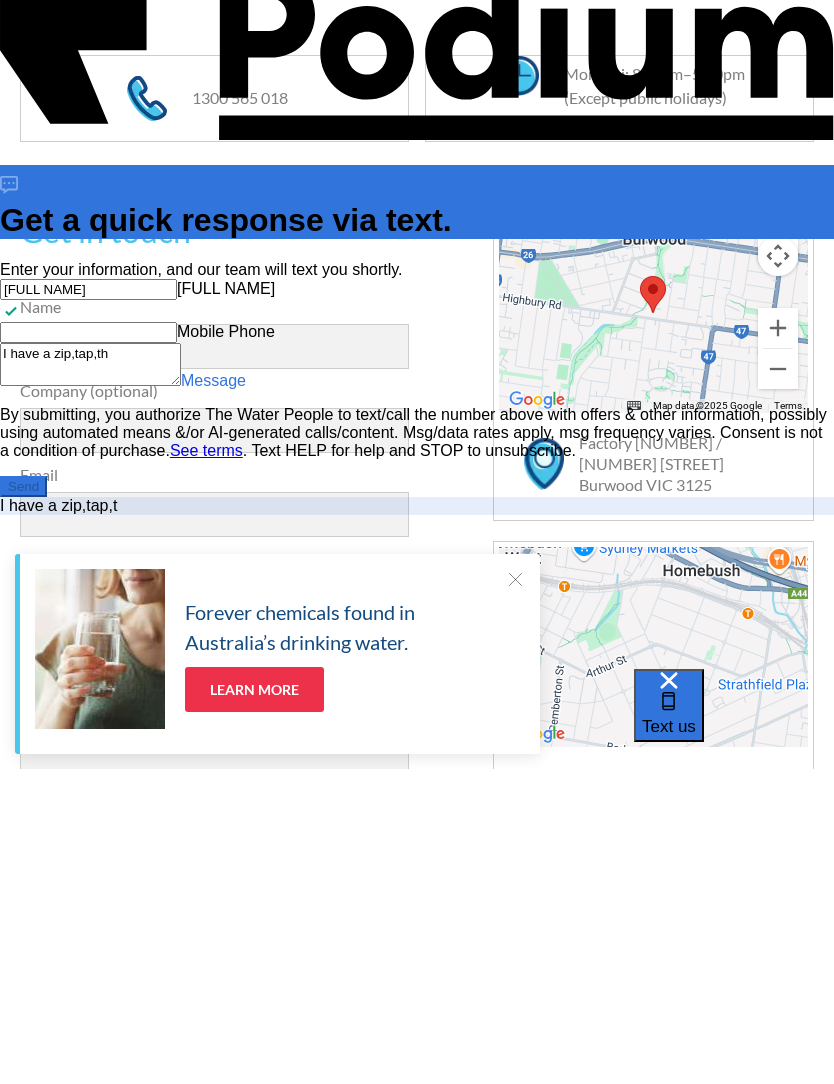 type on "x" 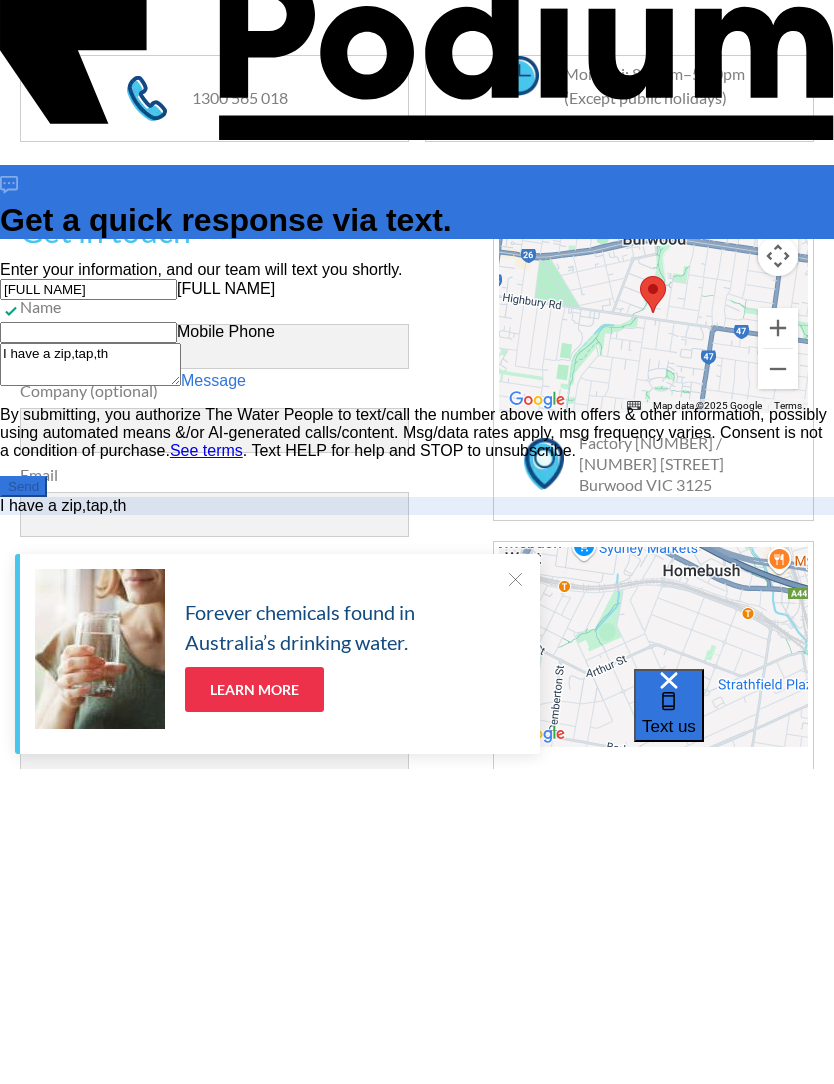 type on "x" 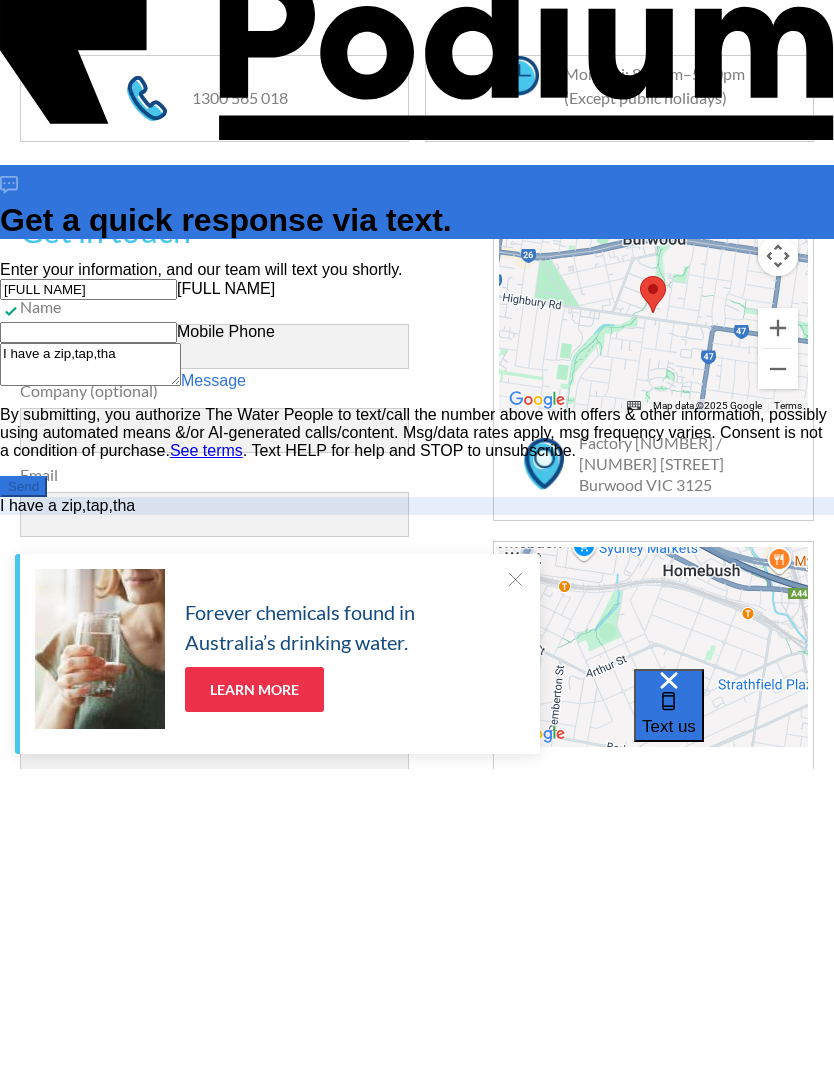 type on "I have a zip,tap,that" 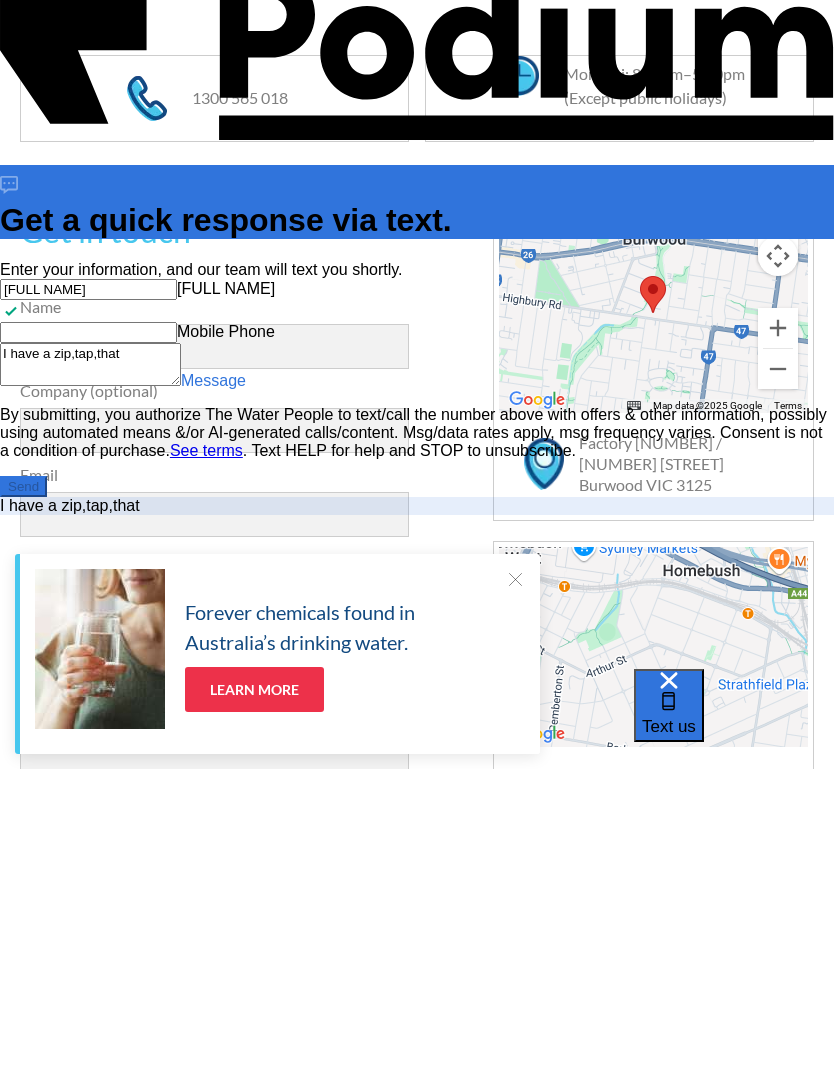 type on "I have a zip,tap,that" 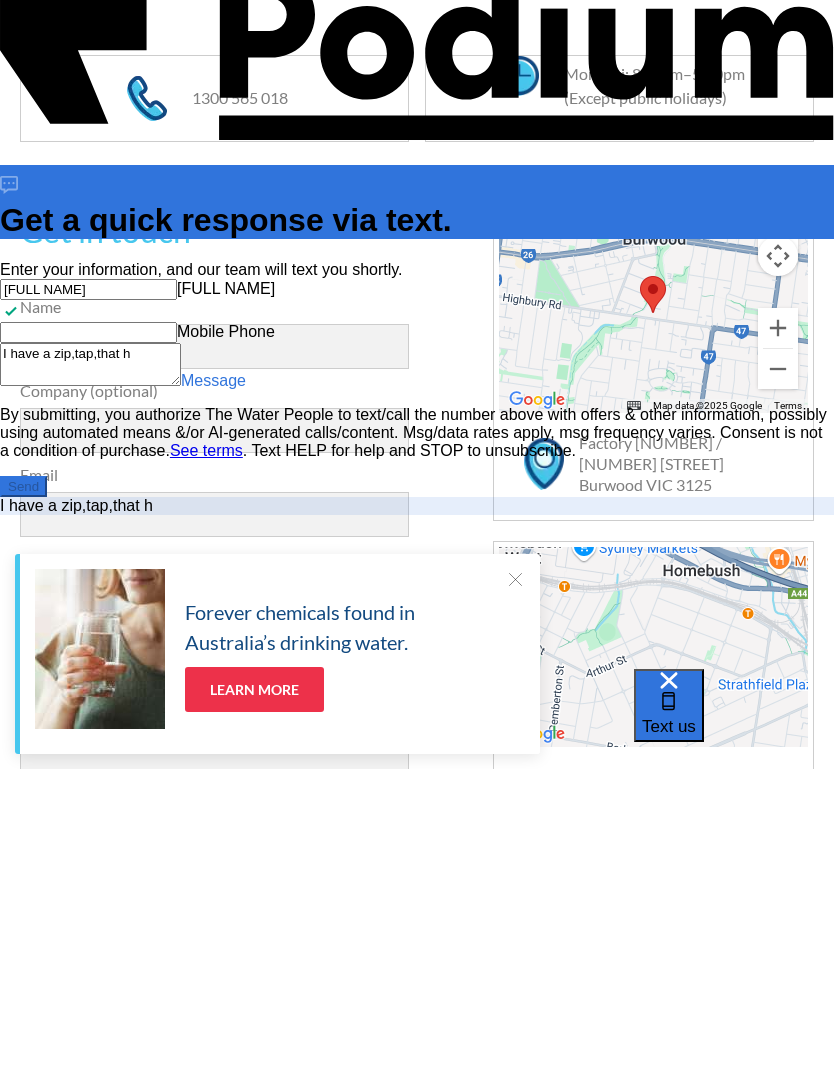 type on "I have a zip,tap,that ha" 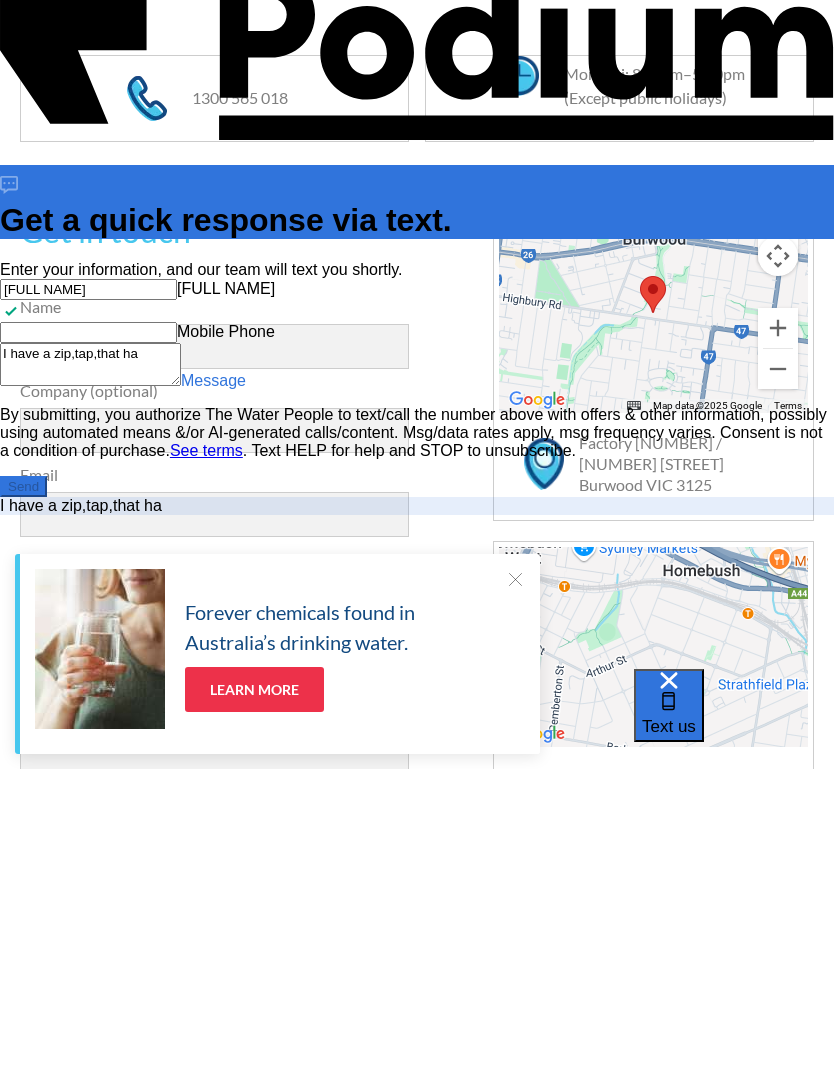 type on "I have a zip,tap,that has" 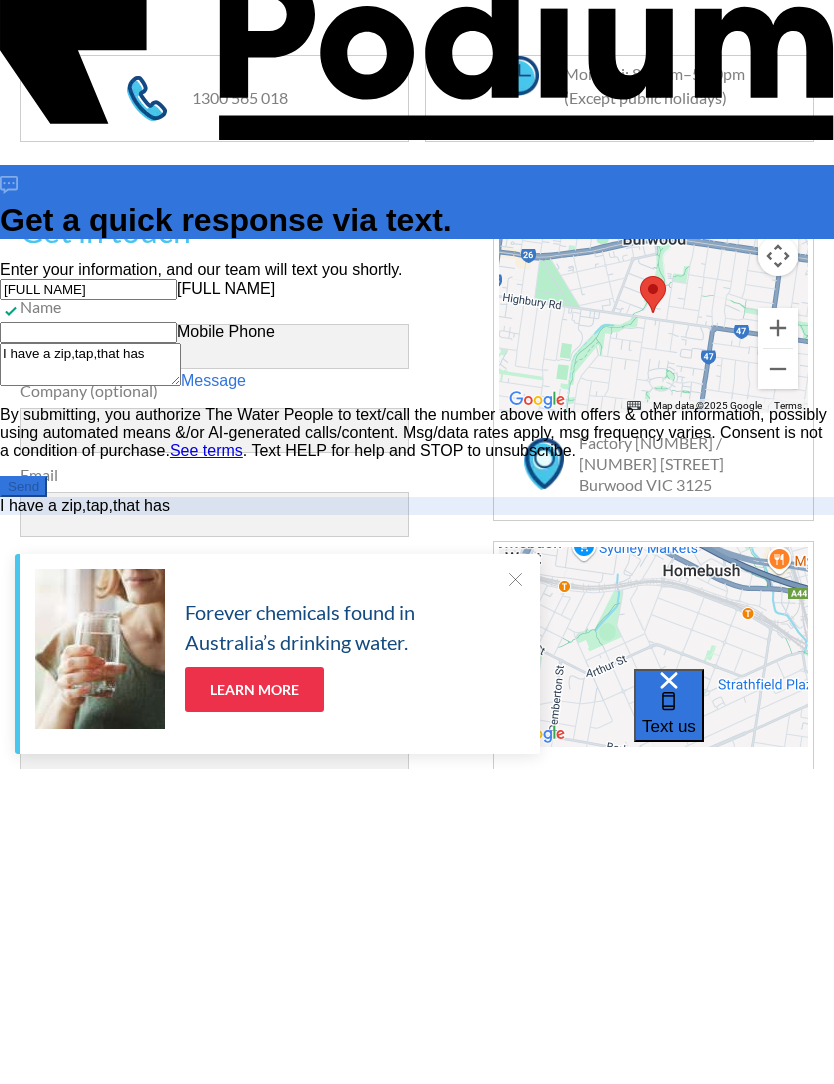 type on "I have a zip,tap,that has" 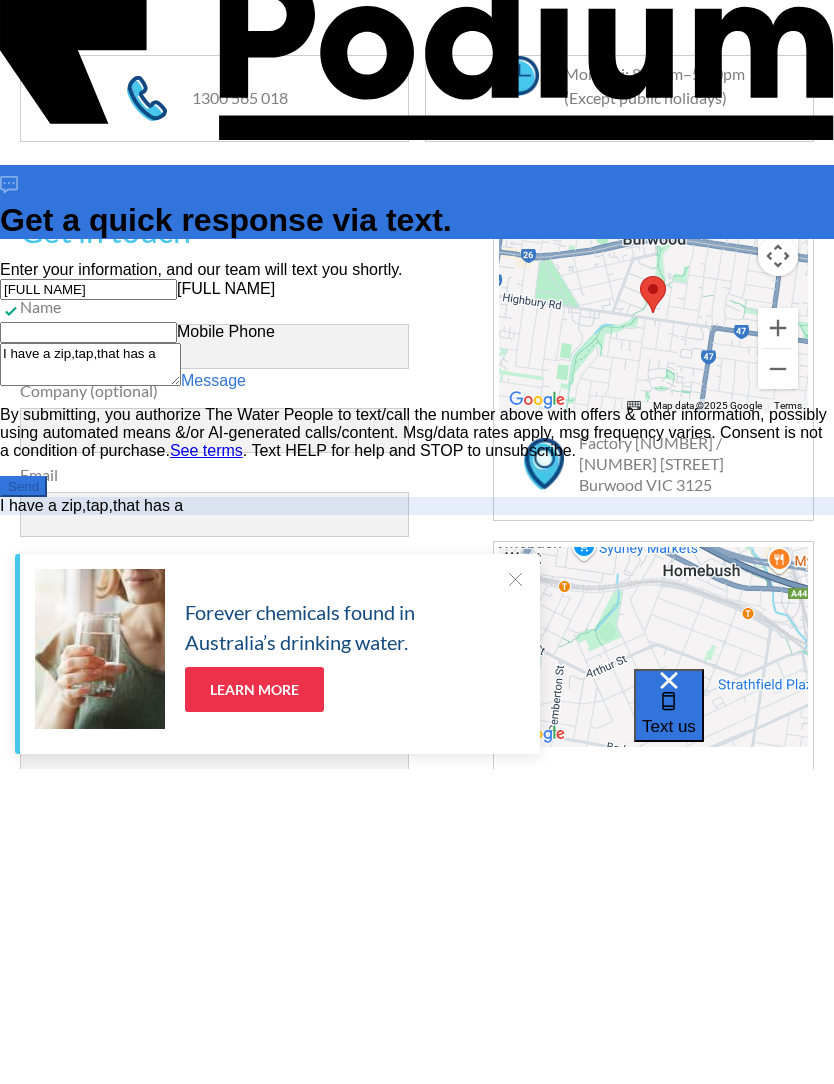 type on "I have a zip,tap,that has a" 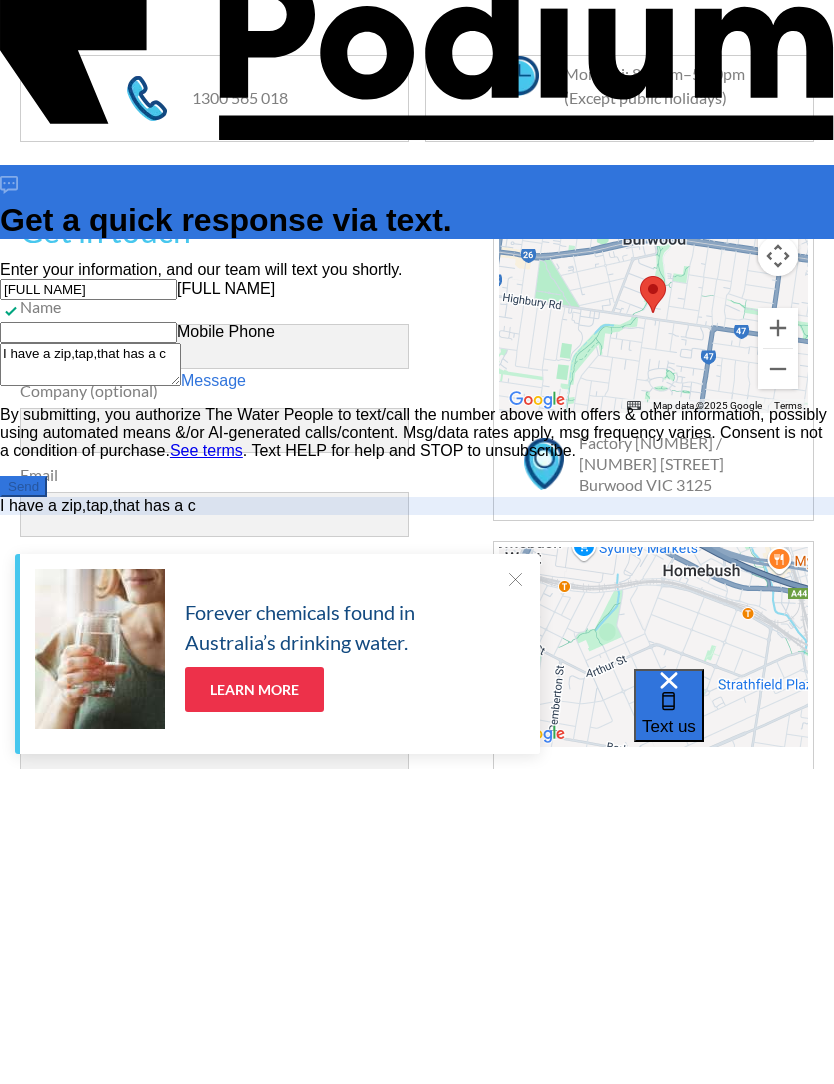 type on "x" 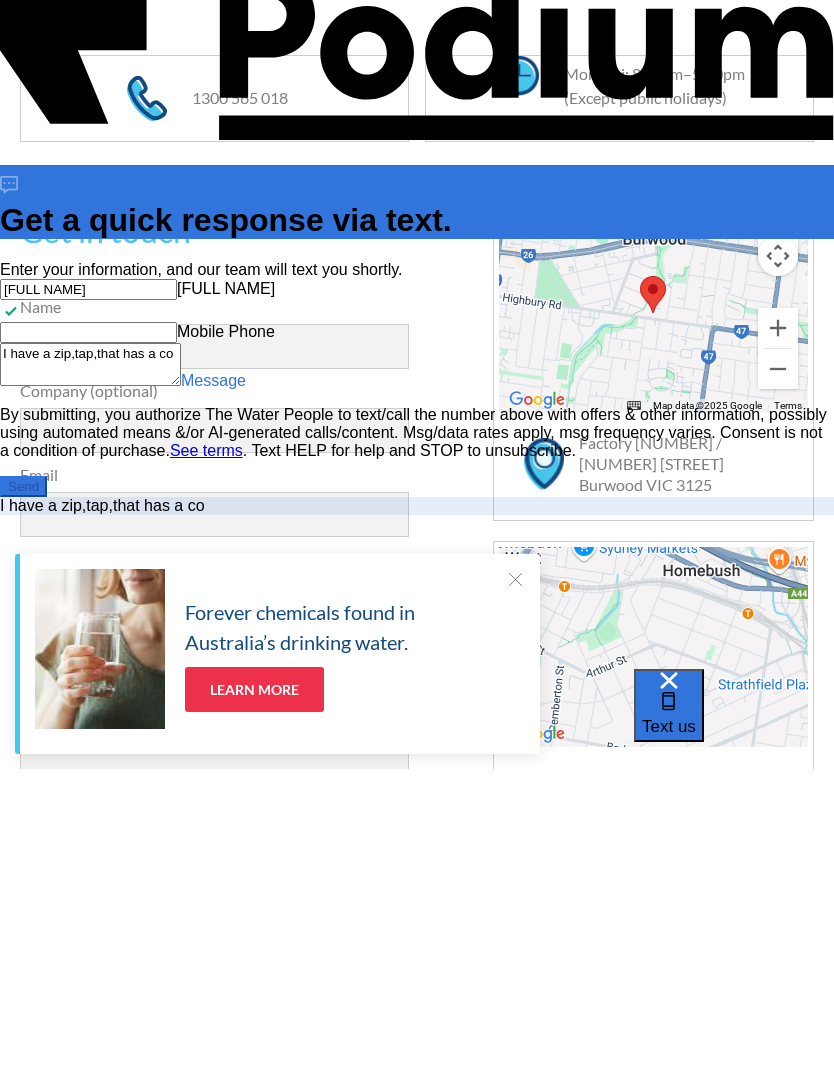 type on "x" 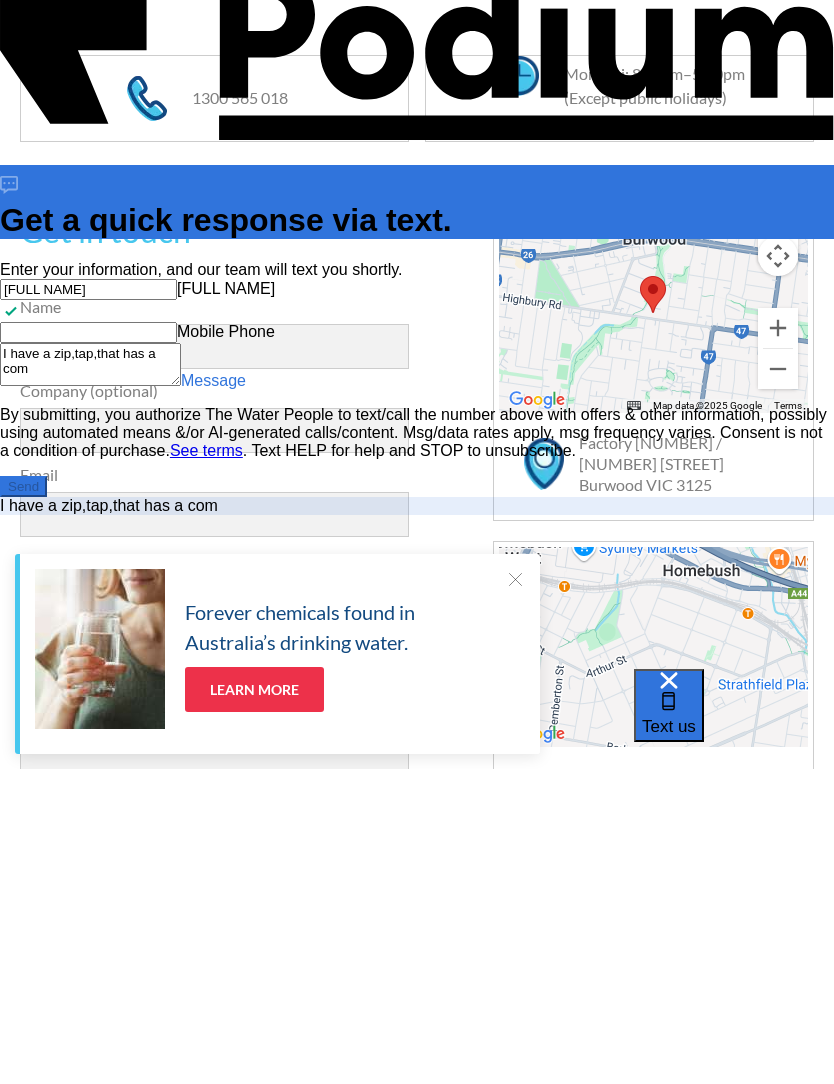 type on "x" 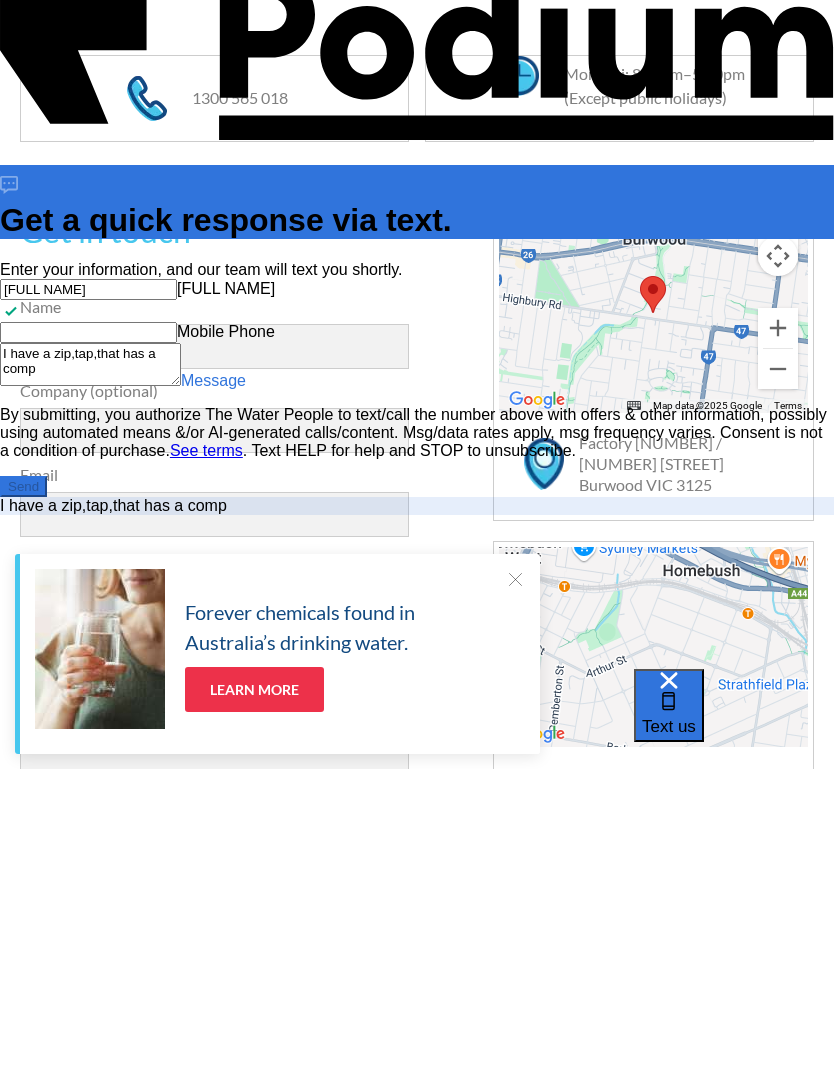 type on "x" 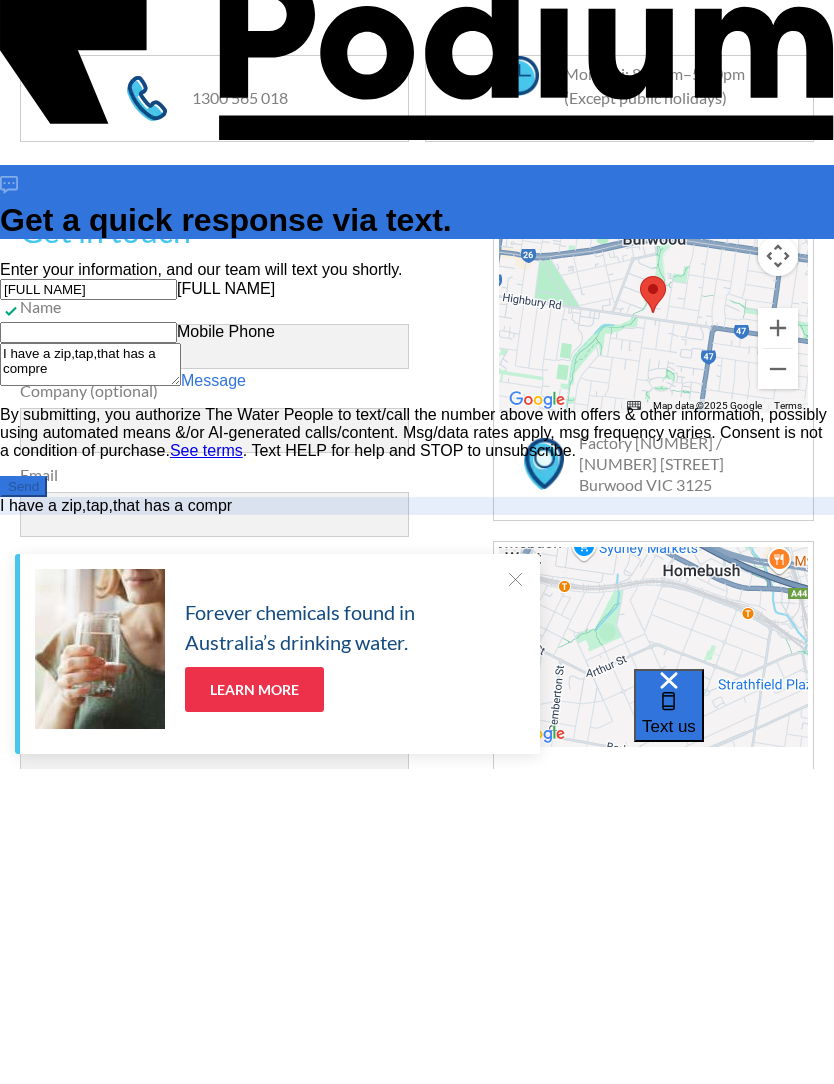 type on "x" 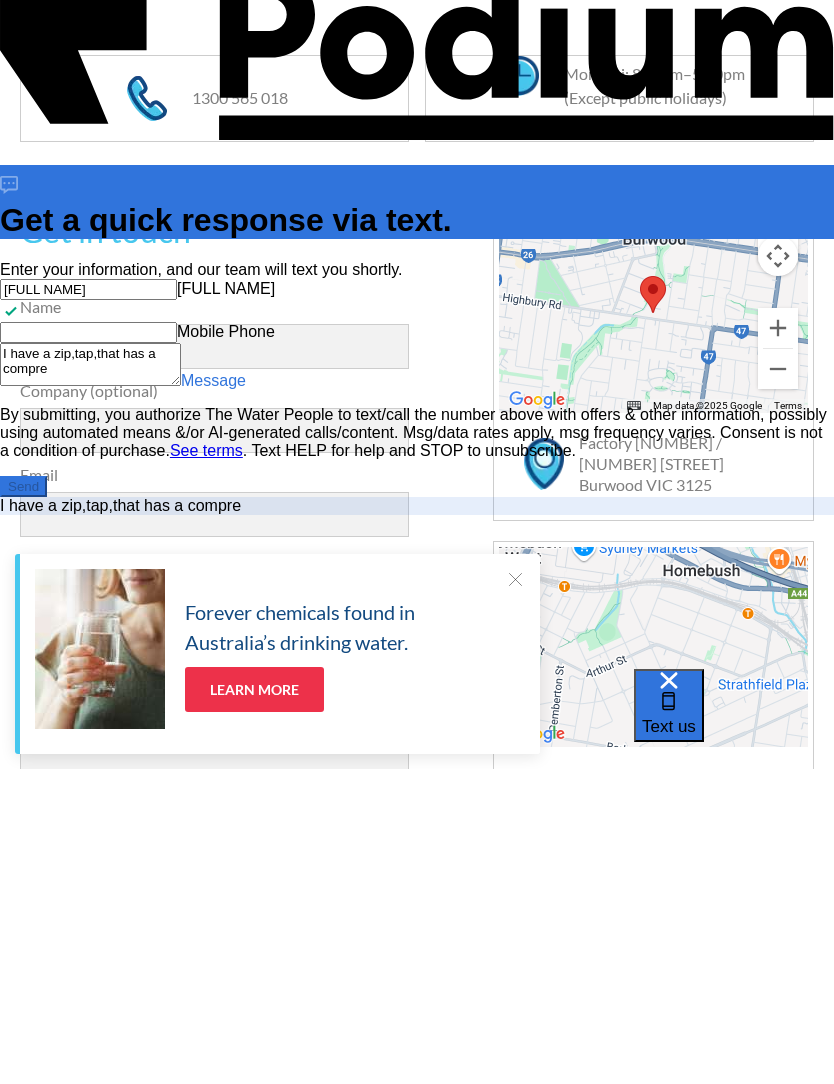 type on "I have a zip,tap,that has a compres" 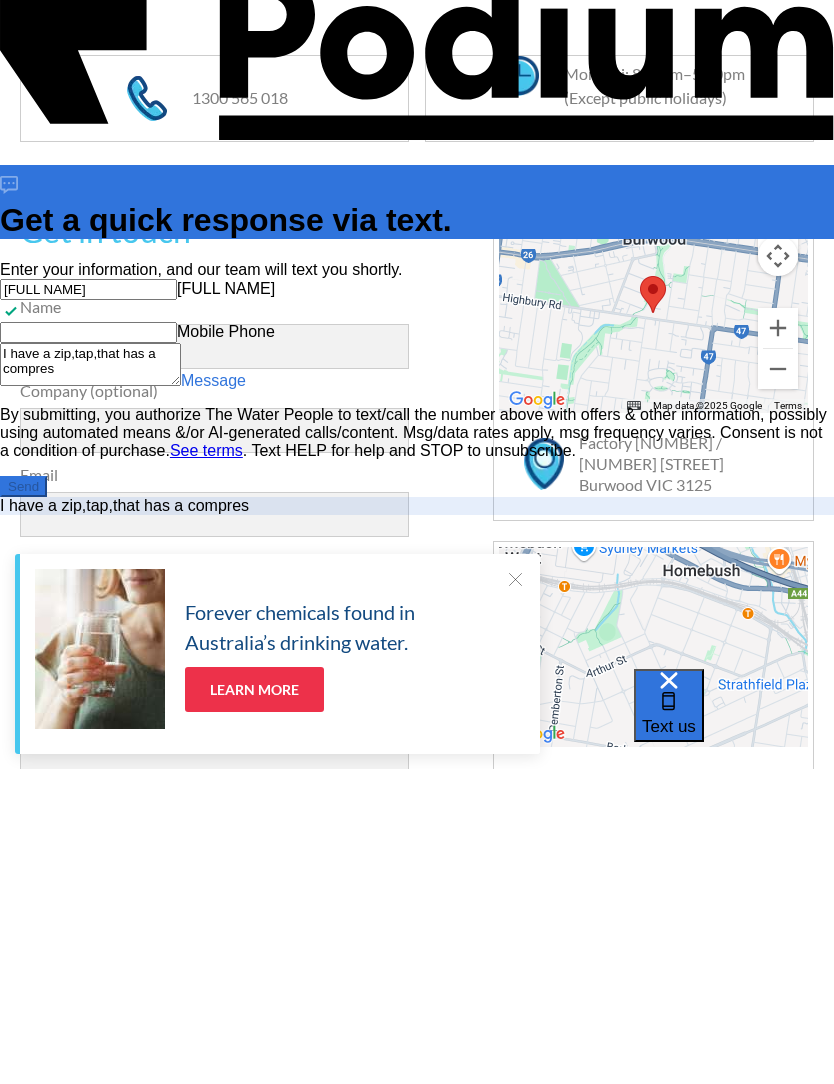 type on "x" 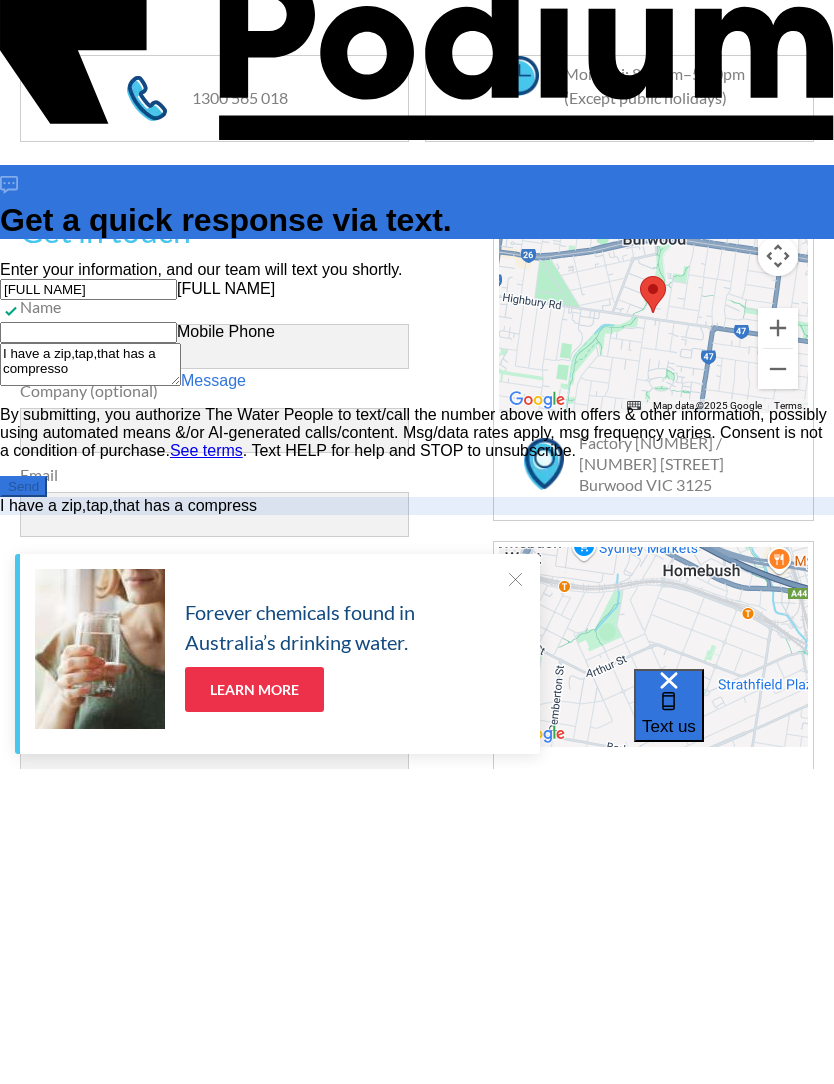 type on "x" 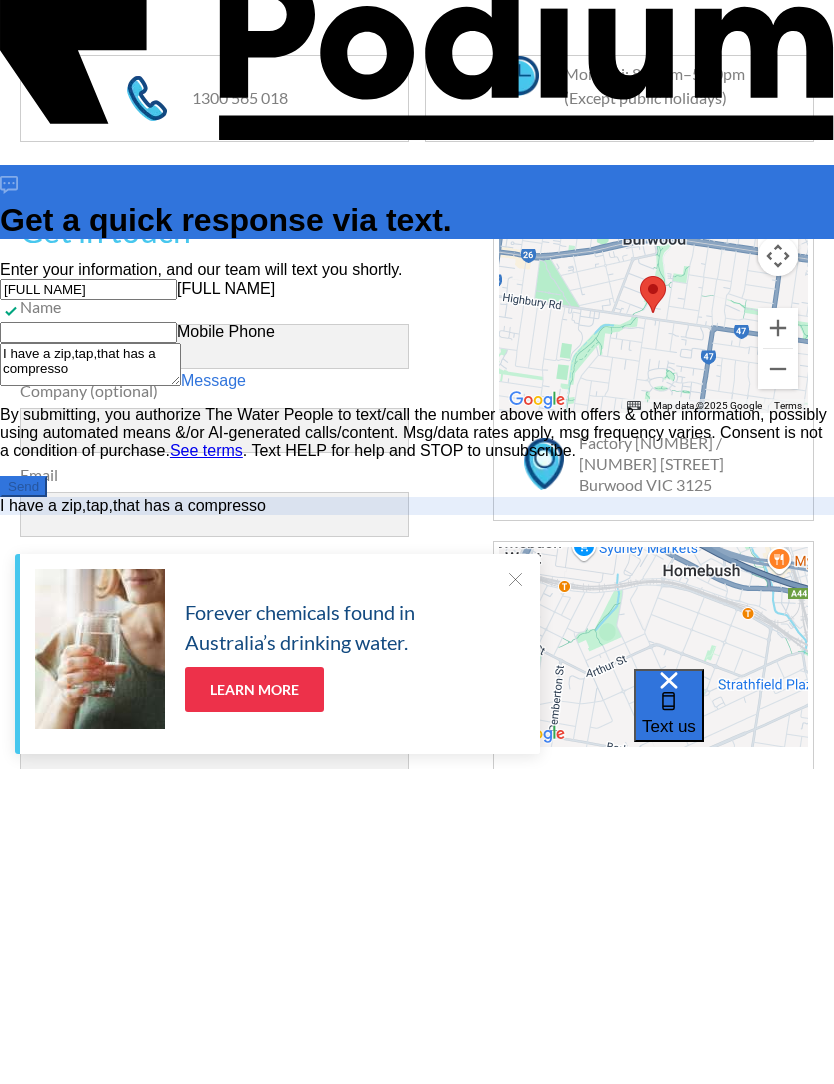 type on "I have a zip,tap,that has a compressor" 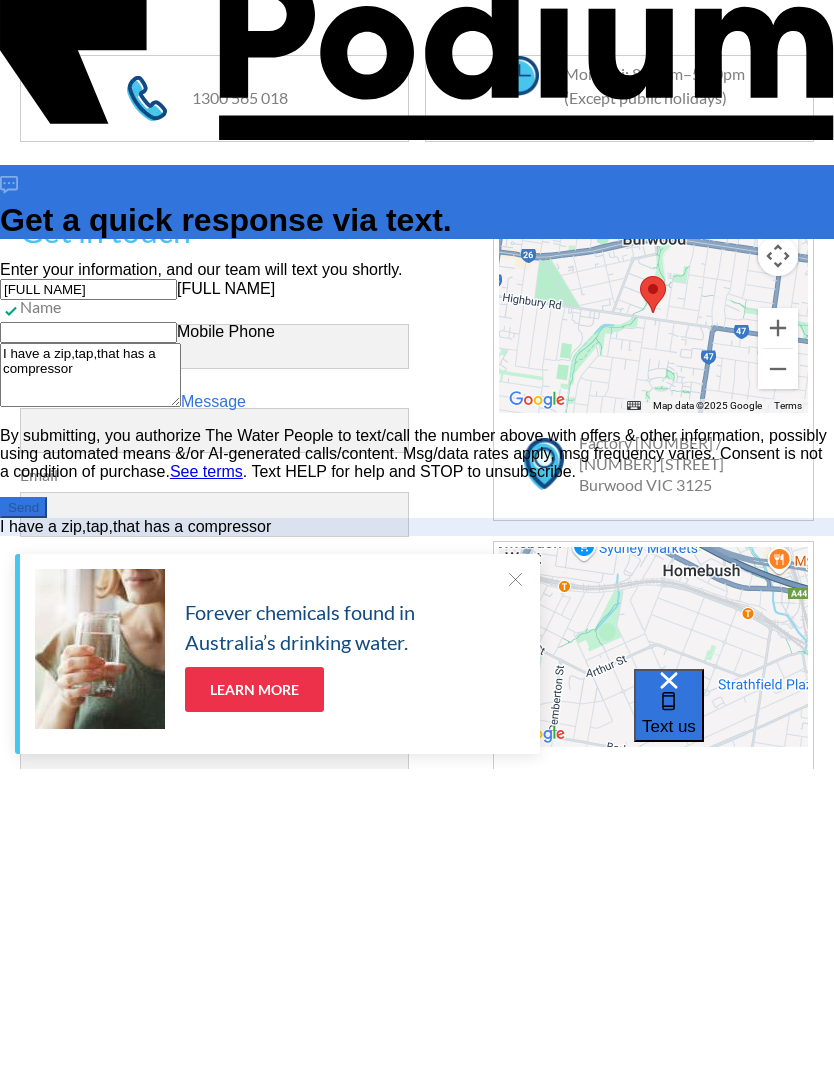 scroll, scrollTop: 0, scrollLeft: 0, axis: both 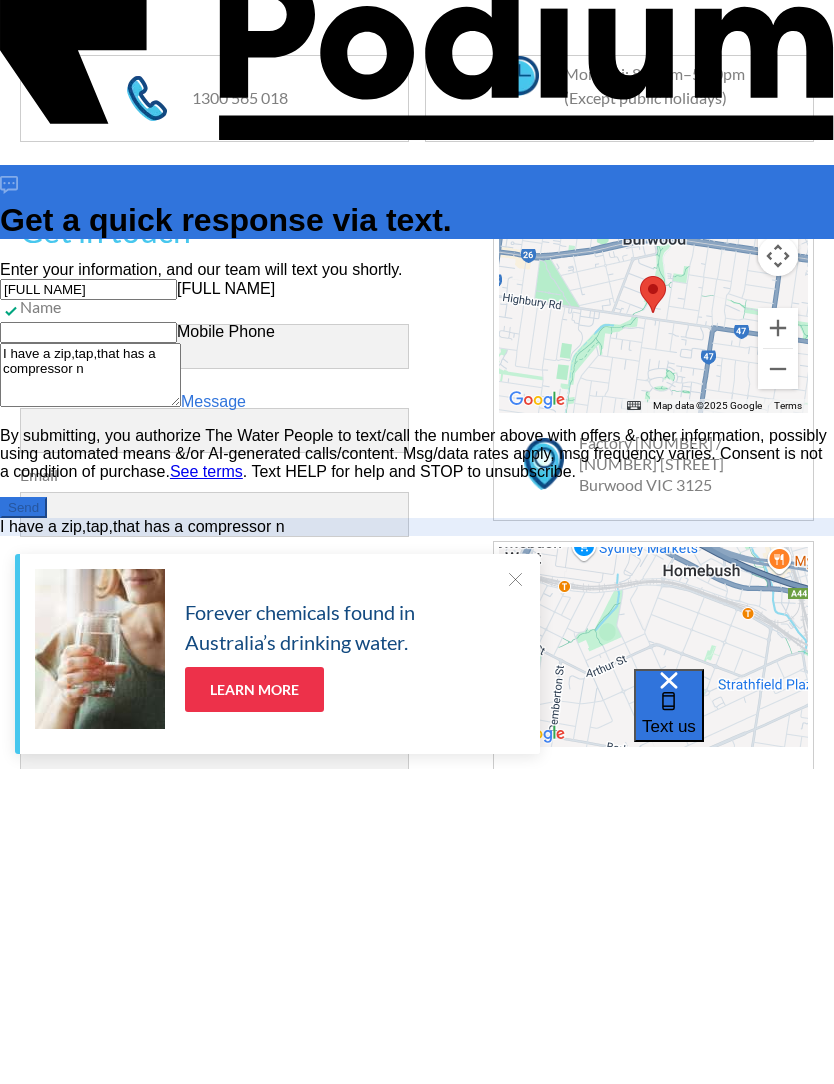 type on "x" 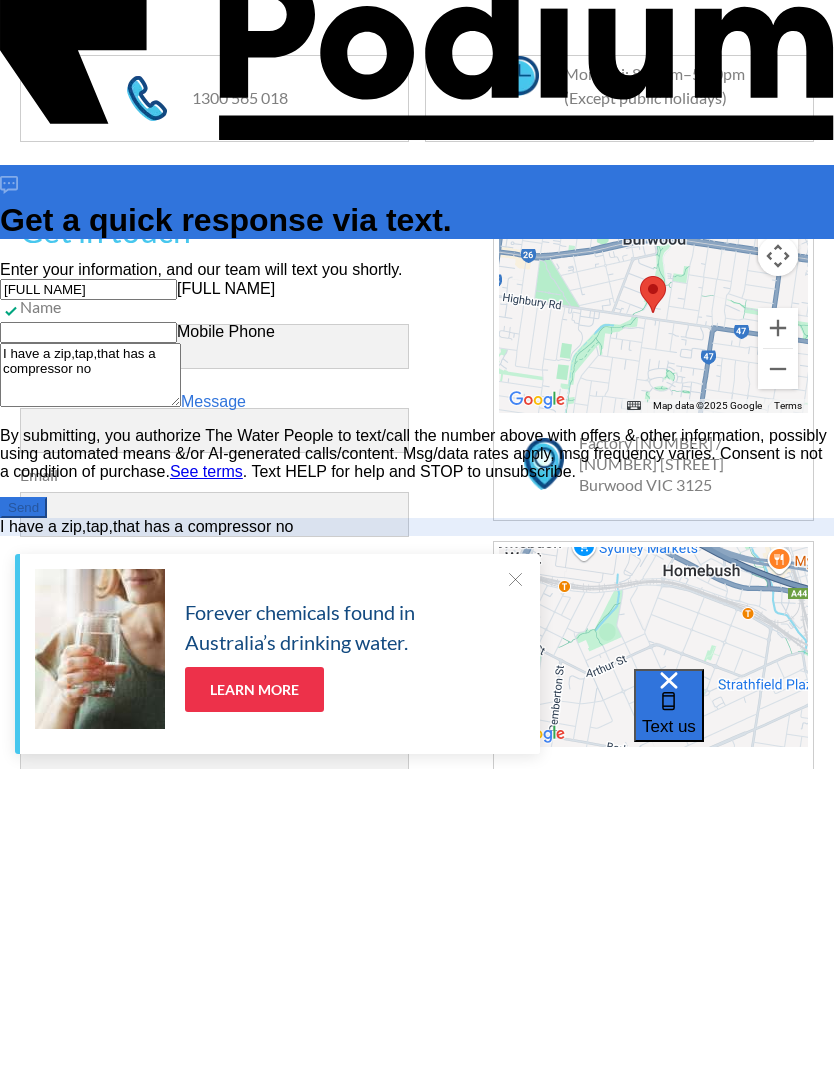 type on "I have a zip,tap,that has a compressor not" 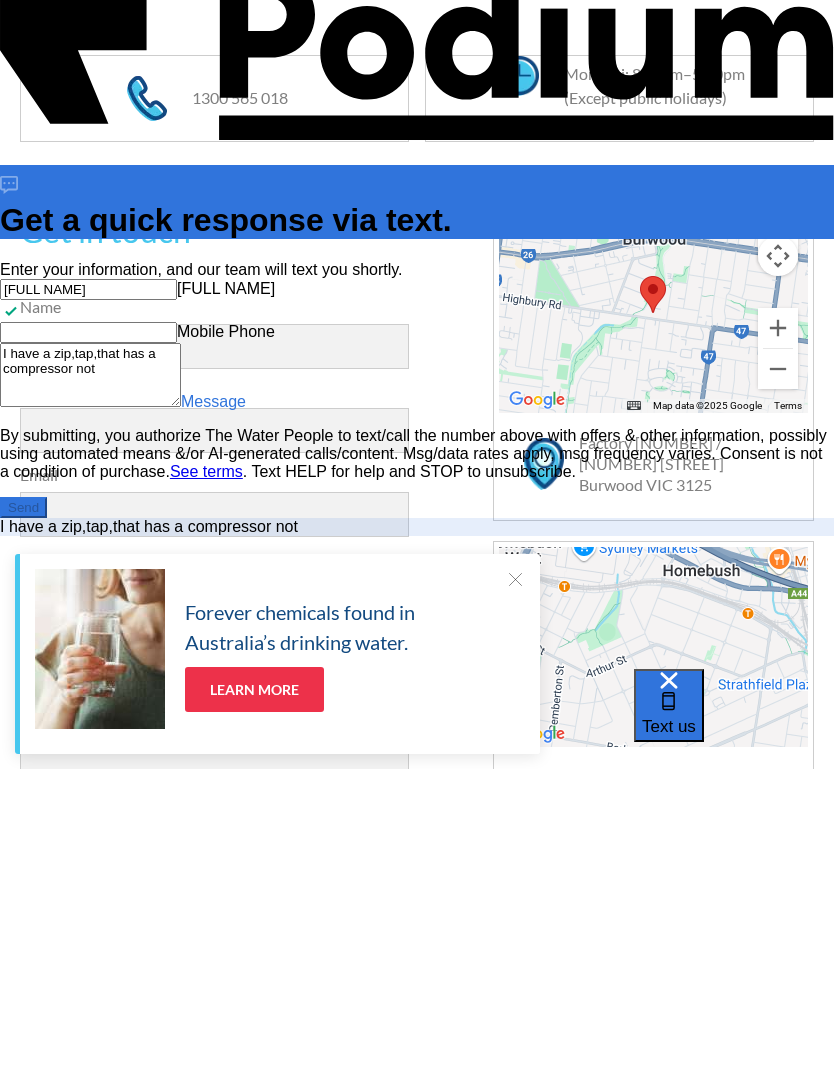 type on "x" 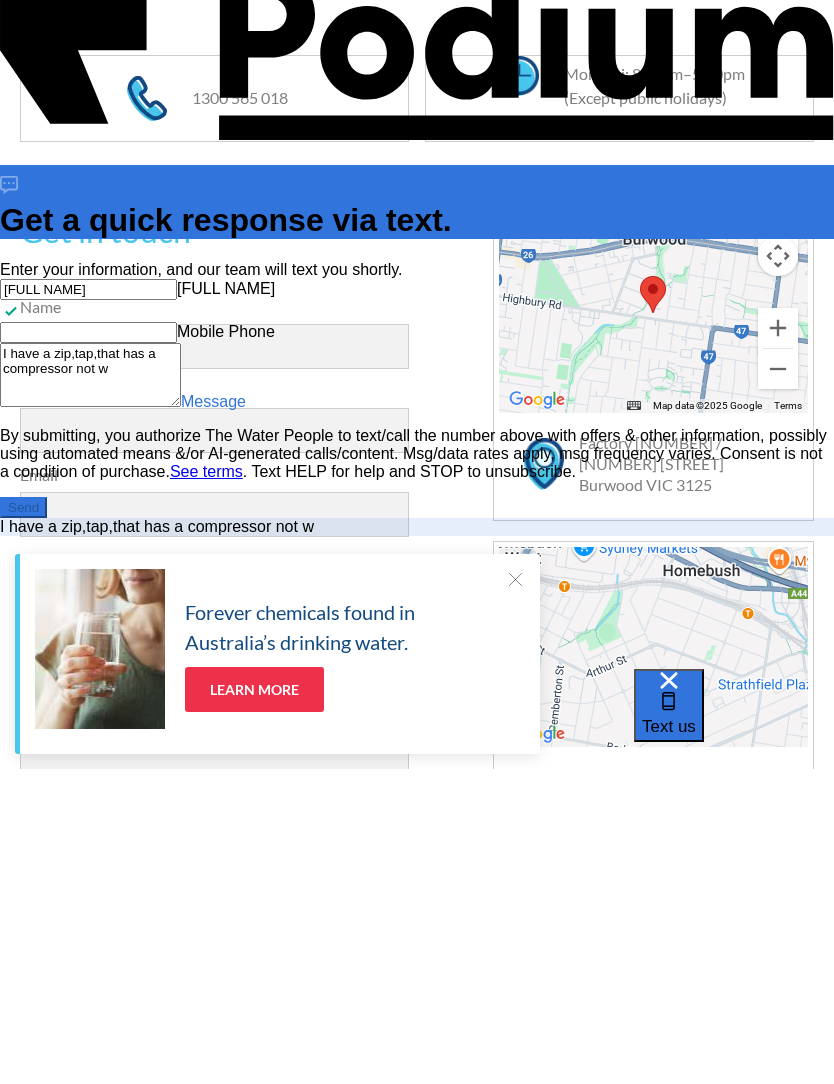 type on "x" 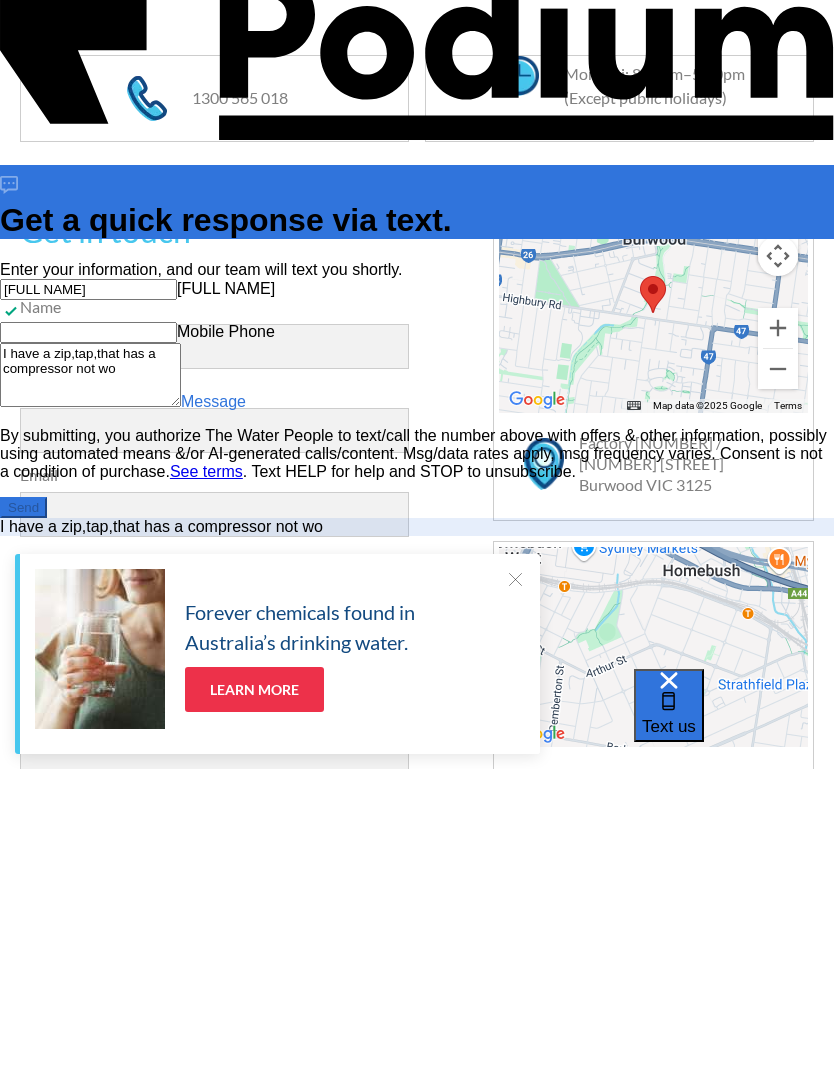 type on "I have a zip,tap,that has a compressor not wor" 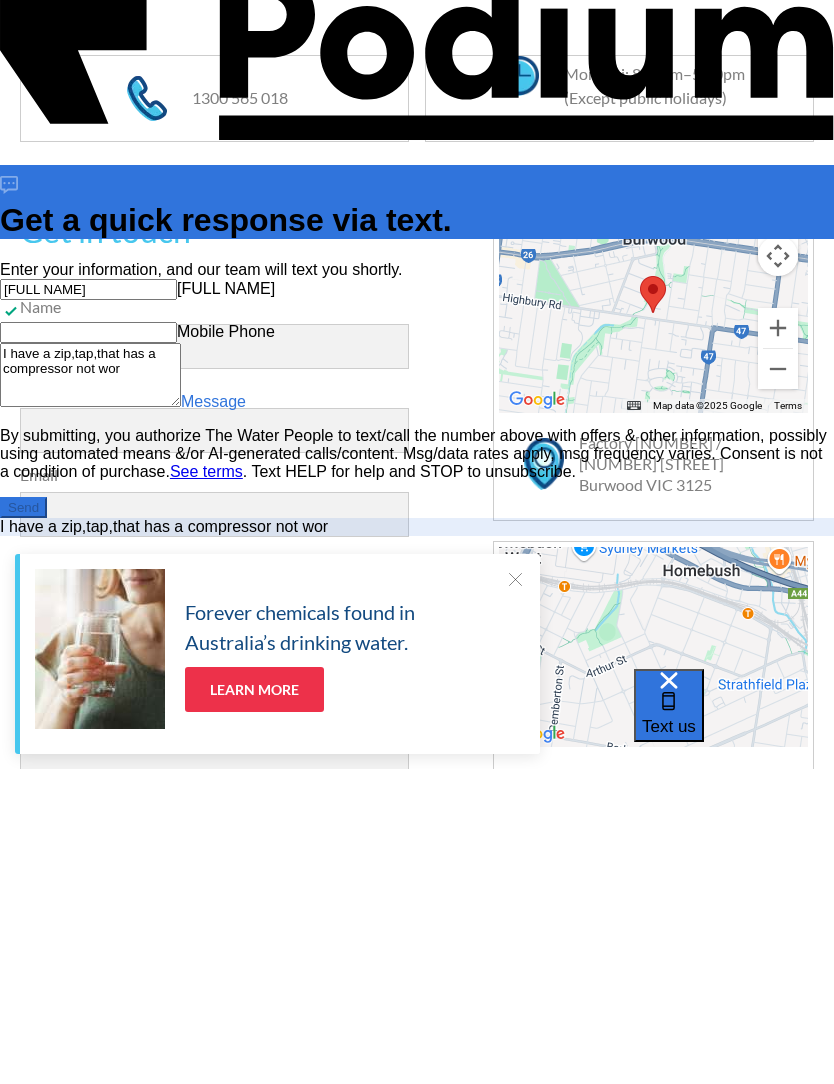type on "x" 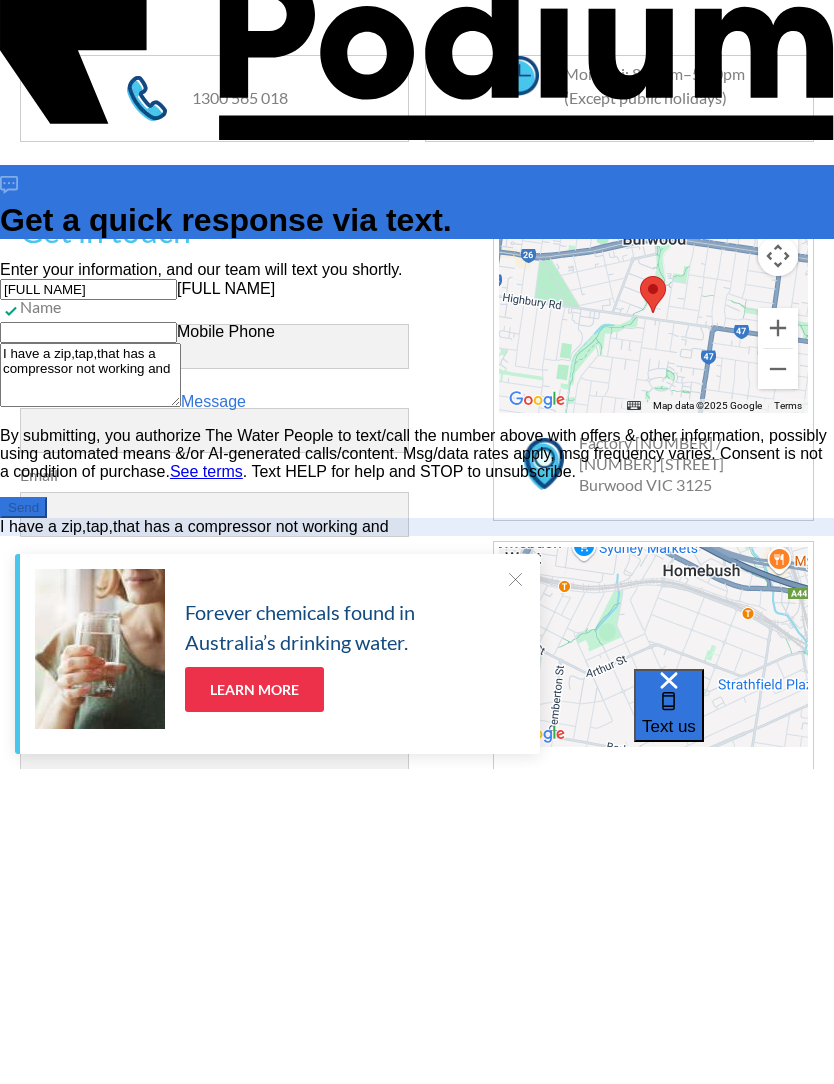 type on "x" 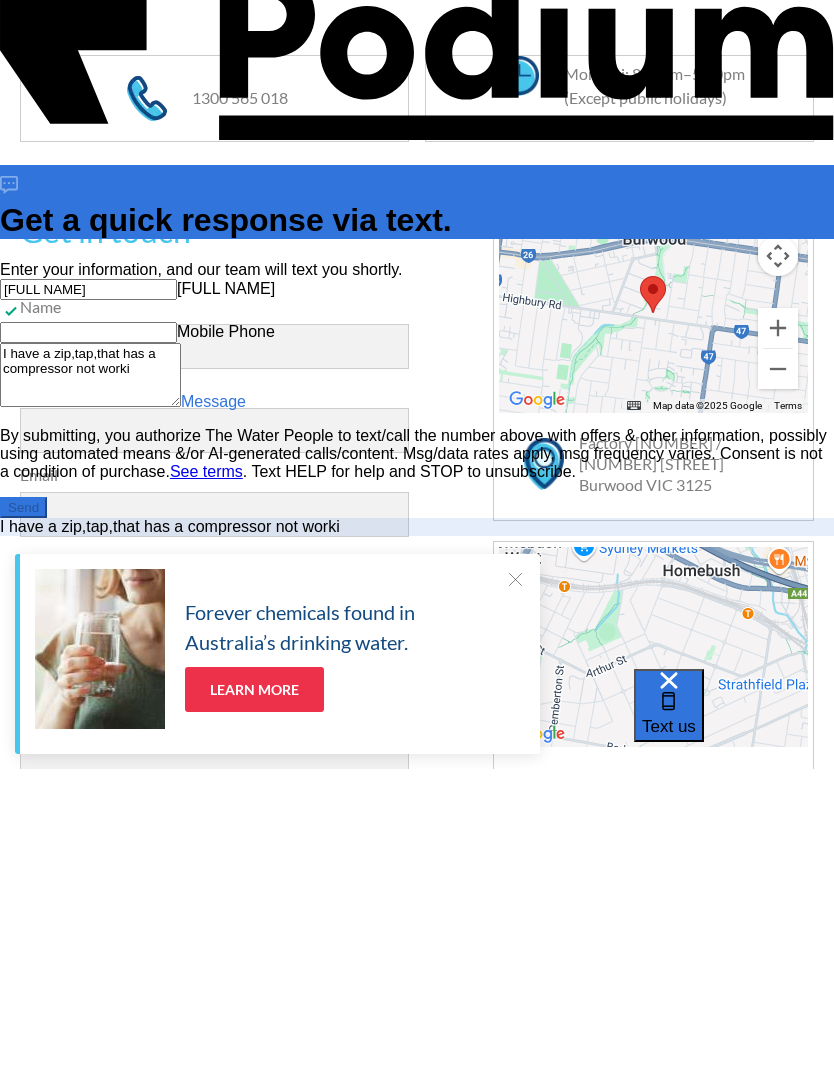 type on "x" 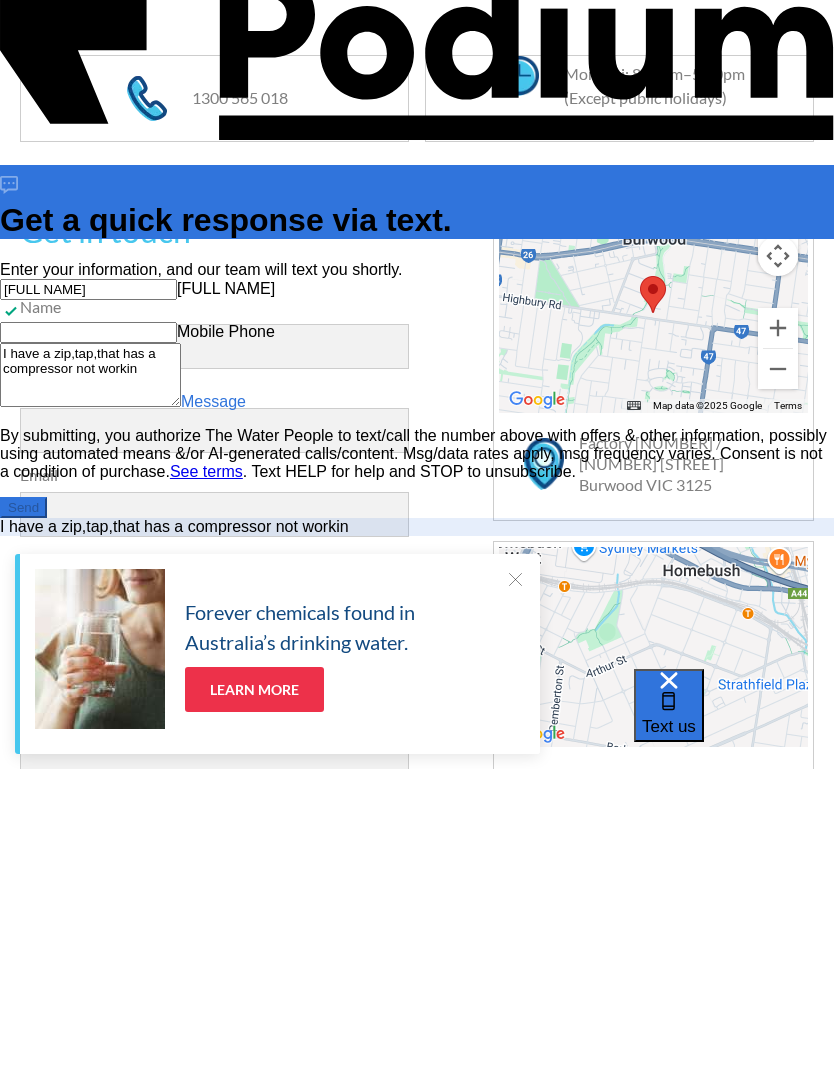 type on "x" 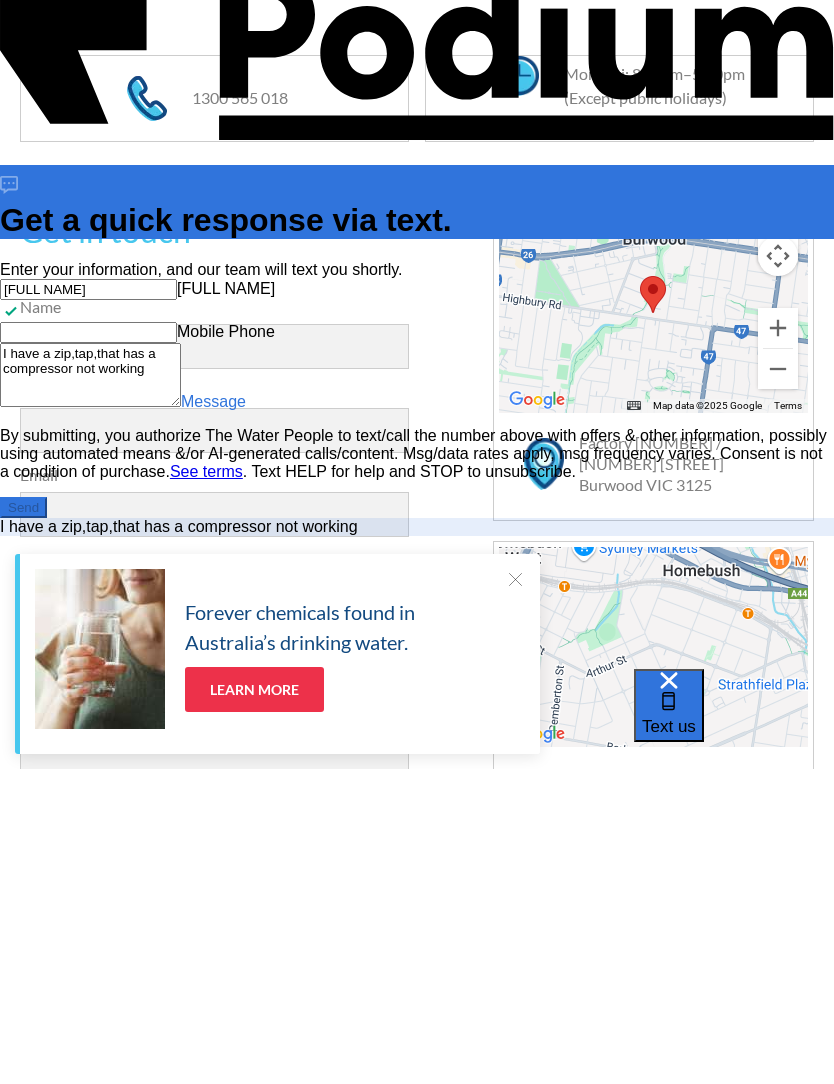 type on "x" 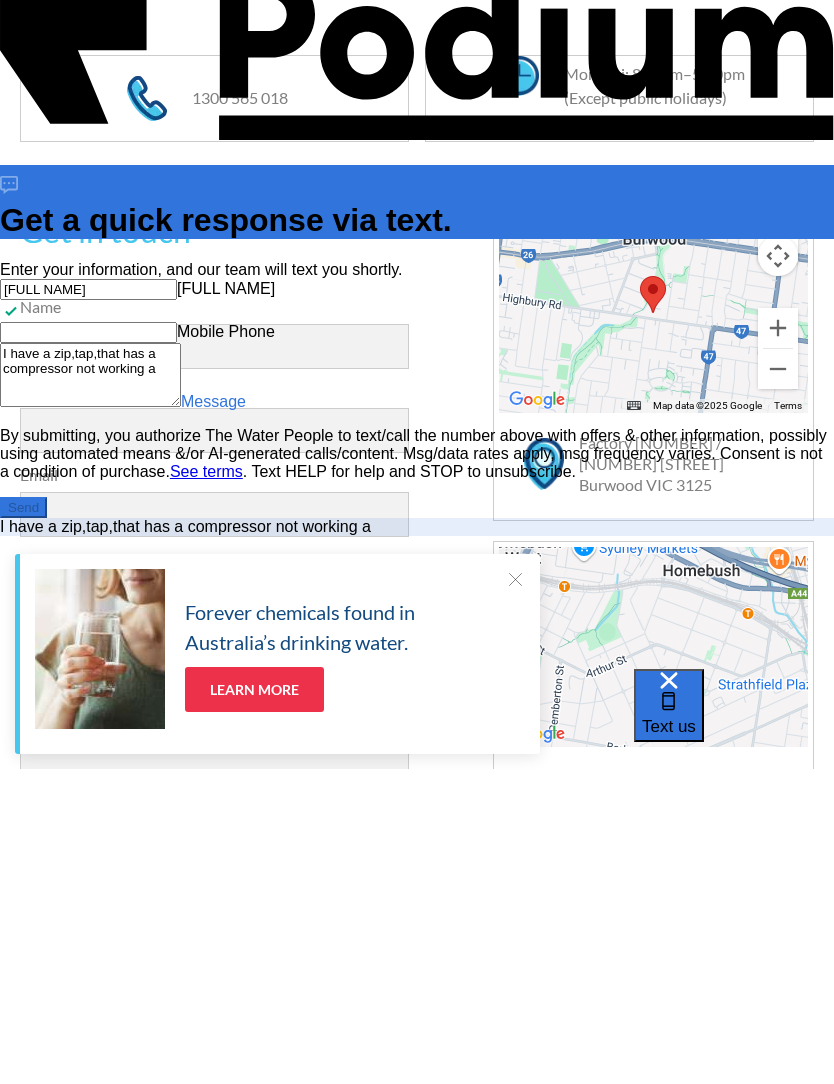 type on "I have a zip,tap,that has a compressor not working and" 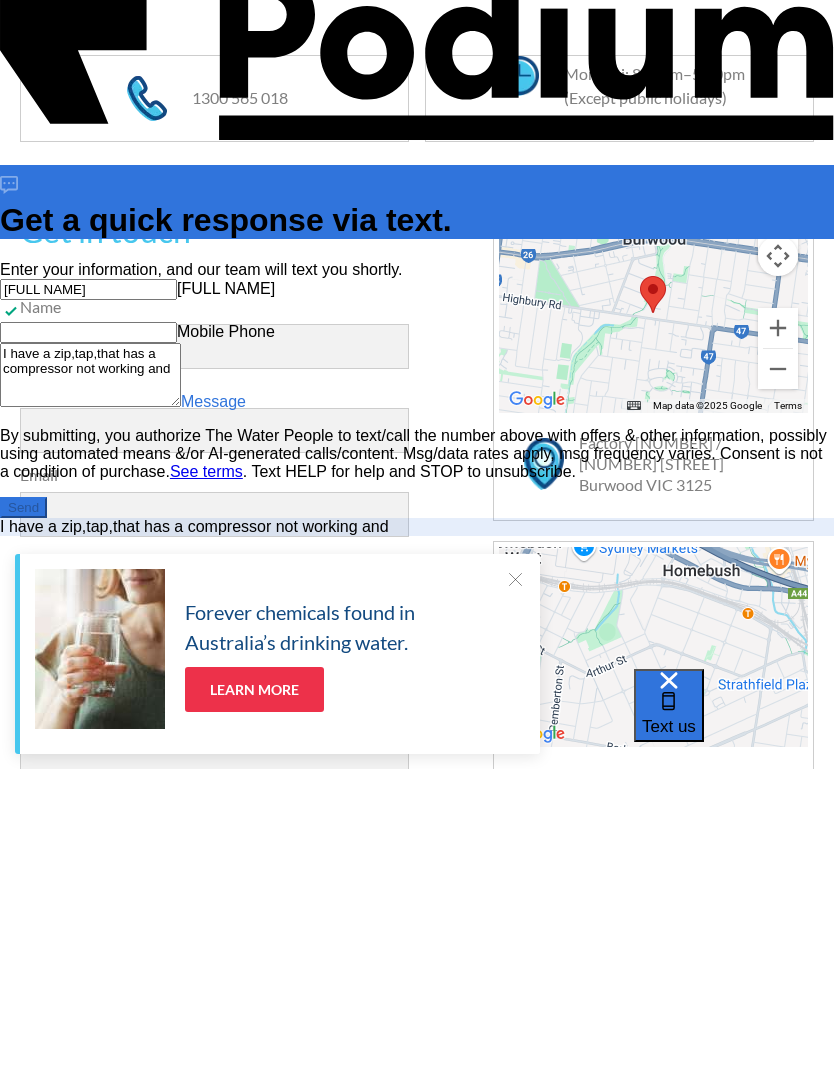 type on "I have a zip,tap,that has a compressor not working and" 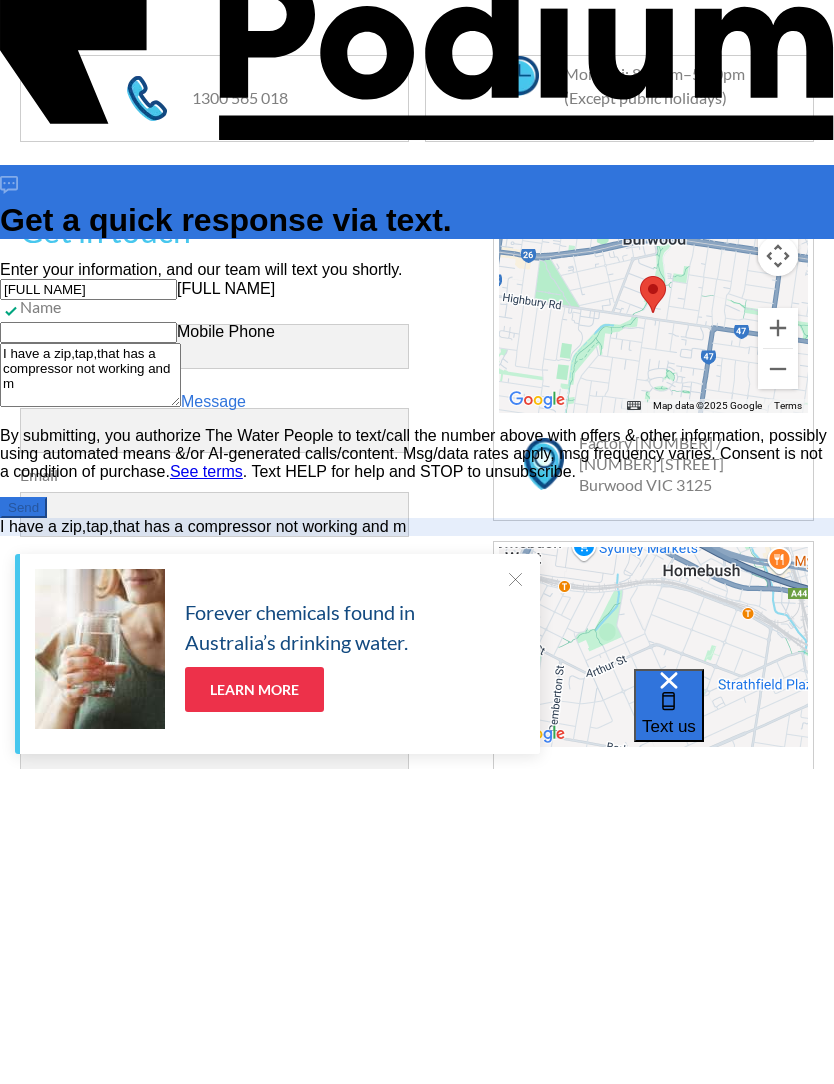 type on "x" 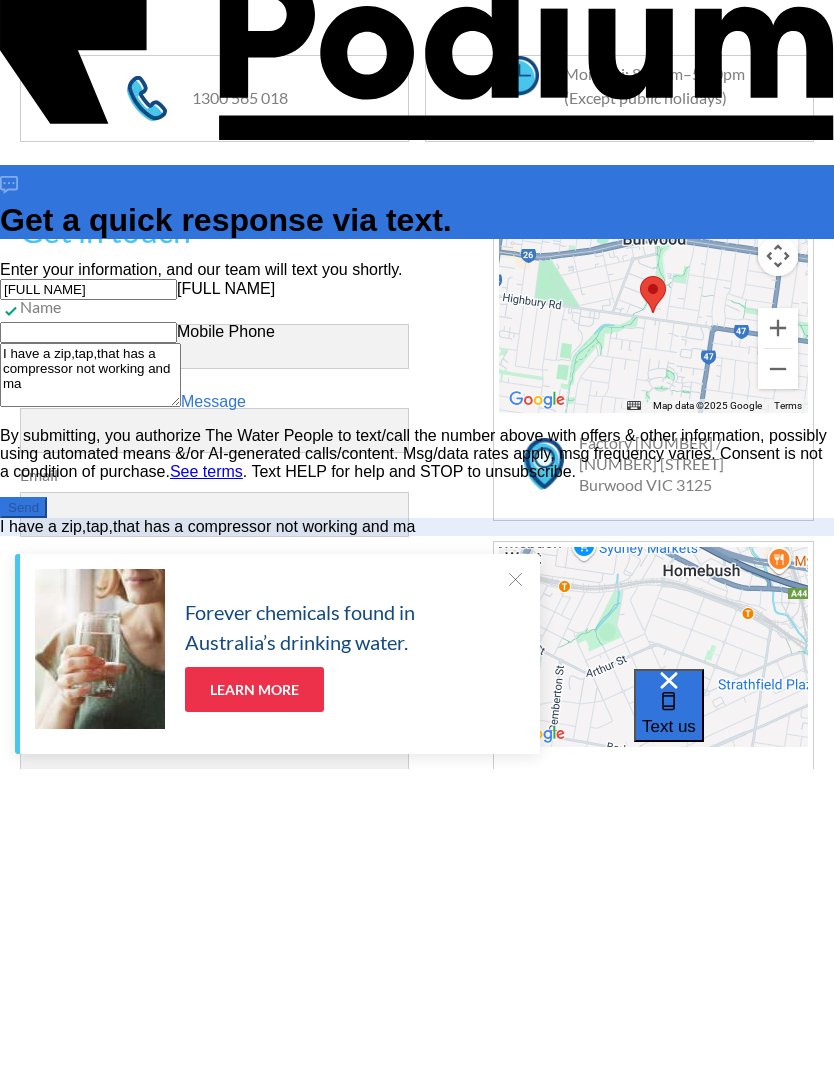 type on "I have a zip,tap,that has a compressor not working and may" 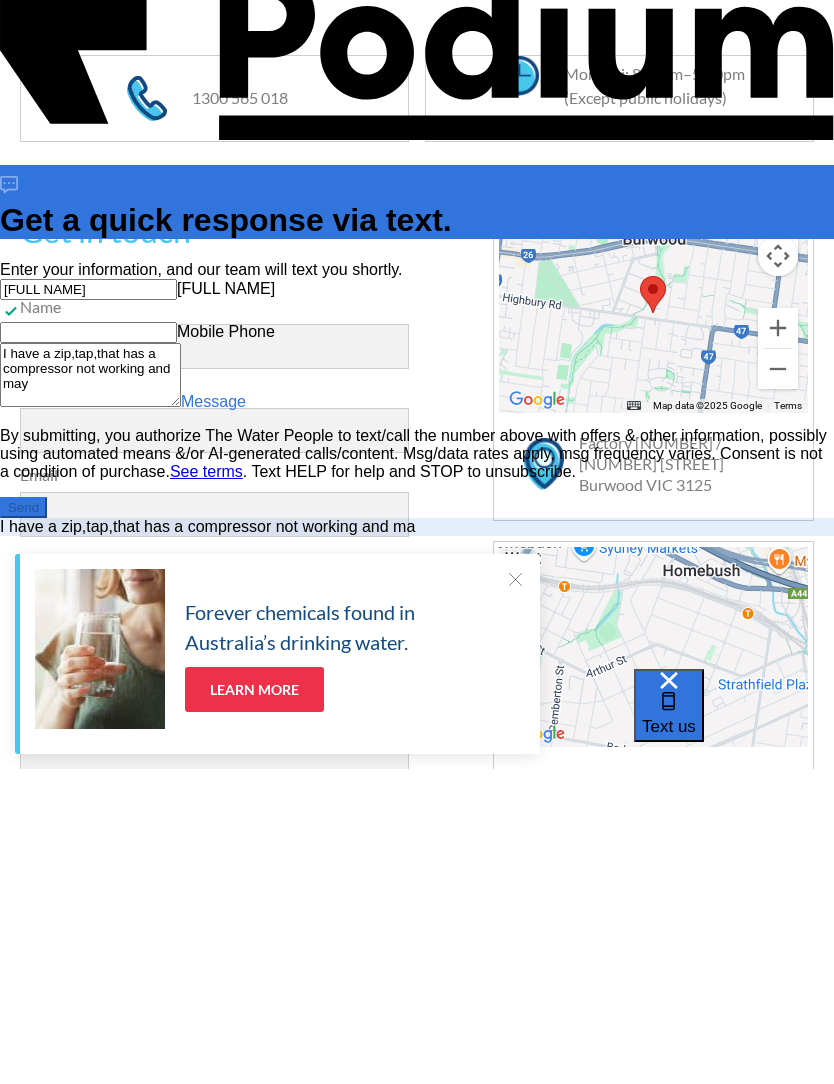 type on "x" 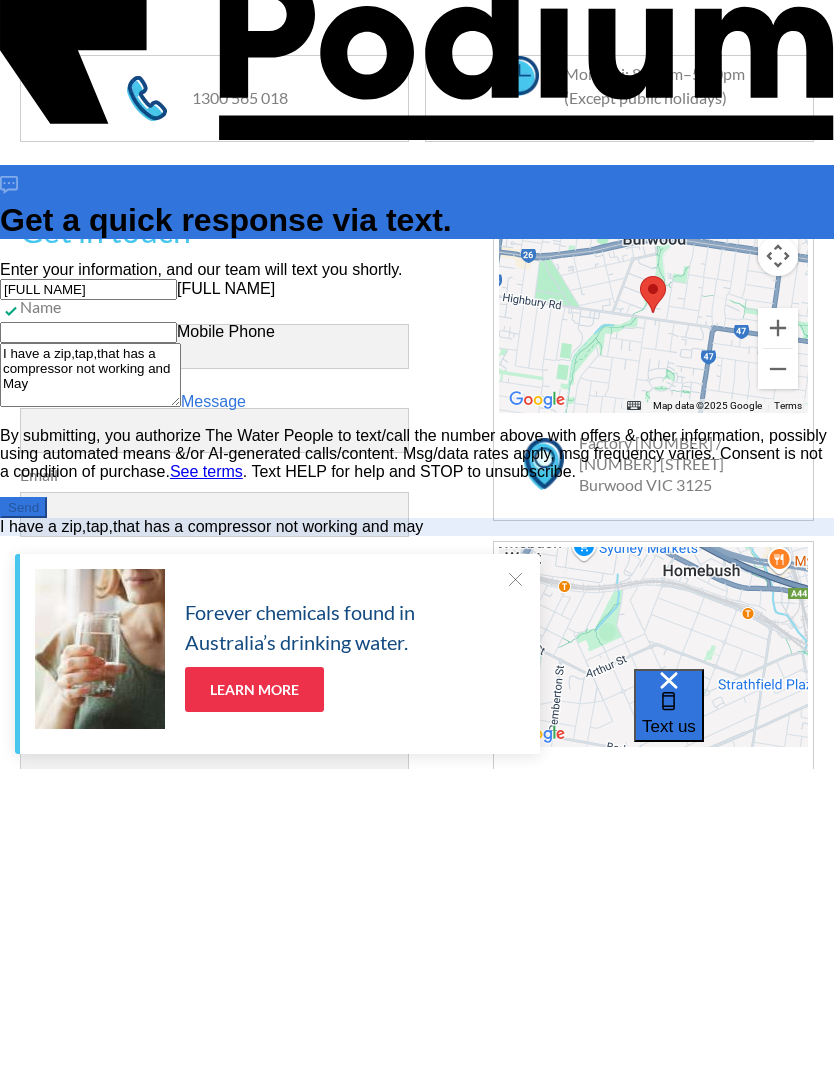 type on "x" 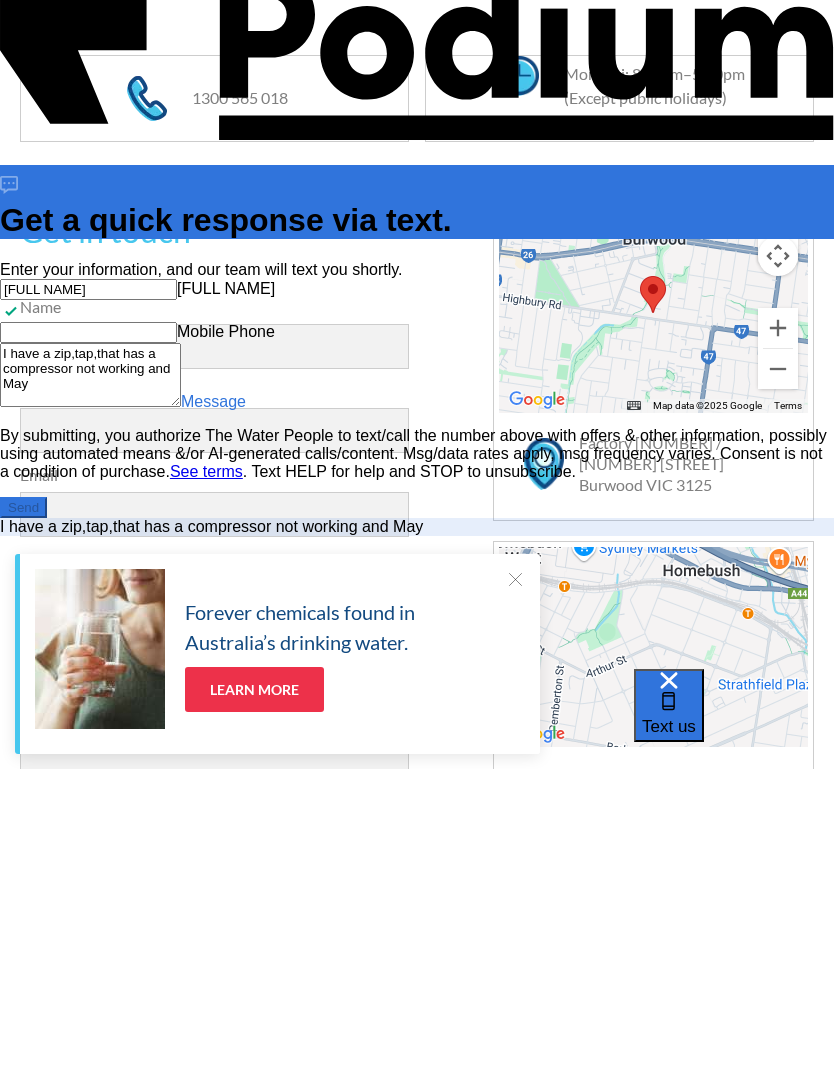 type on "x" 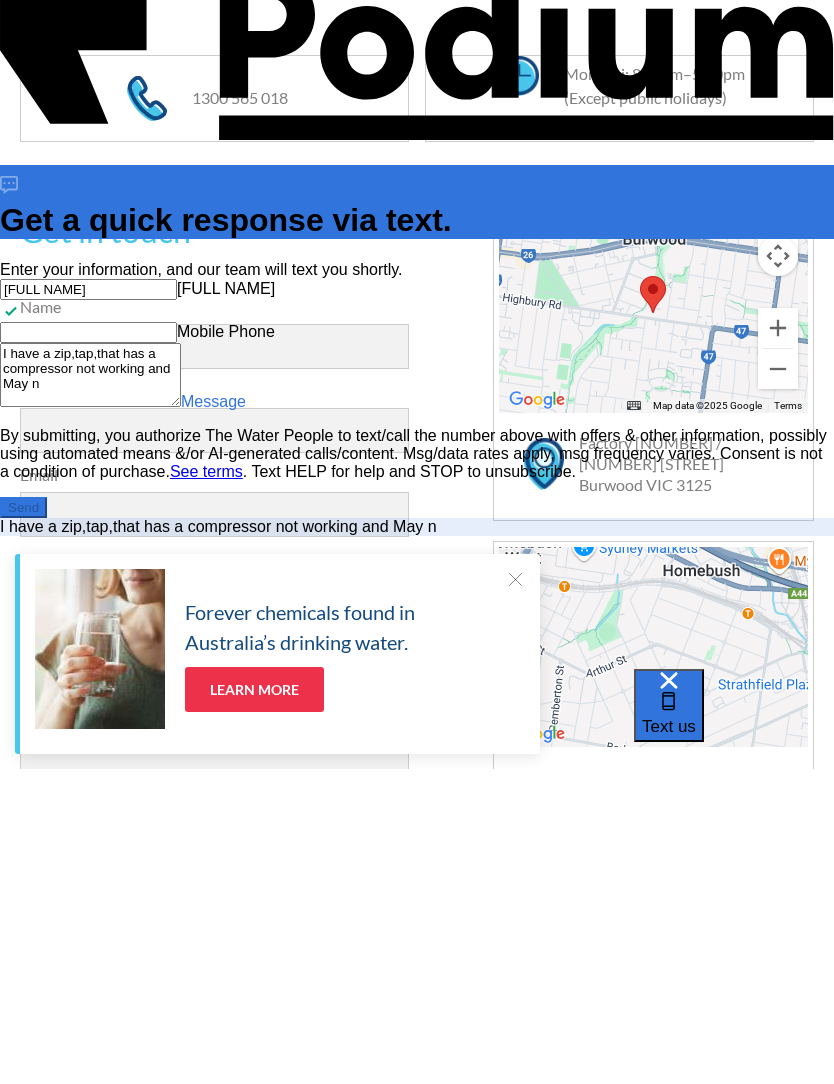 type on "x" 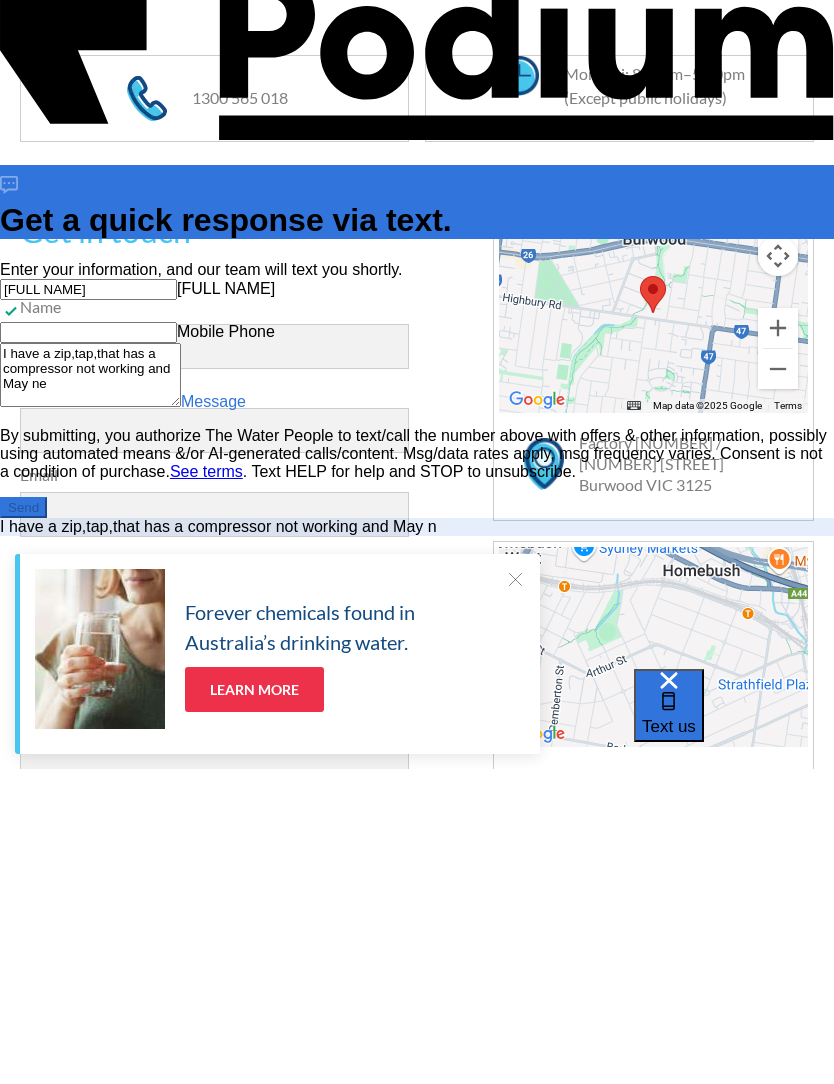 scroll, scrollTop: 12, scrollLeft: 0, axis: vertical 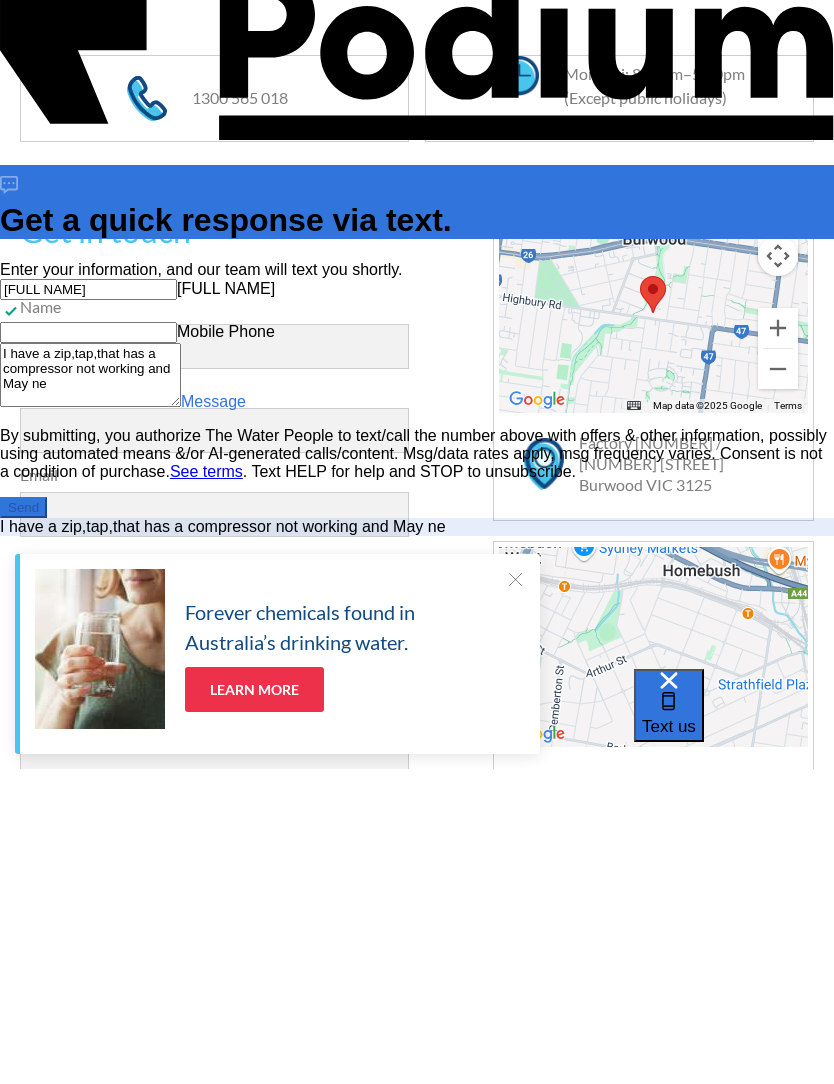type on "I have a zip,tap,that has a compressor not working and May nee" 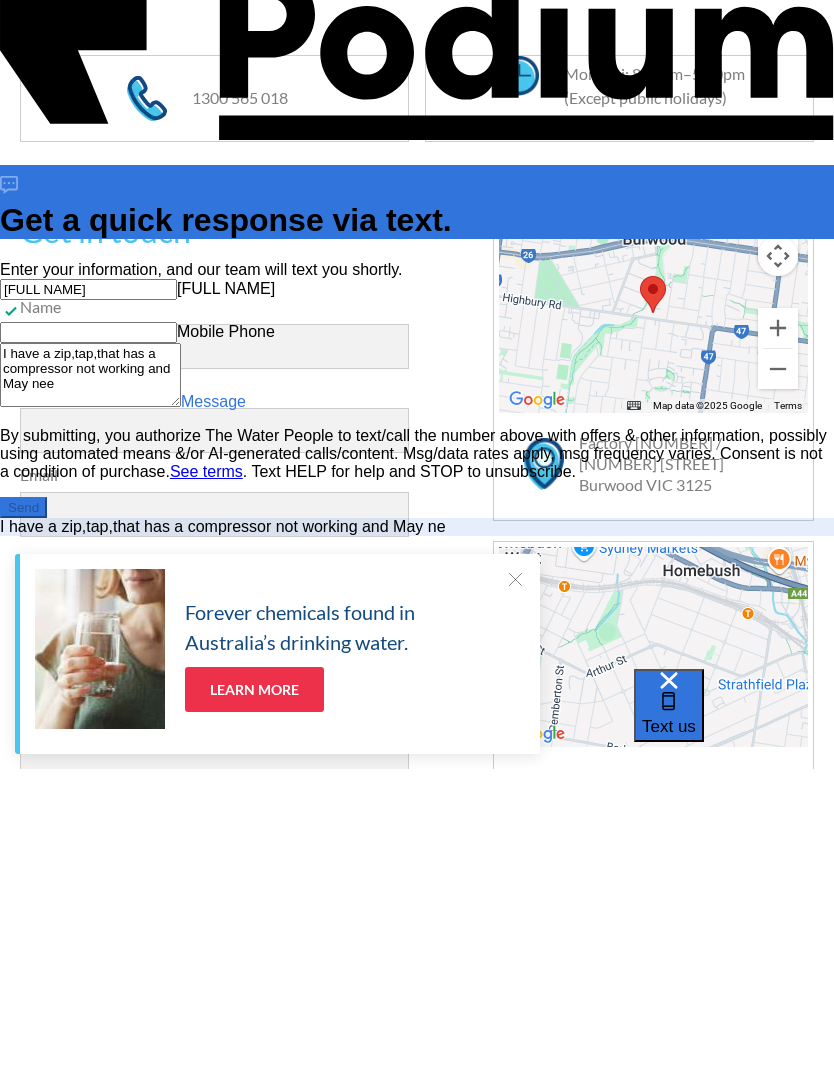 scroll, scrollTop: 0, scrollLeft: 0, axis: both 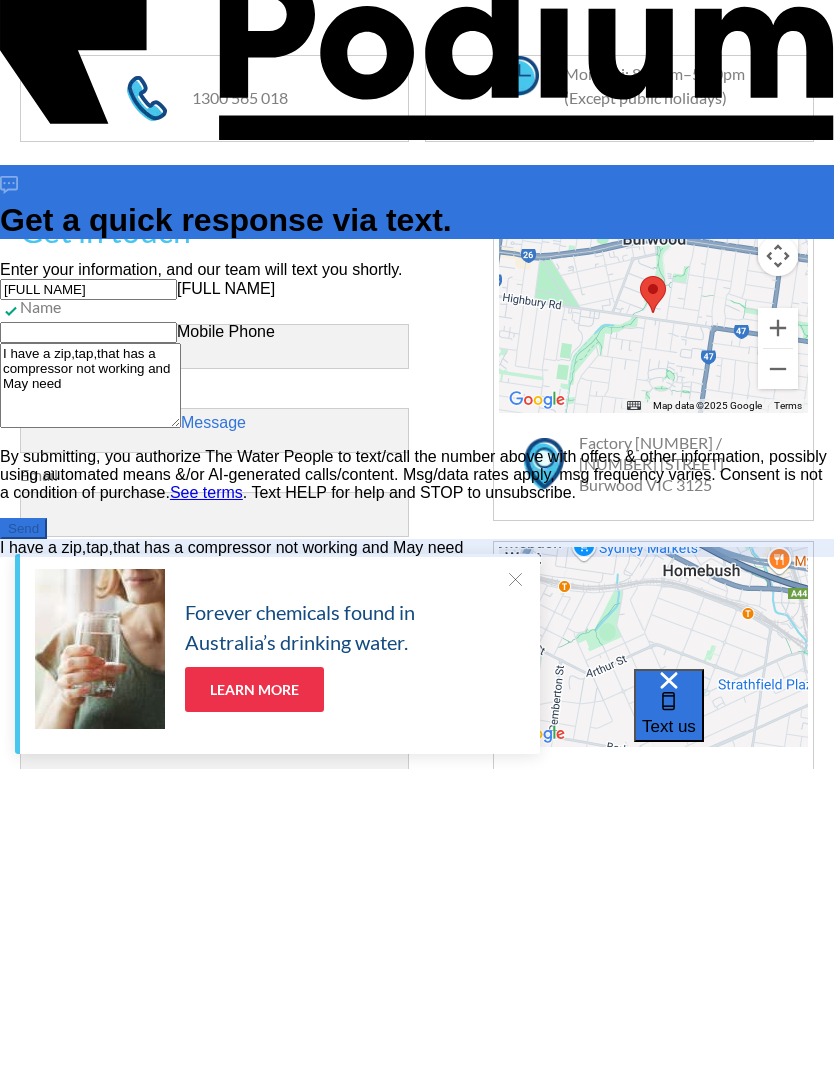 type on "x" 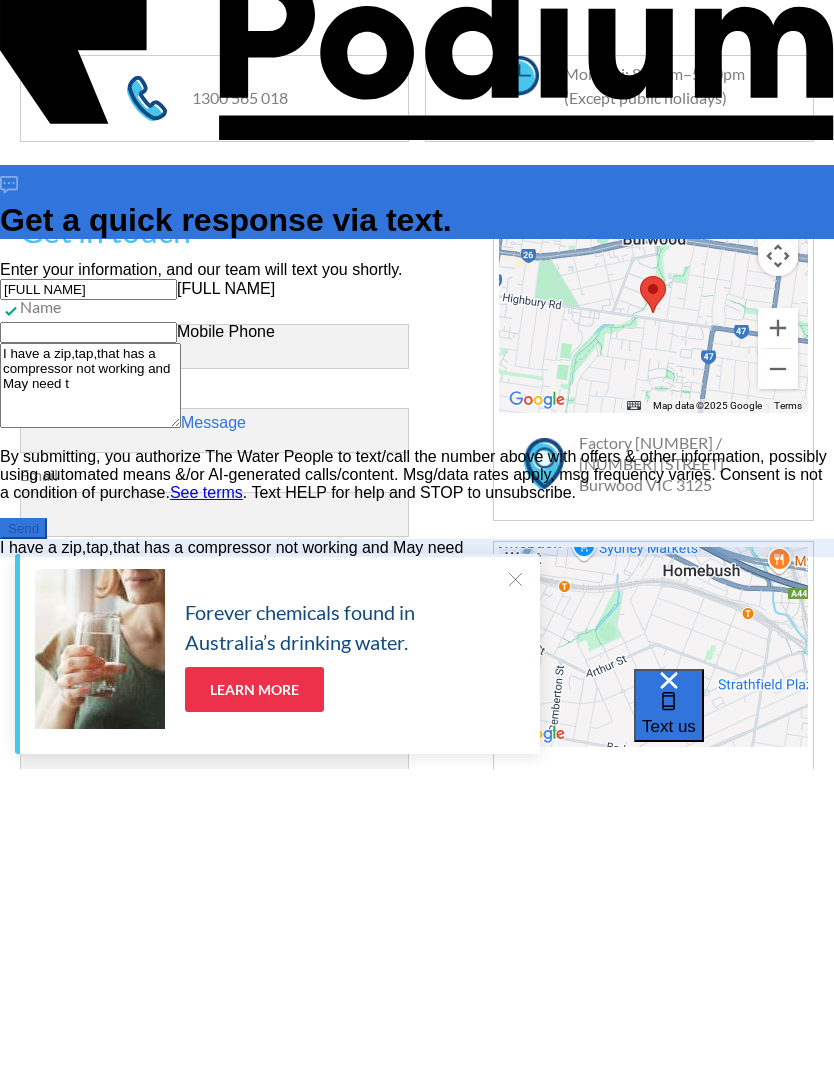 type on "x" 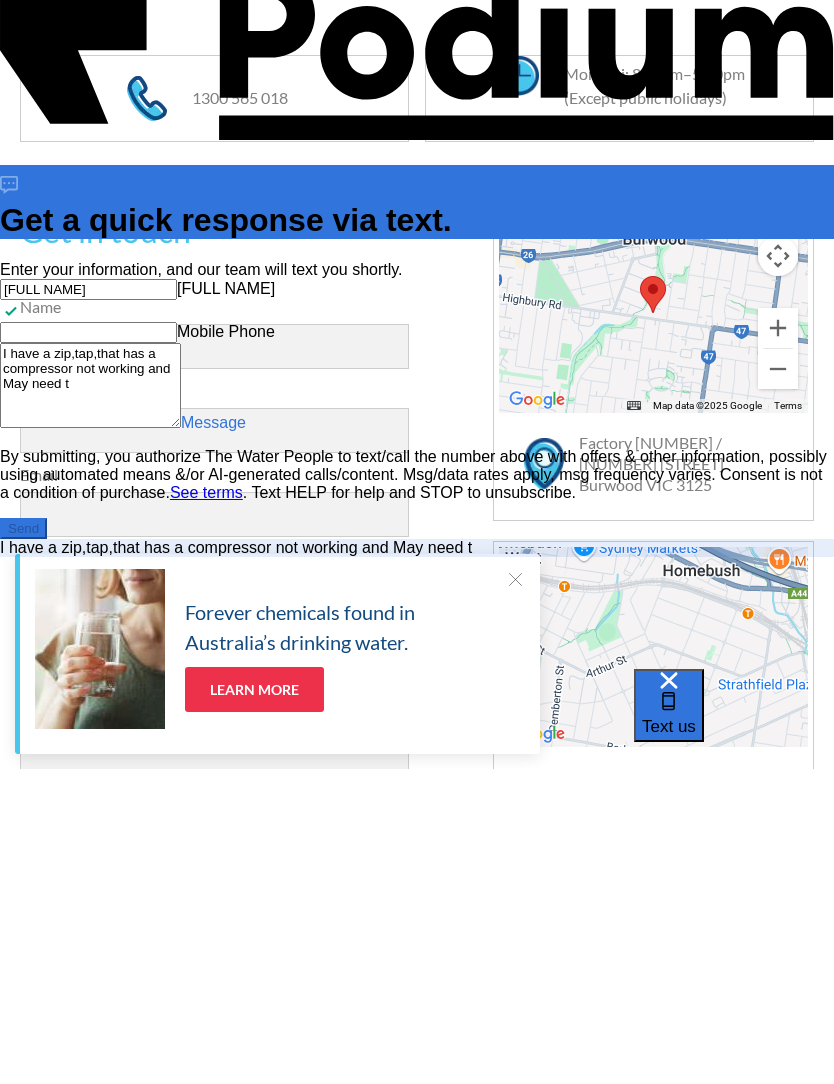 type on "I have a zip,tap,that has a compressor not working and May need" 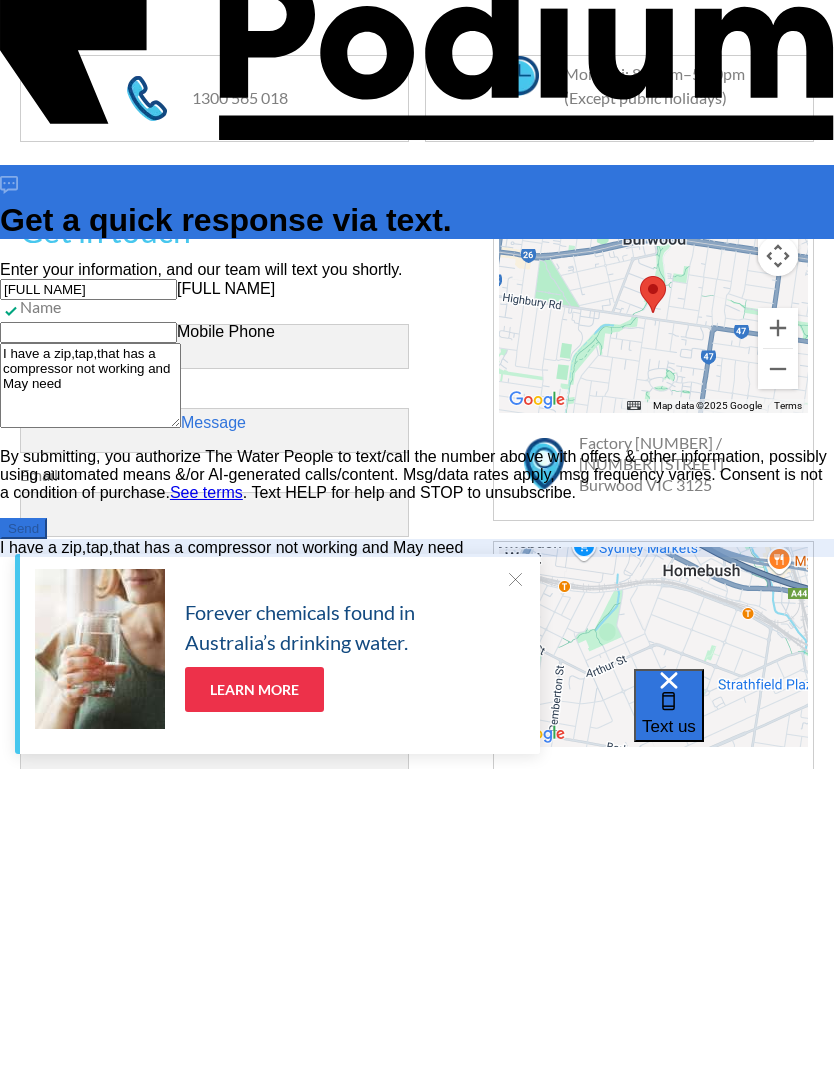 type on "I have a zip,tap,that has a compressor not working and May need r" 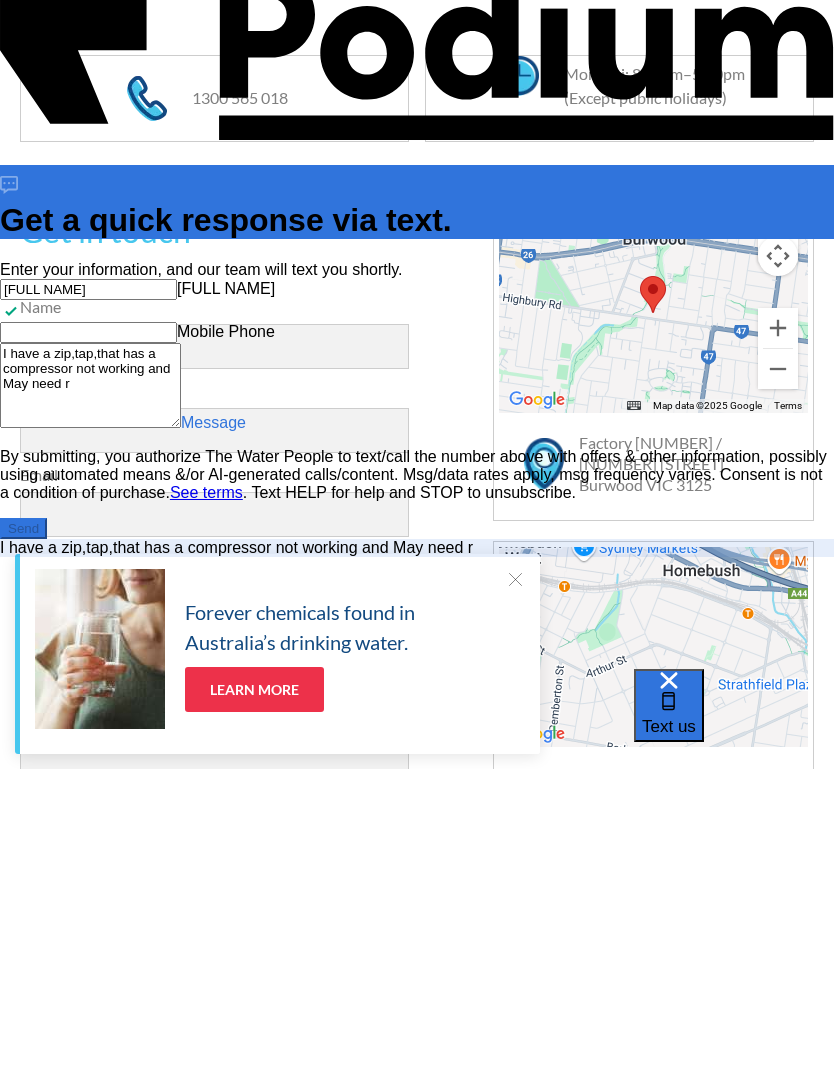 type on "x" 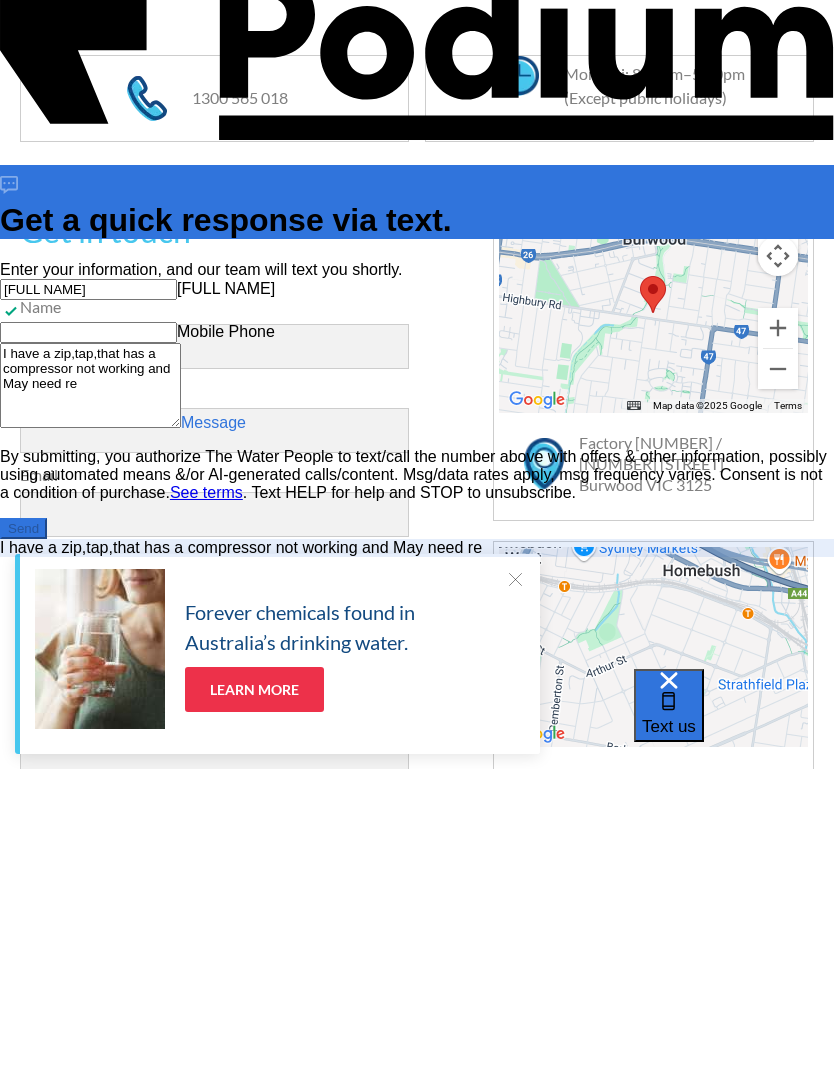 type on "x" 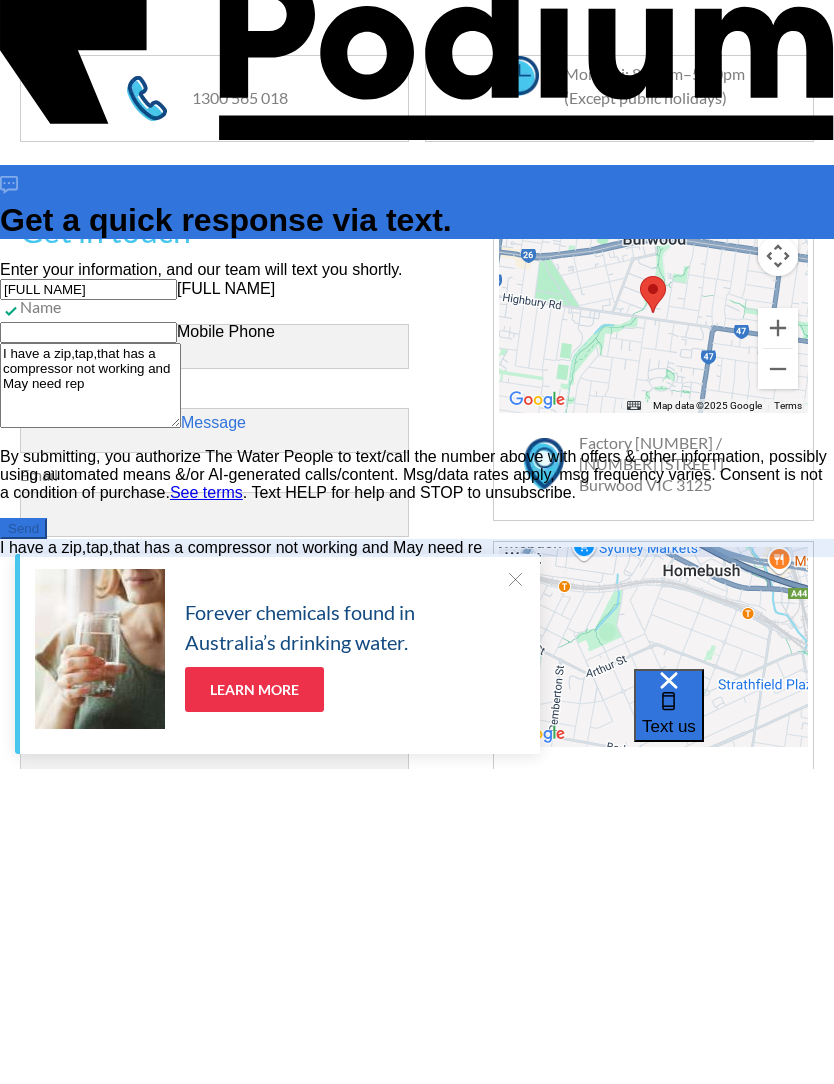 type on "I have a zip,tap,that has a compressor not working and May need repl" 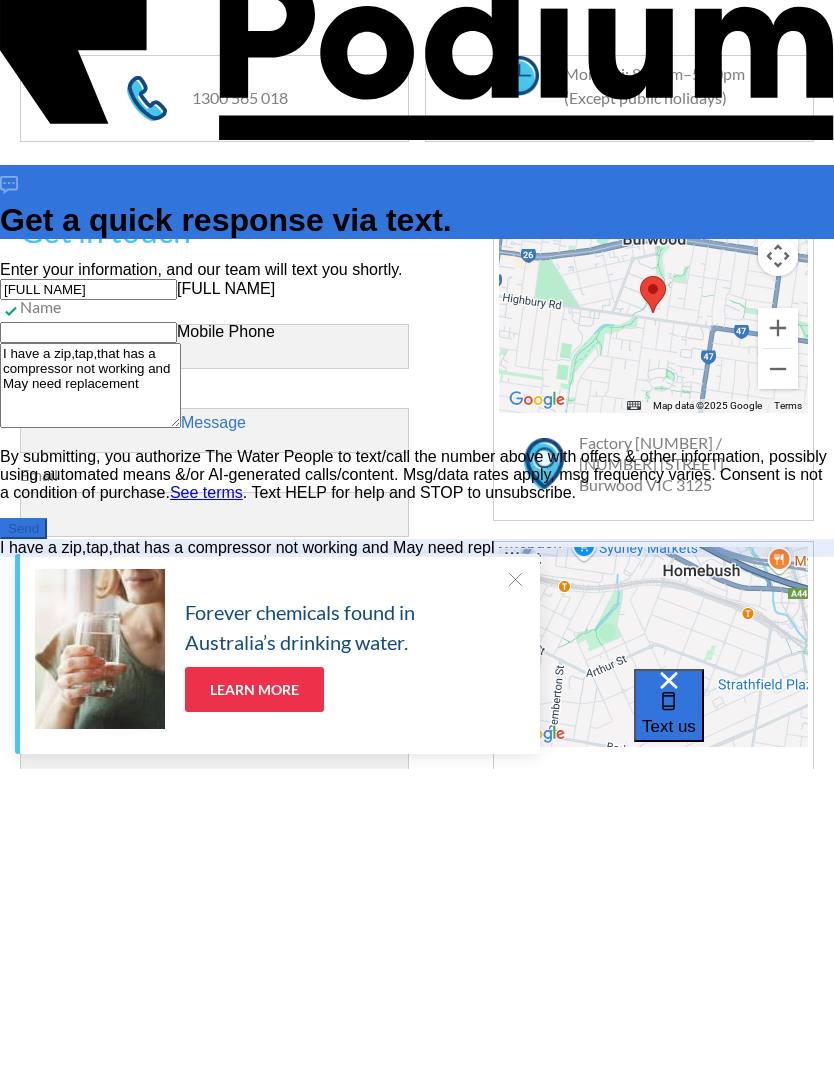 type on "x" 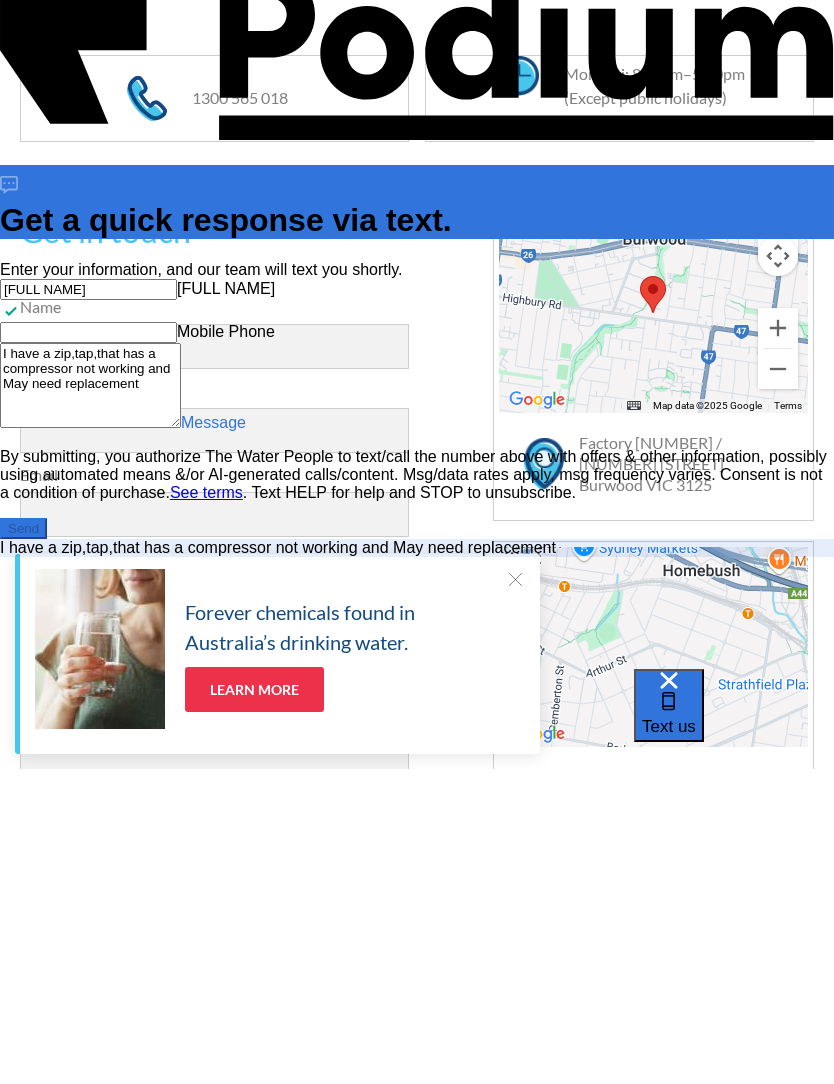 type on "x" 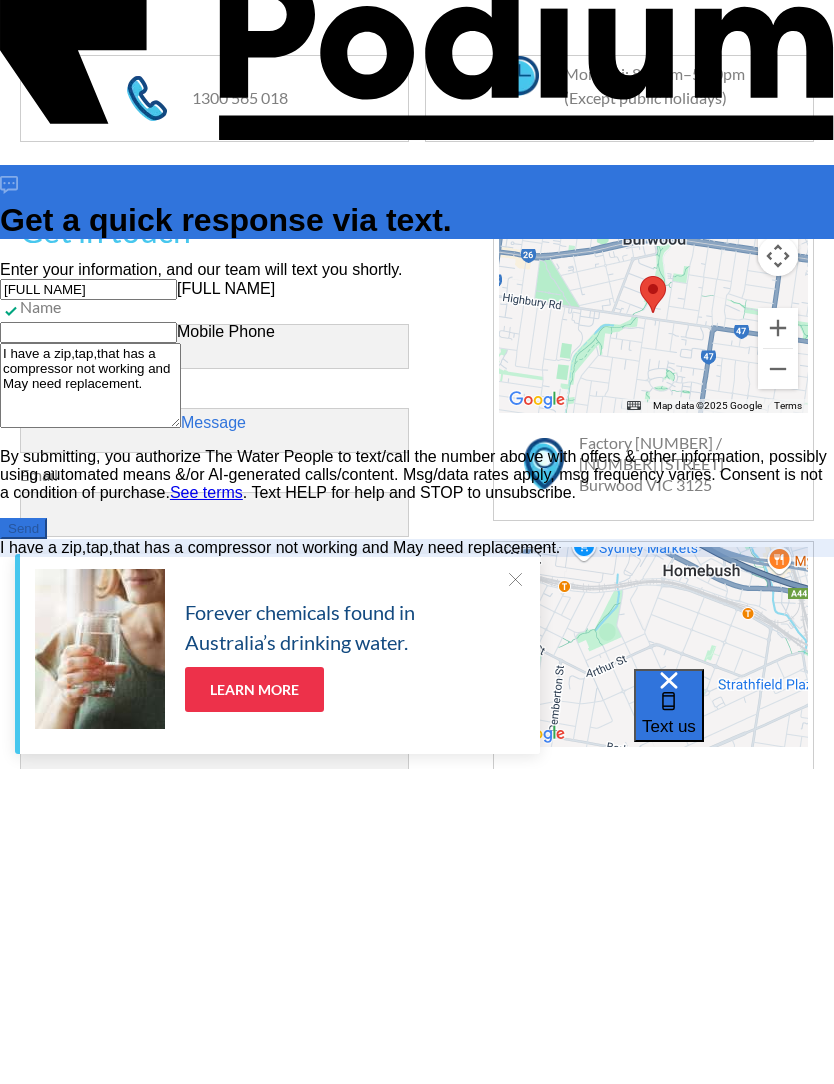 type on "x" 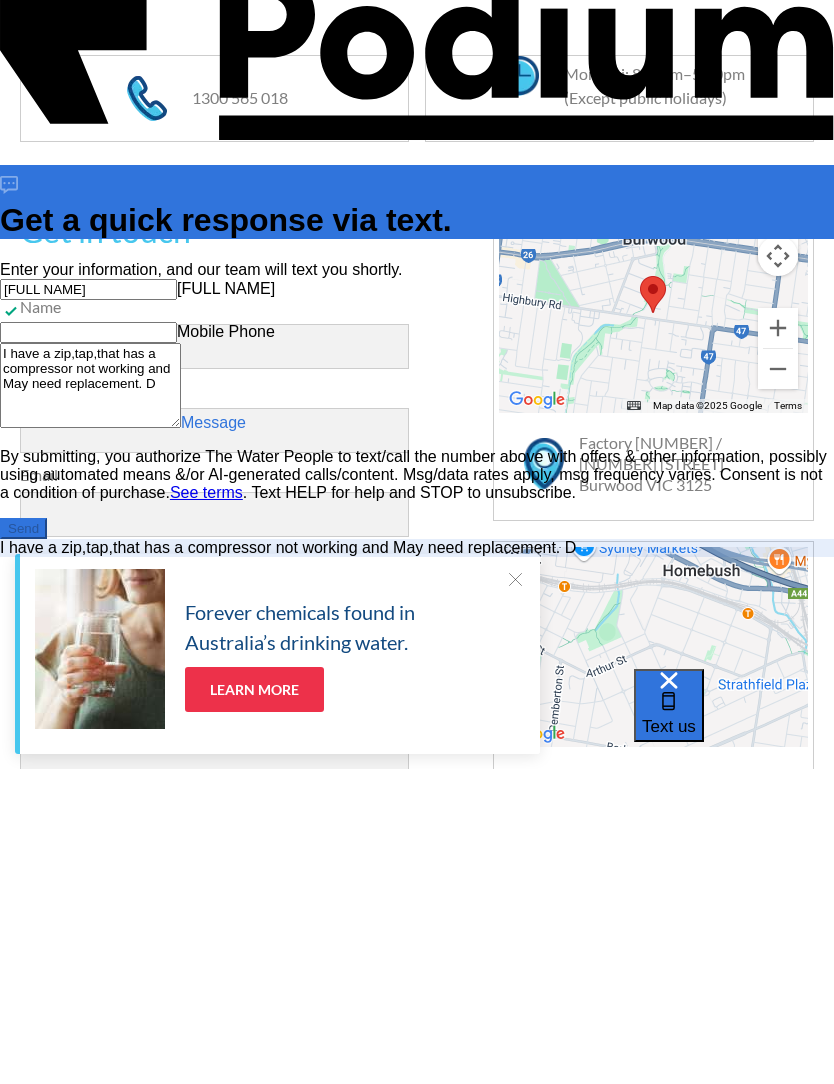 type on "I have a zip,tap,that has a compressor not working and May need replacement. Do" 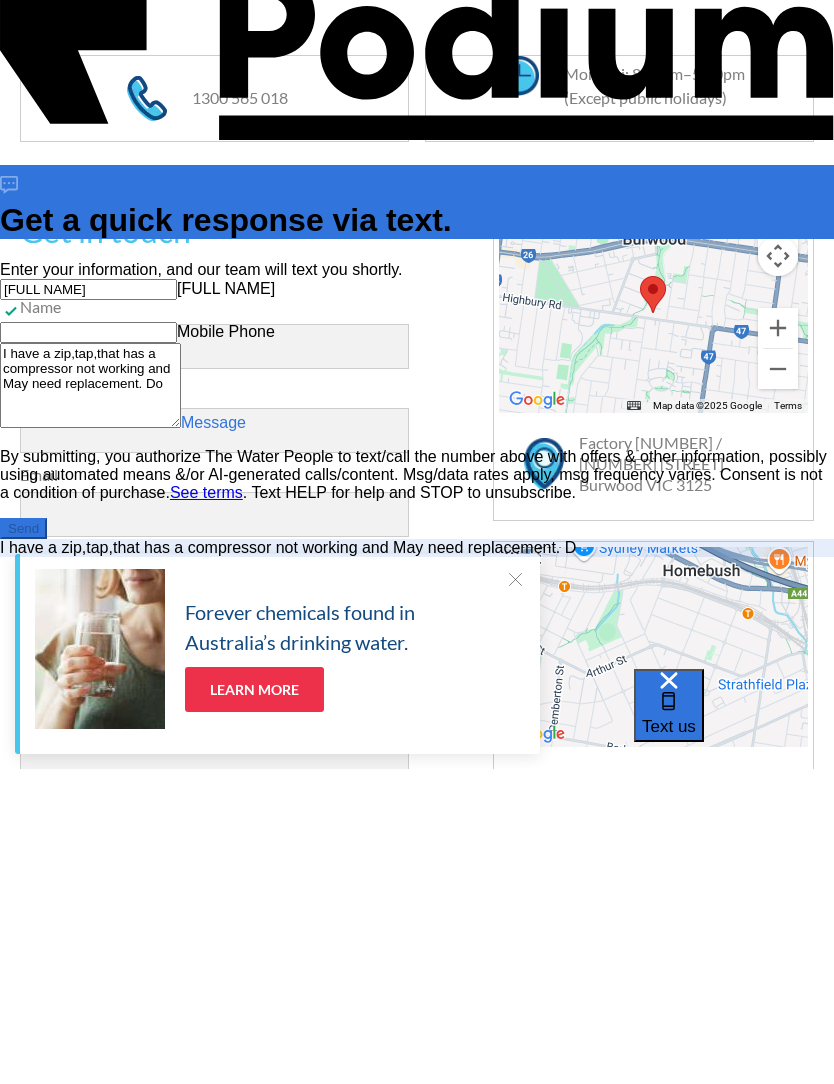type on "x" 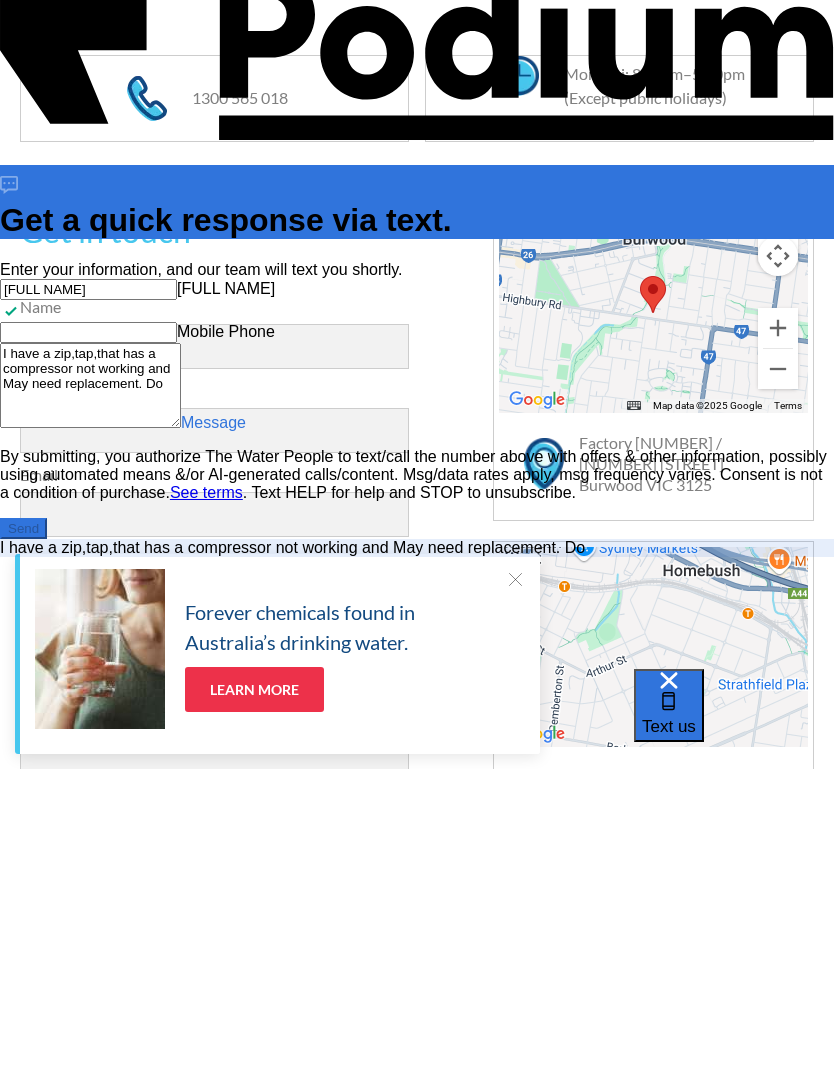 type on "x" 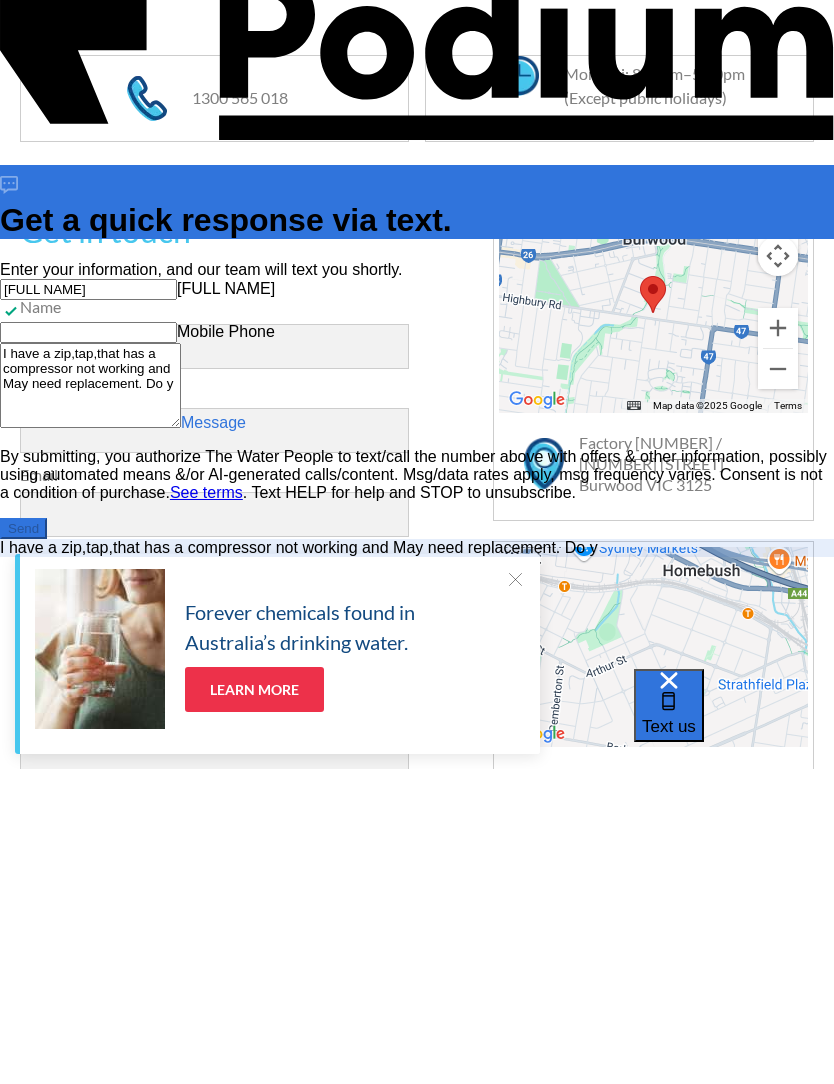 type on "x" 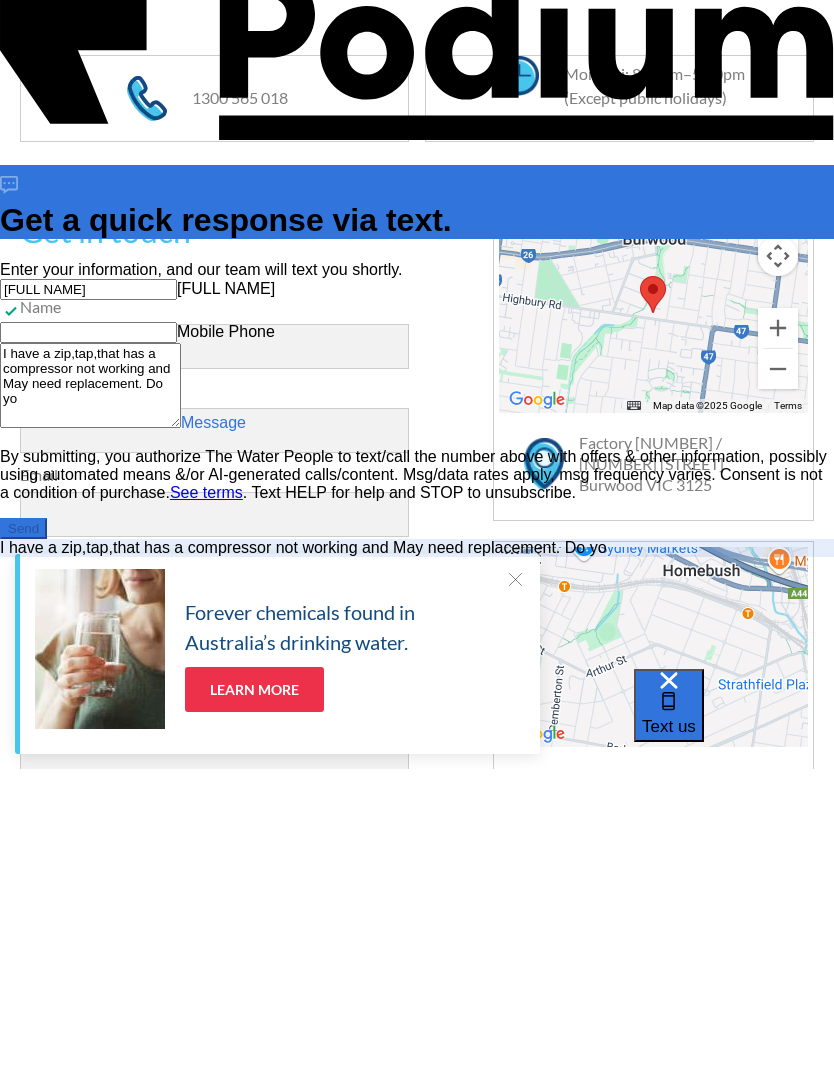 type on "x" 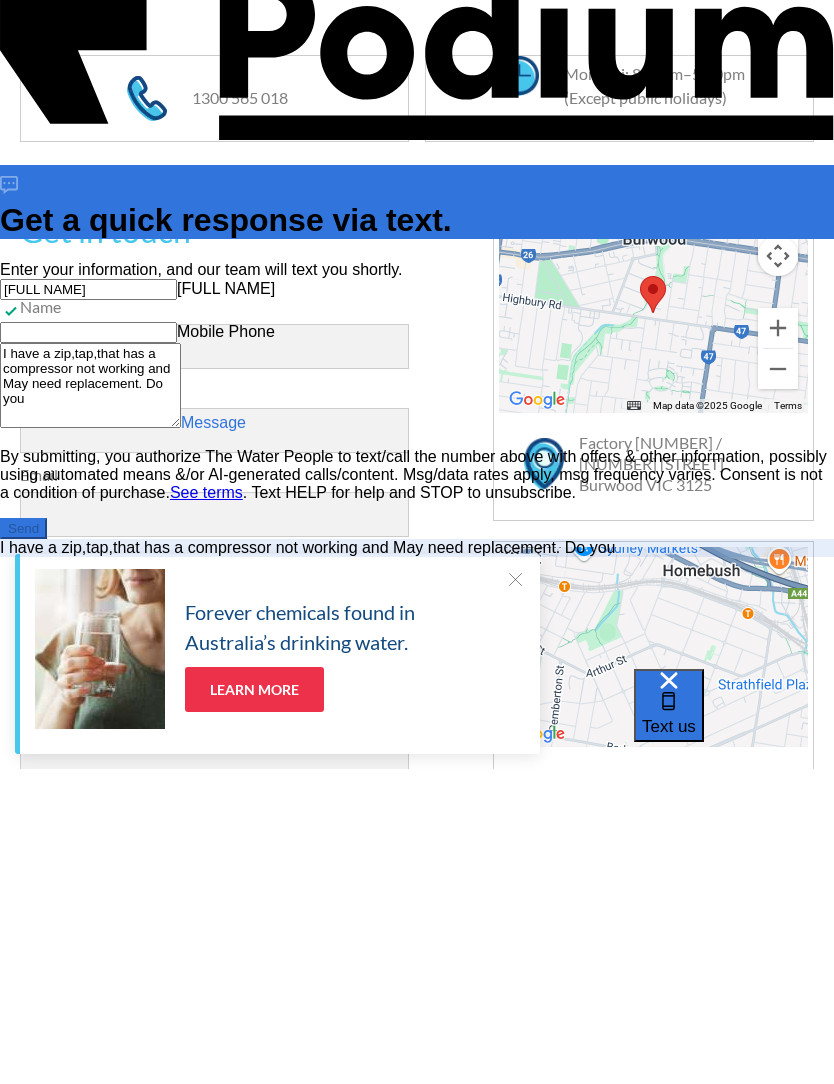 type on "x" 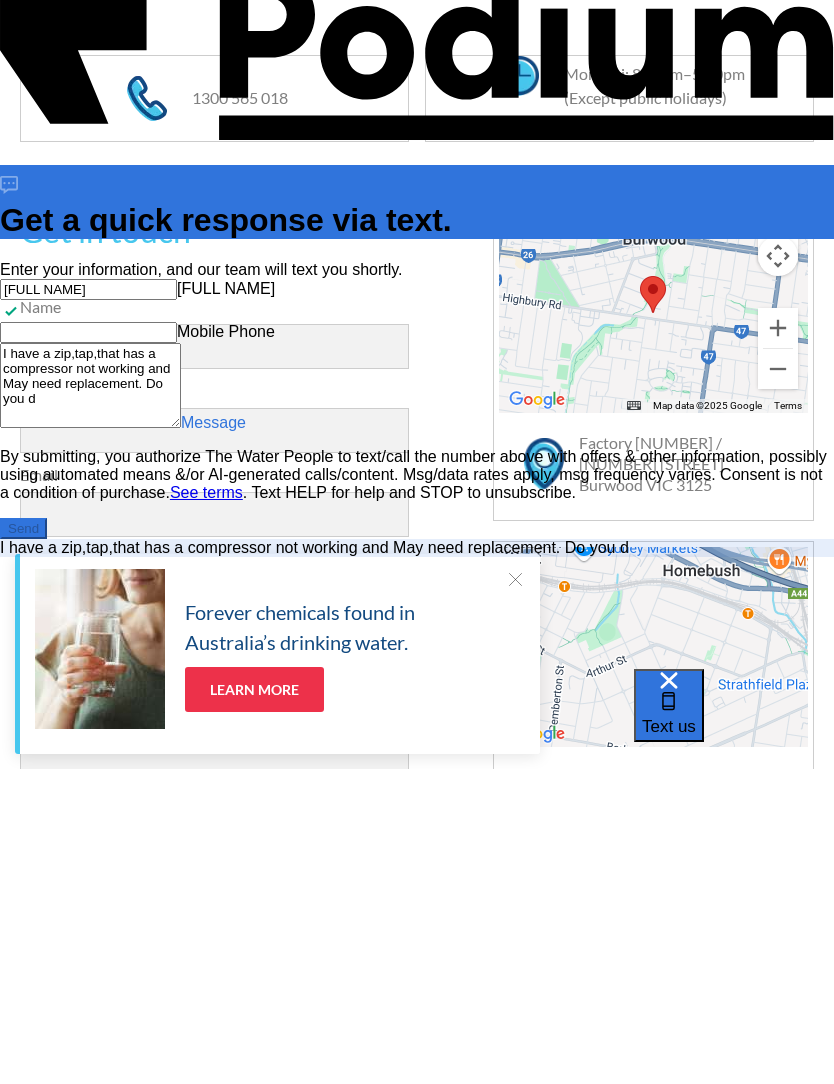 type on "x" 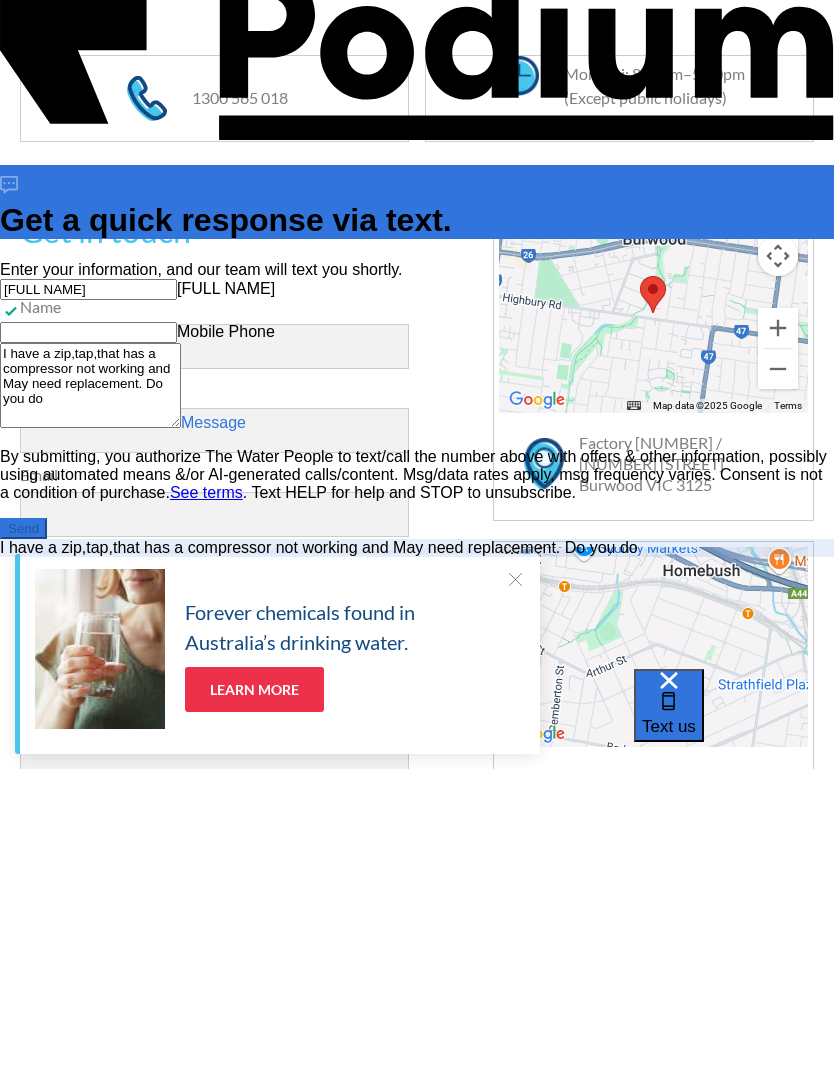 type on "x" 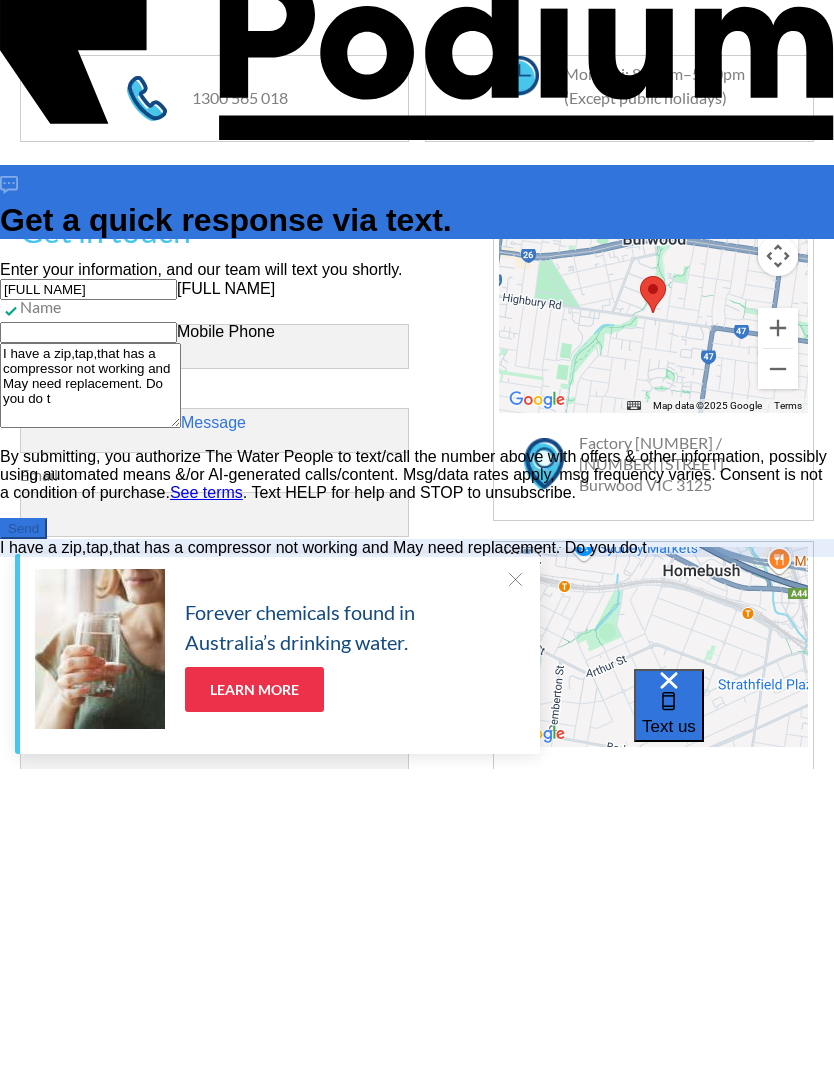 type on "x" 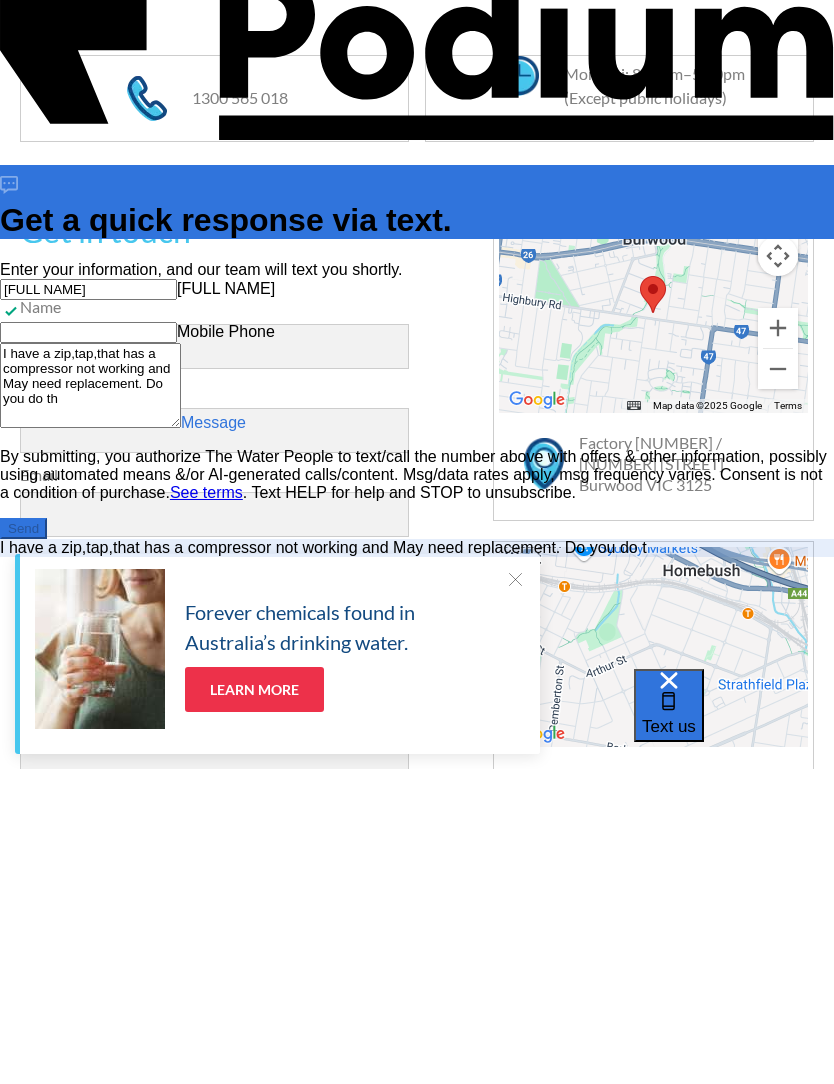 type on "I have a zip,tap,that has a compressor not working and May need replacement. Do you do thi" 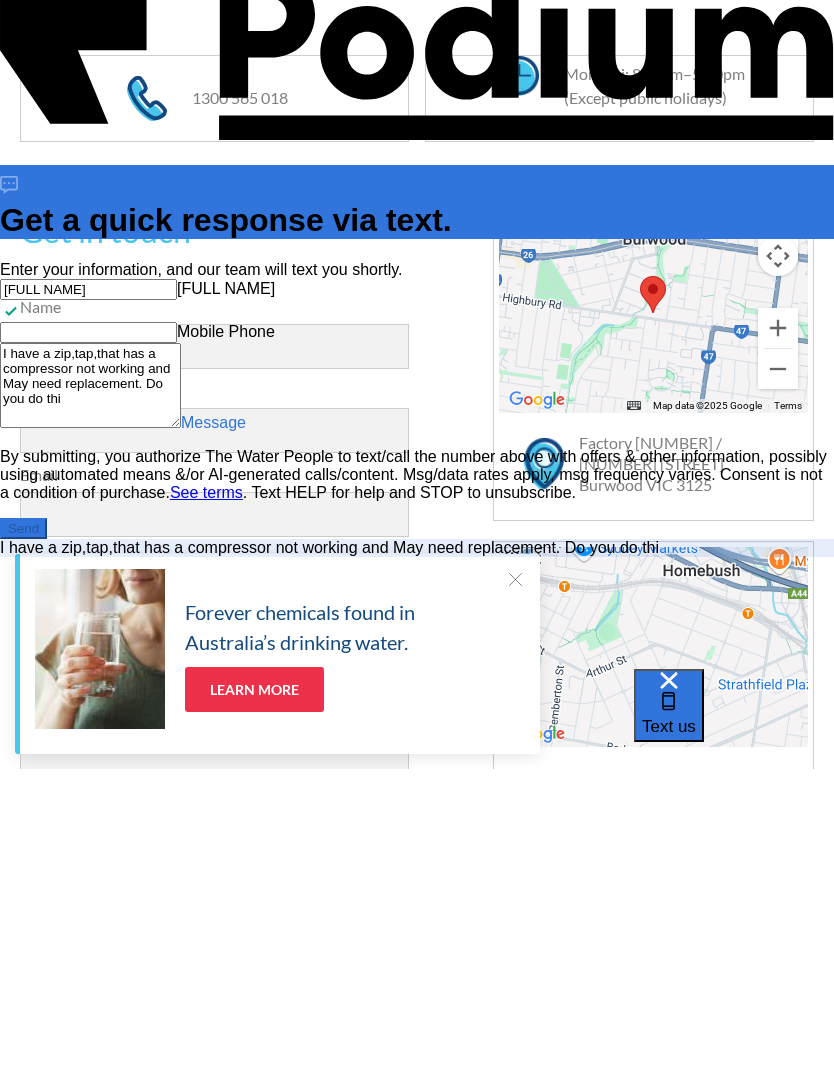 type on "x" 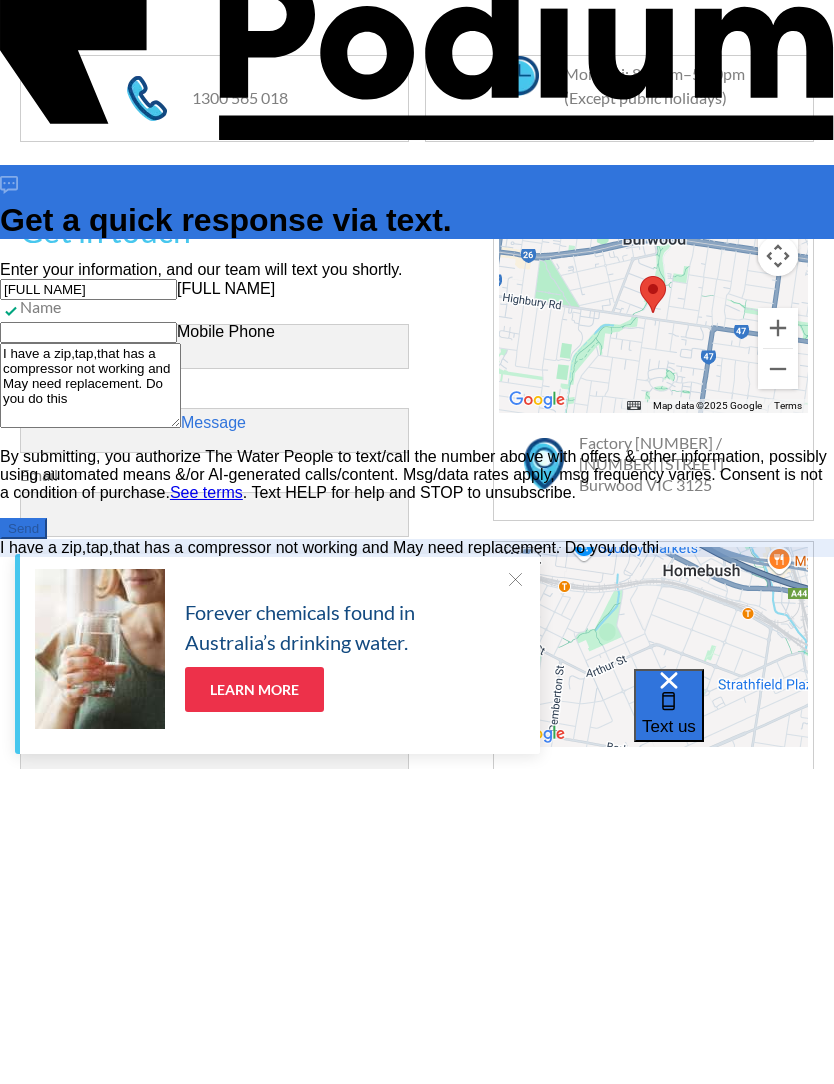type on "I have a zip,tap,that has a compressor not working and May need replacement. Do you do this" 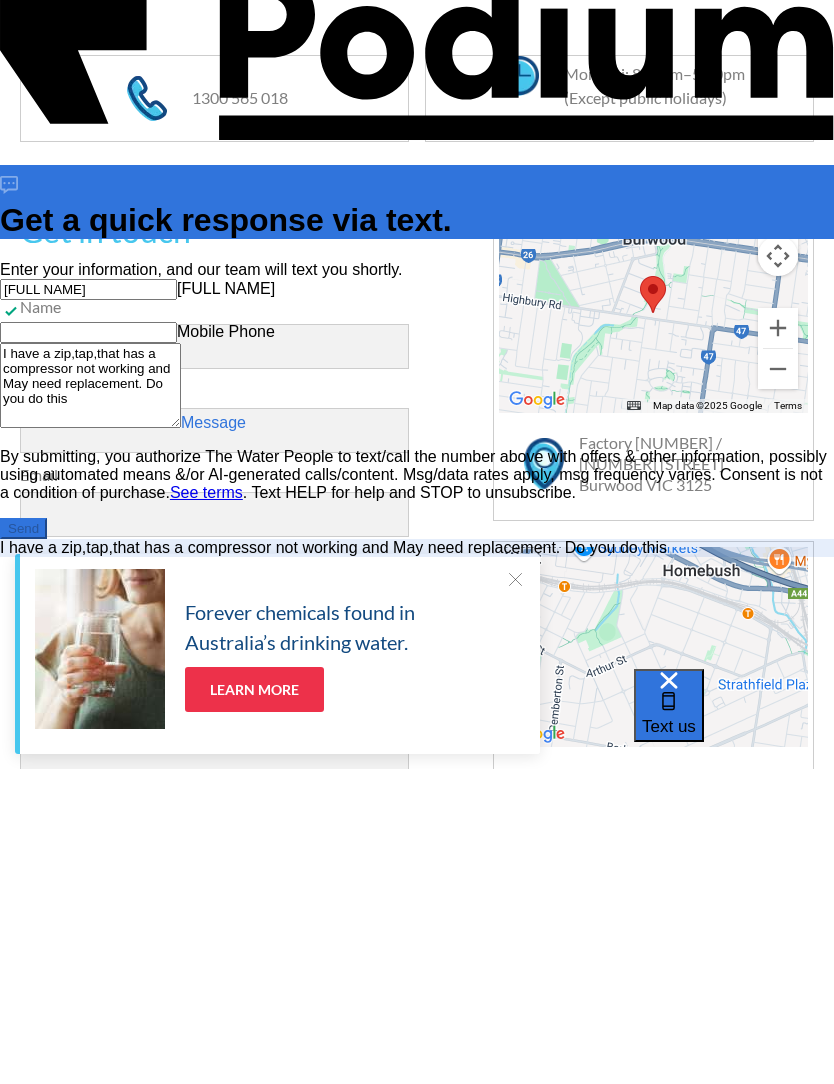 type on "I have a zip,tap,that has a compressor not working and May need replacement. Do you do this s" 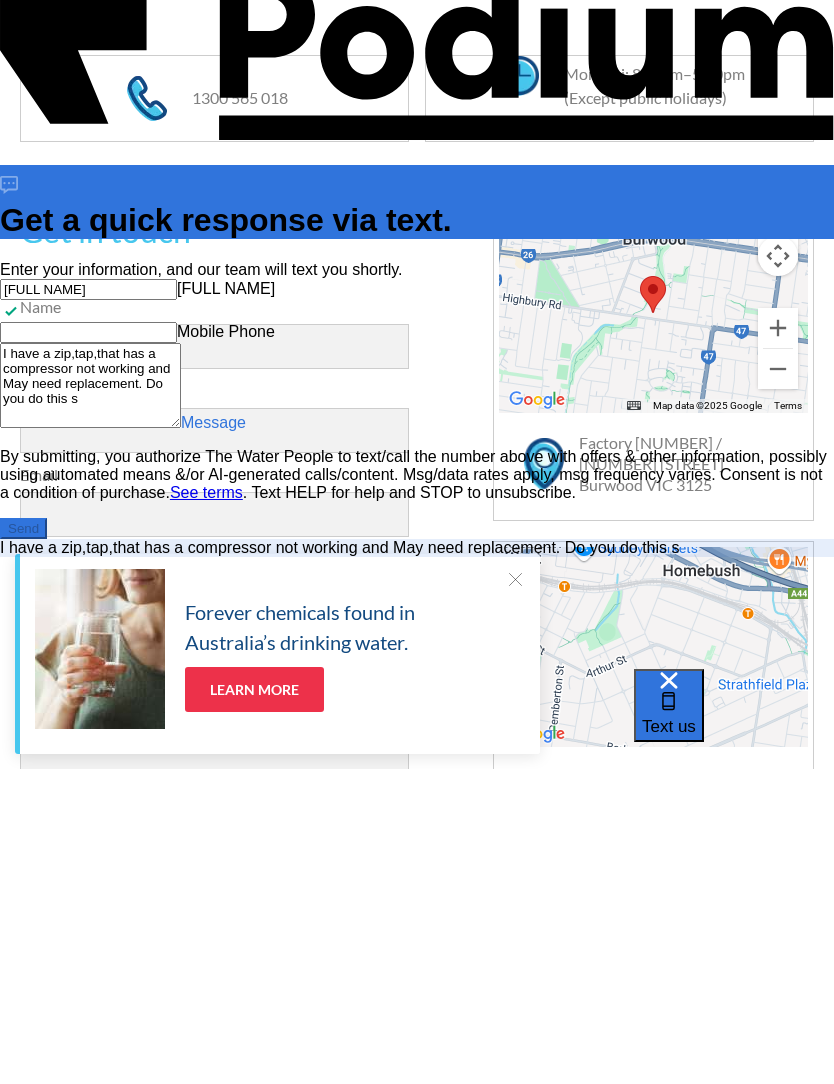 type on "x" 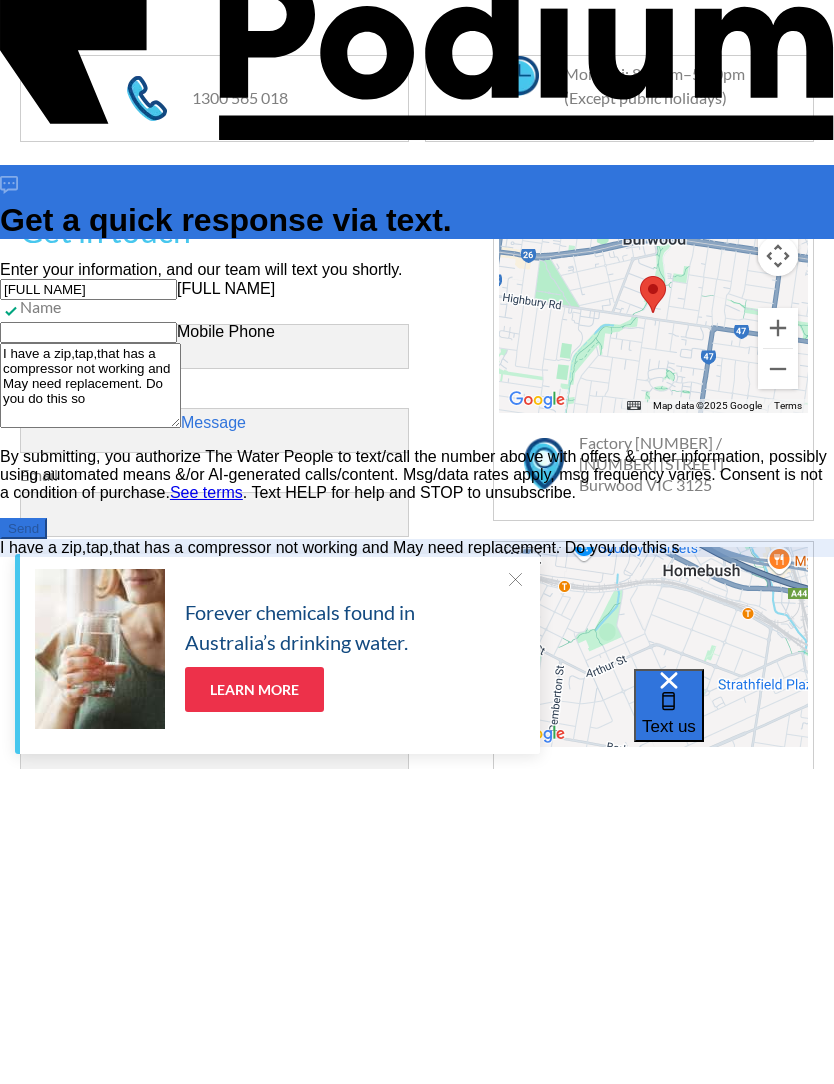 scroll, scrollTop: 12, scrollLeft: 0, axis: vertical 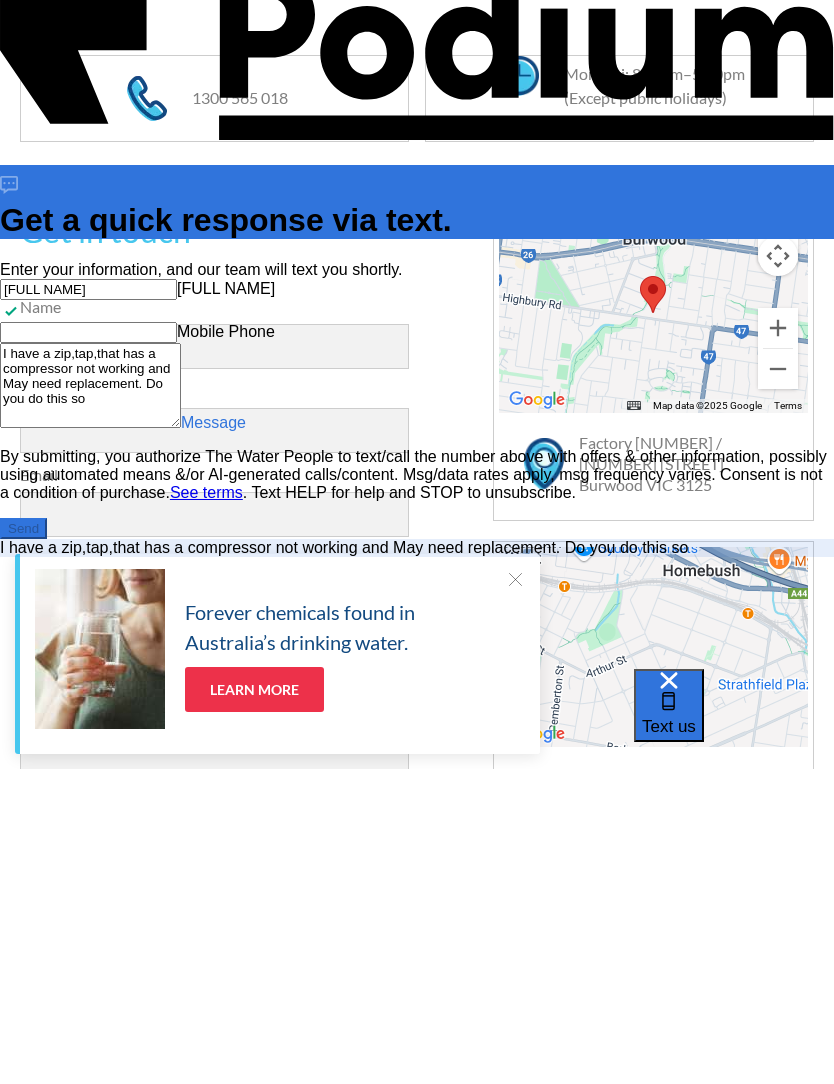 type on "I have a zip,tap,that has a compressor not working and May need replacement. Do you do this sor" 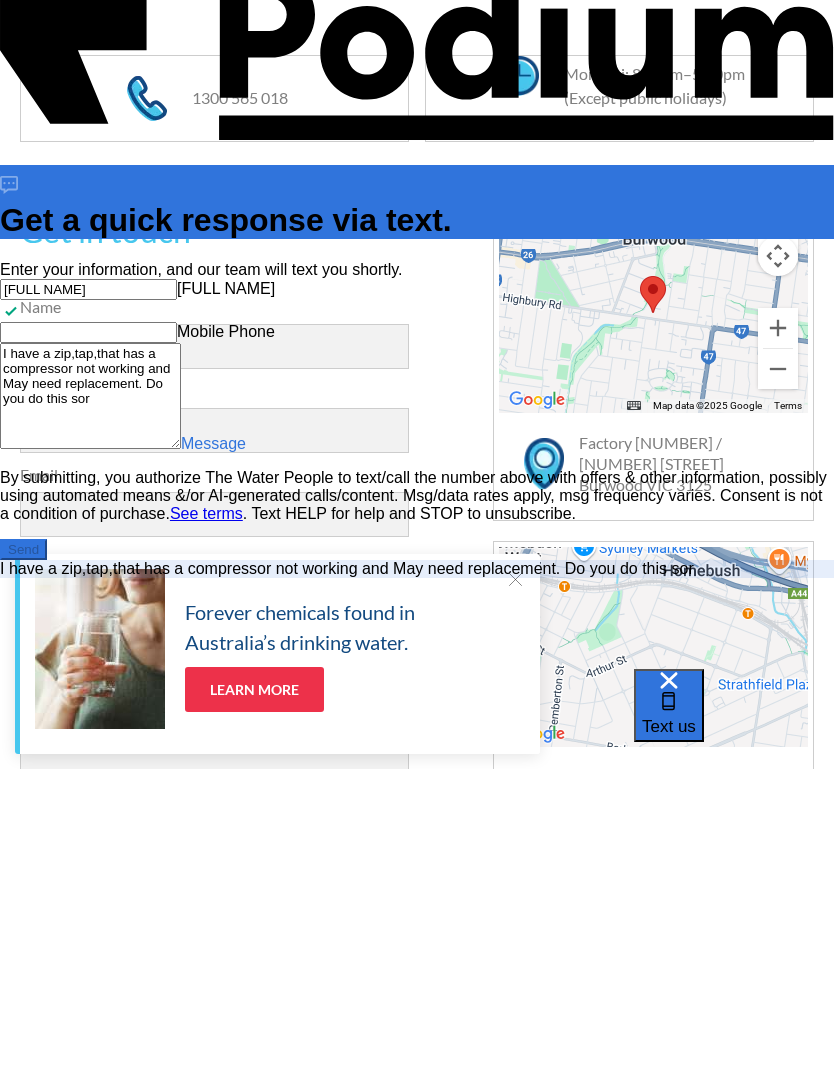 scroll, scrollTop: 0, scrollLeft: 0, axis: both 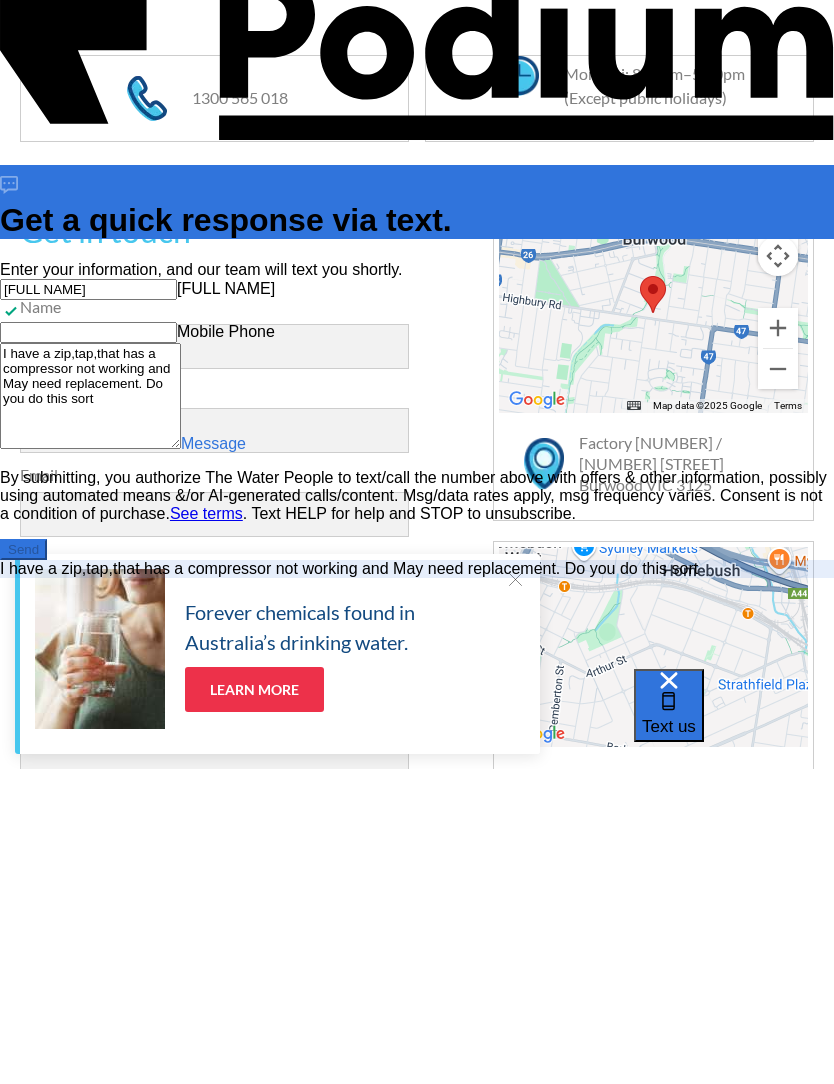 type on "x" 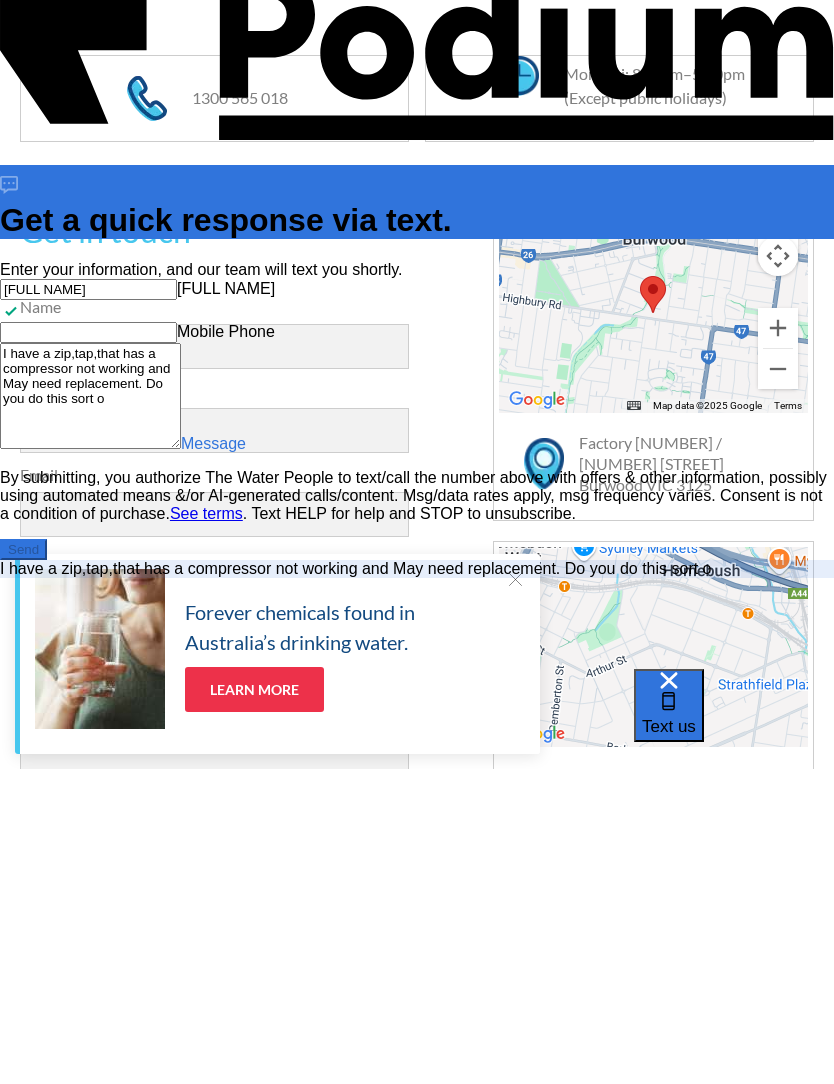 type on "x" 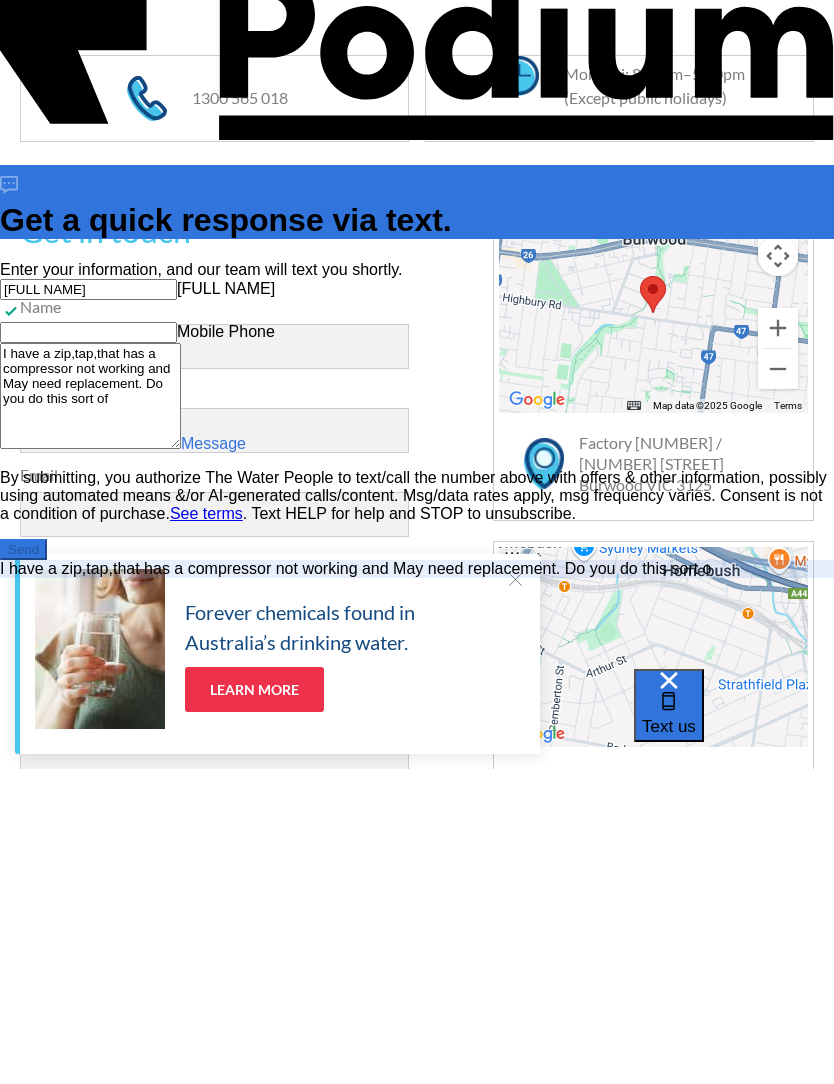 type on "I have a zip,tap,that has a compressor not working and May need replacement. Do you do this sort of" 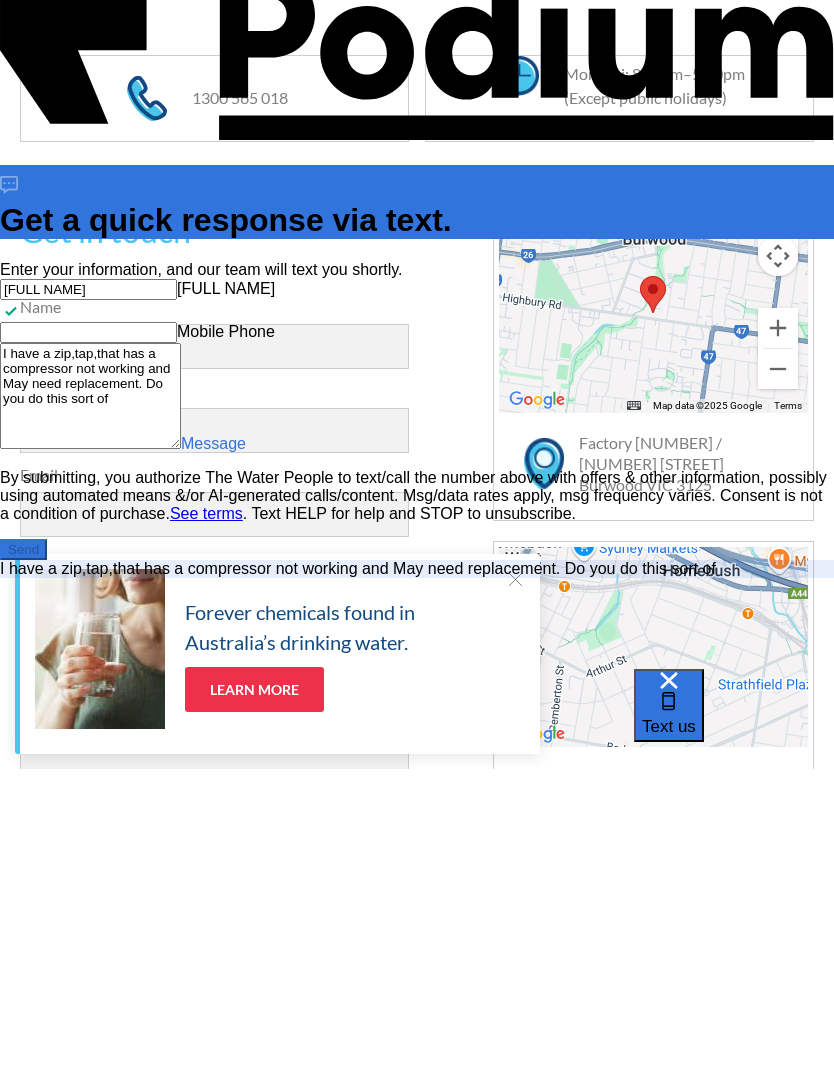 type on "I have a zip,tap,that has a compressor not working and May need replacement. Do you do this sort of t" 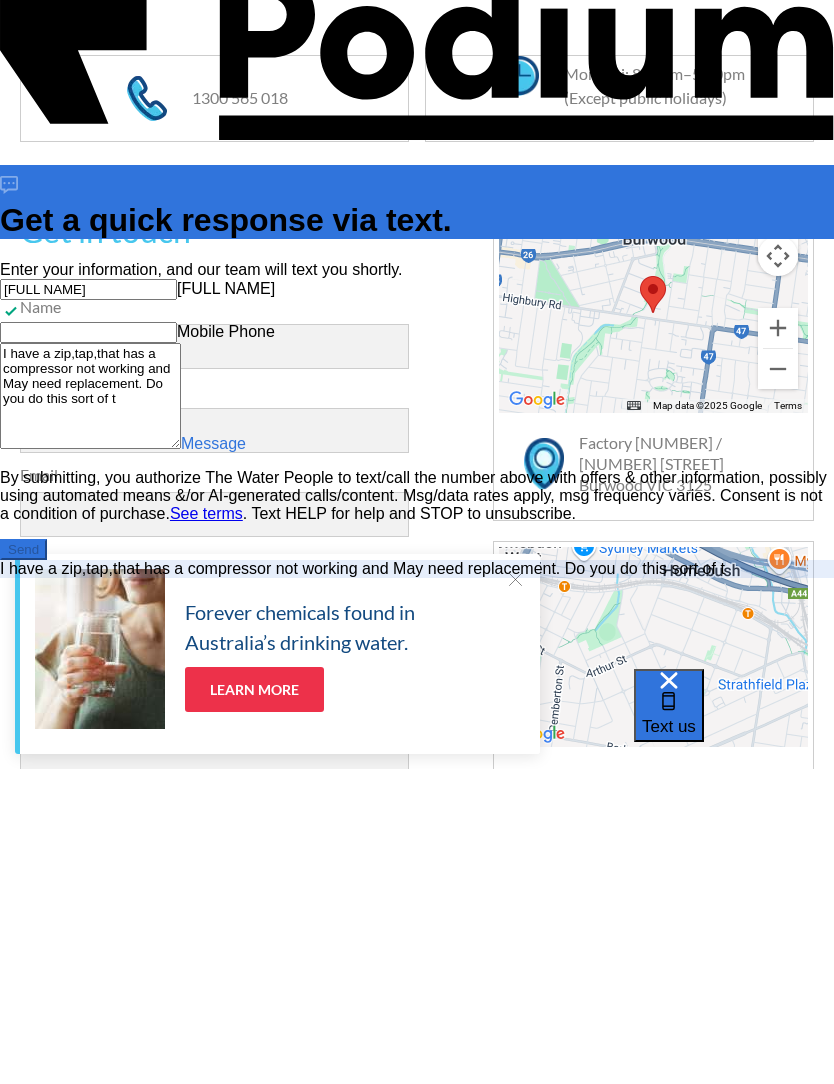 type on "I have a zip,tap,that has a compressor not working and May need replacement. Do you do this sort of th" 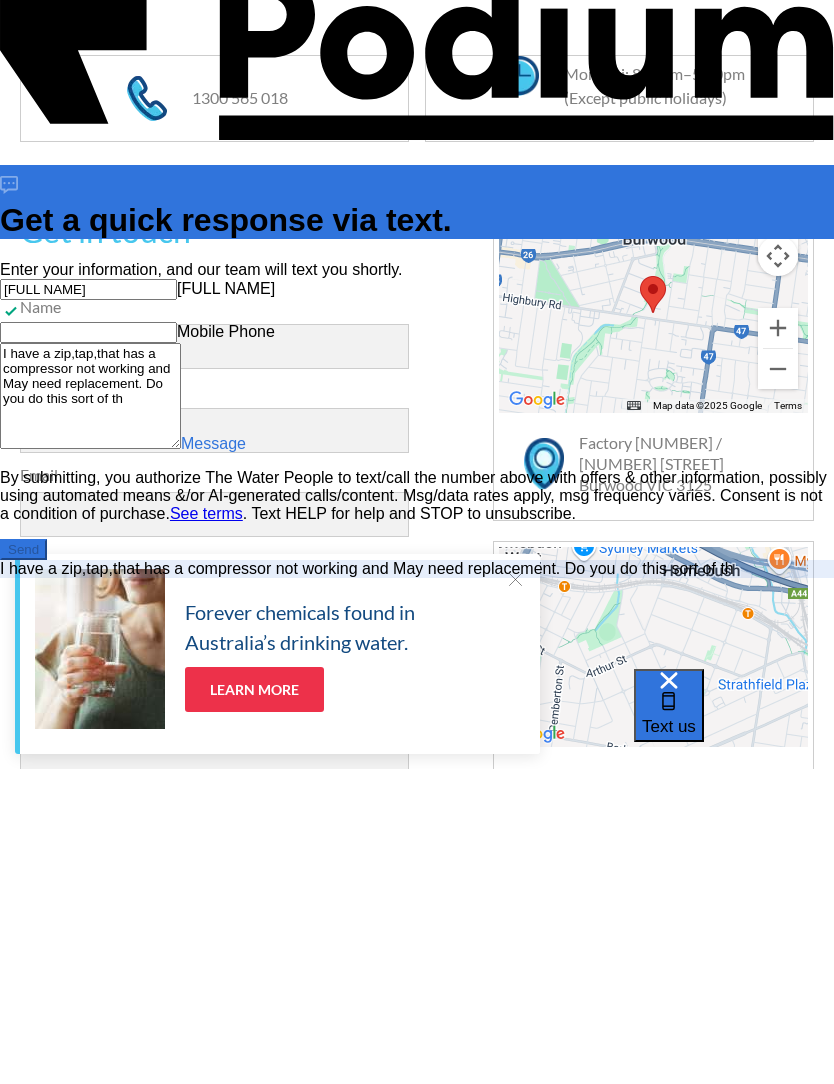 type on "x" 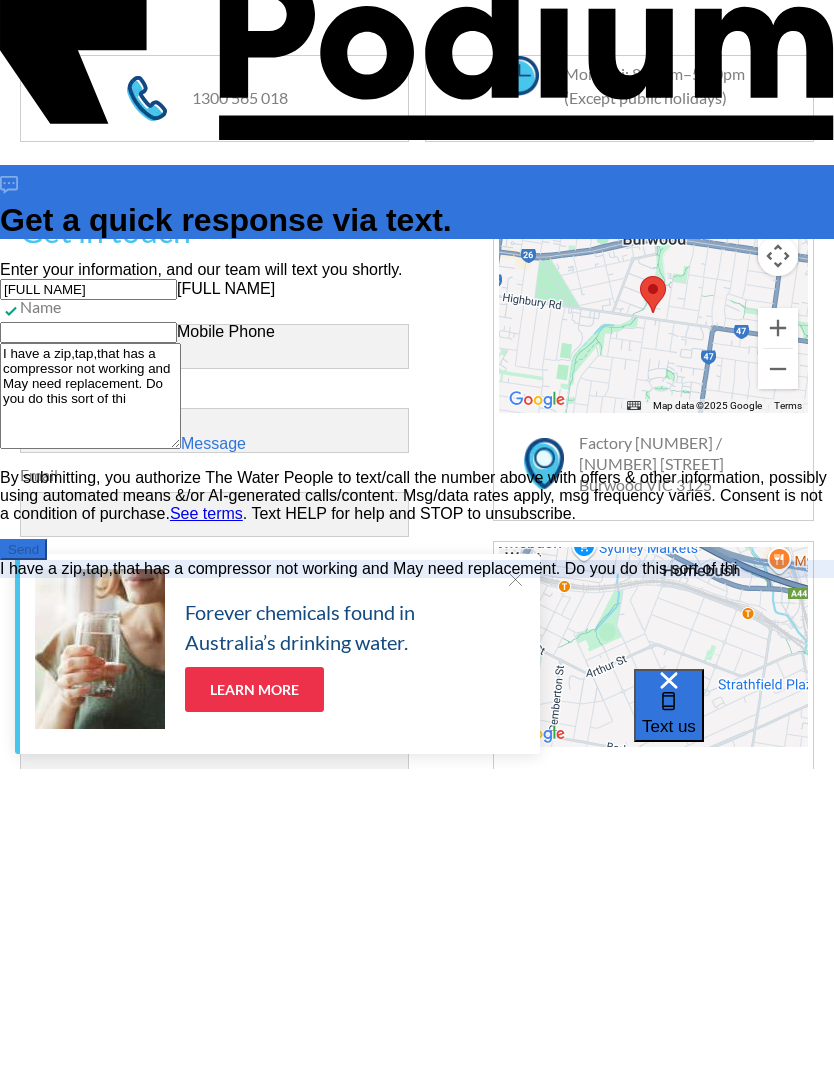 type on "x" 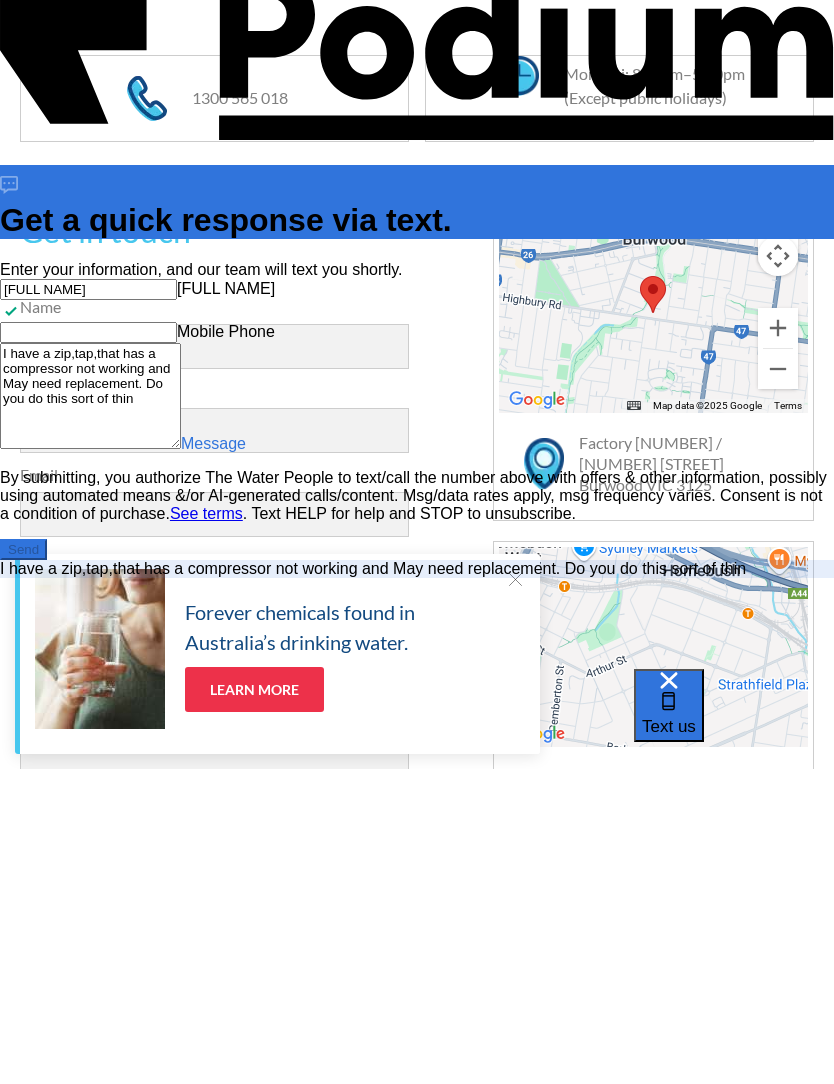 type on "I have a zip,tap,that has a compressor not working and May need replacement. Do you do this sort of thing" 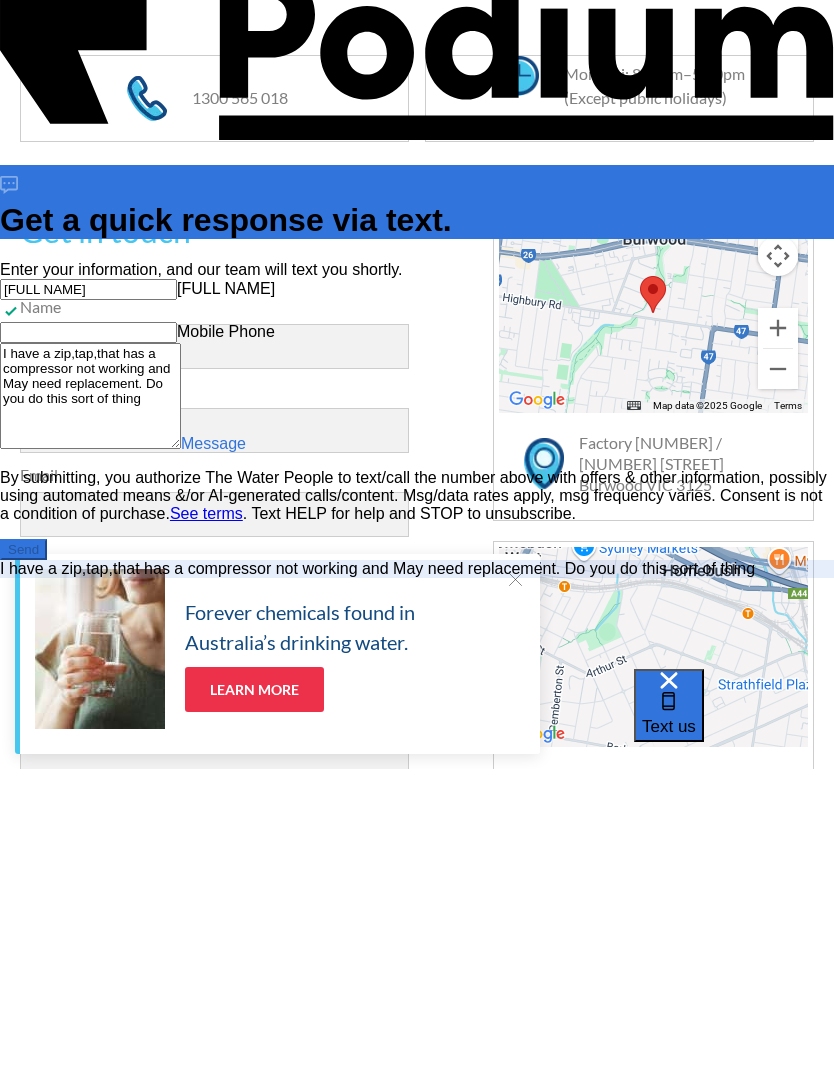 type on "I have a zip,tap,that has a compressor not working and May need replacement. Do you do this sort of thing?" 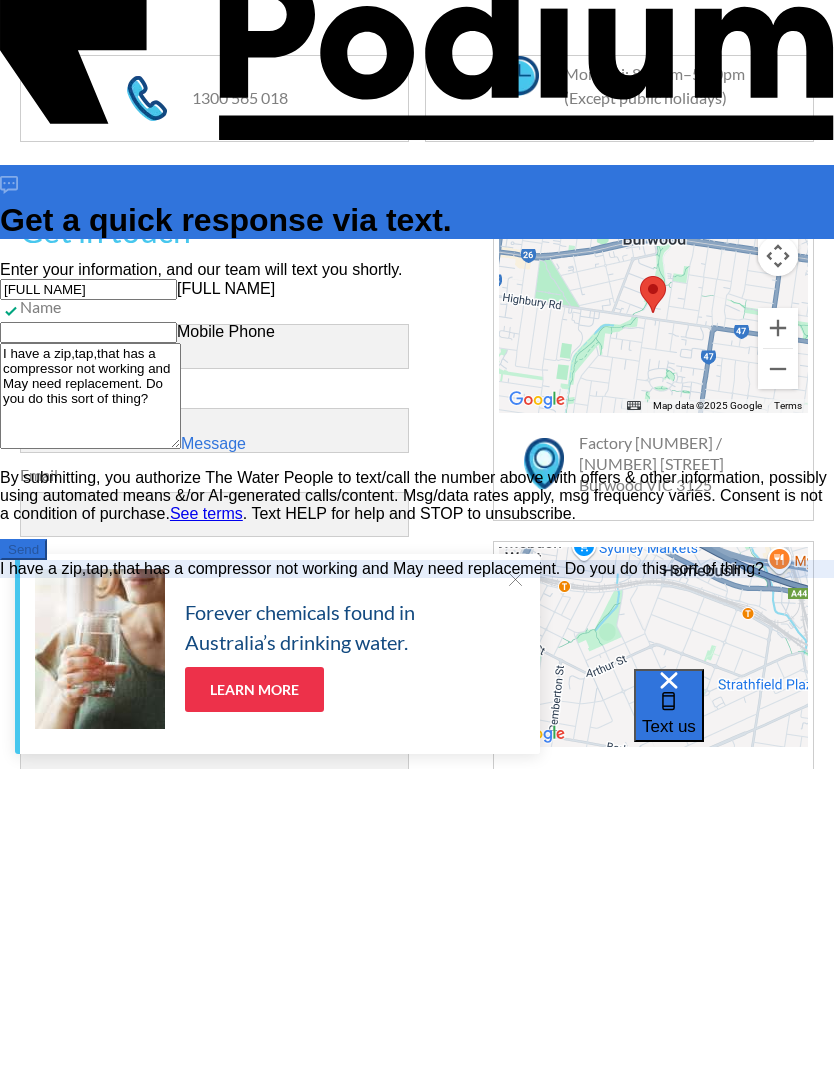 type on "I have a zip,tap,that has a compressor not working and May need replacement. Do you do this sort of thing?" 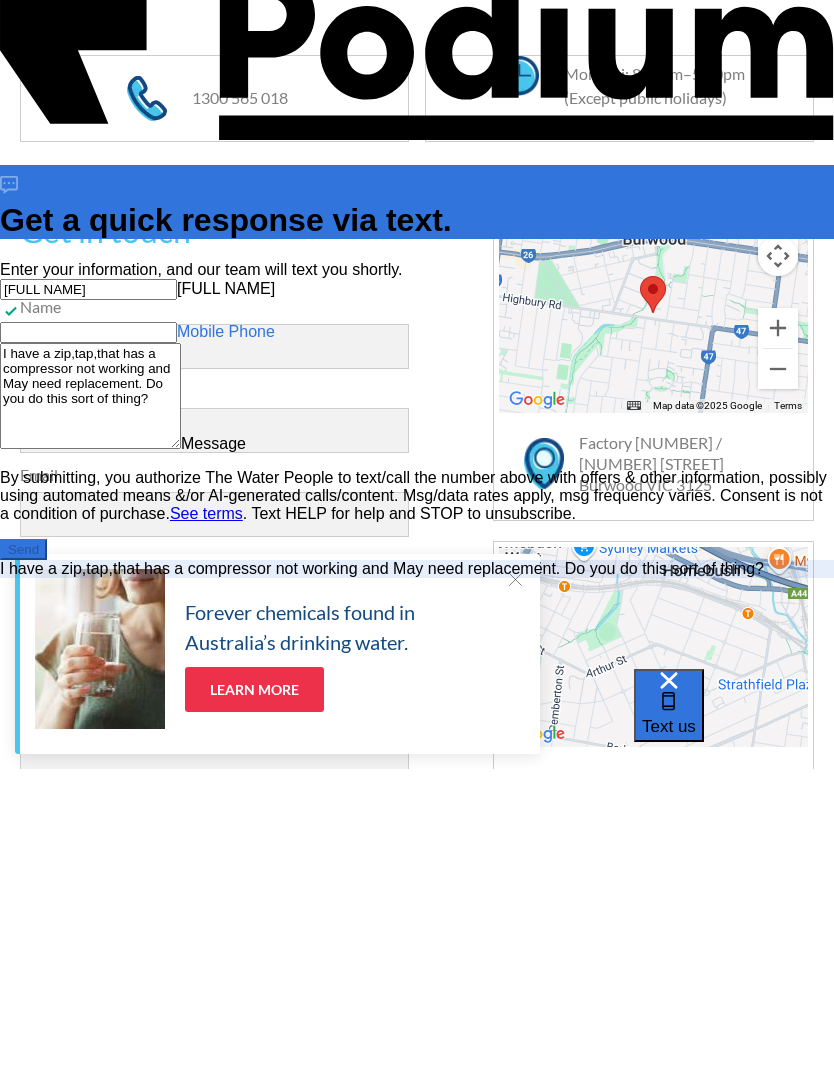 click on "Mobile Phone" at bounding box center (88, 332) 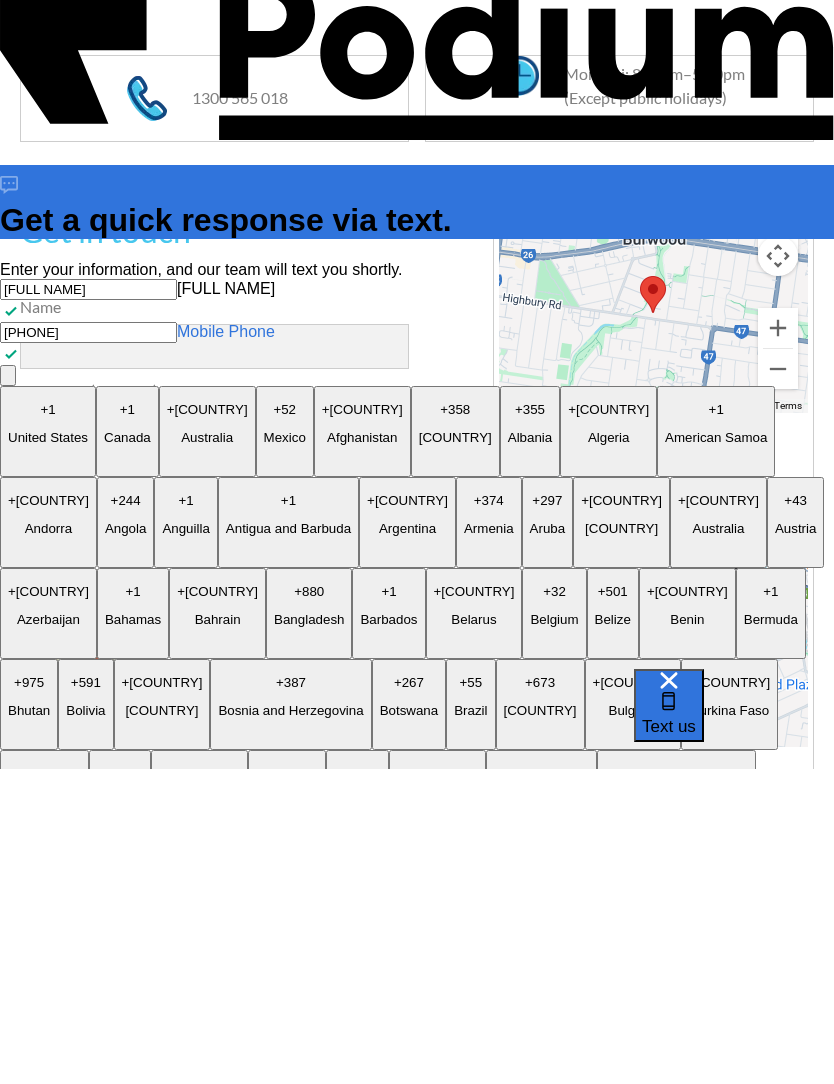 click on "Send" at bounding box center (23, 3139) 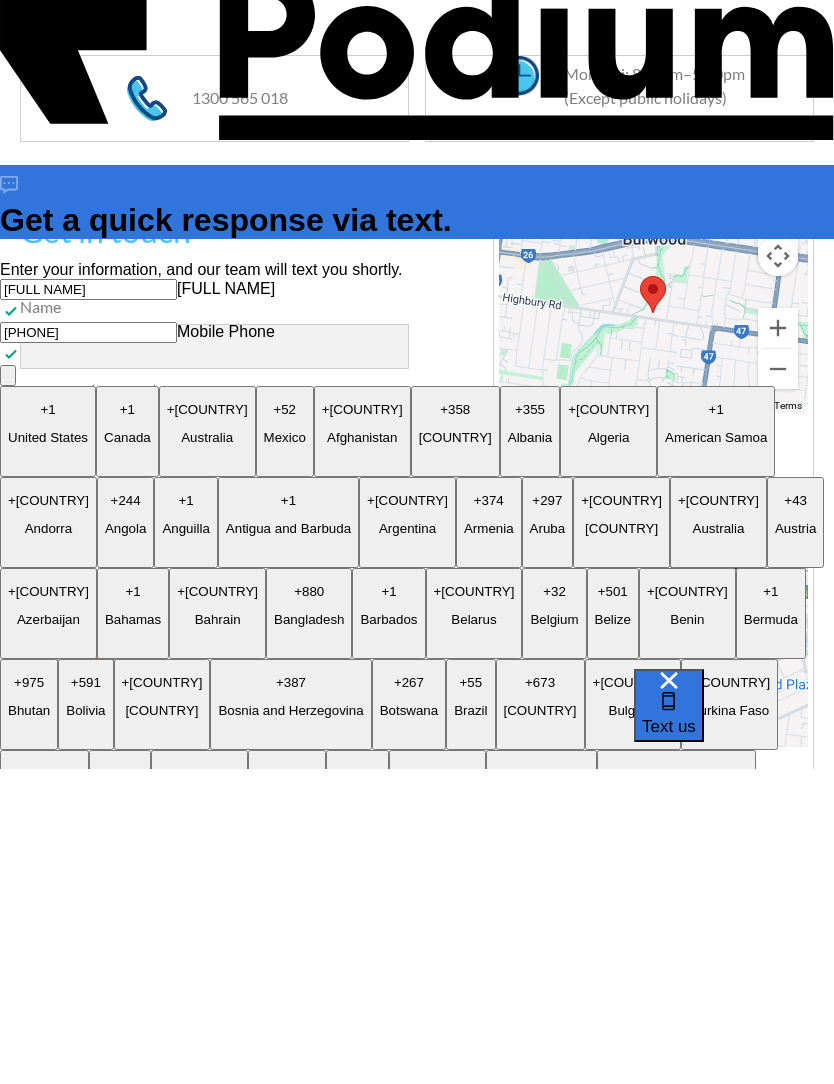 scroll, scrollTop: 0, scrollLeft: 0, axis: both 